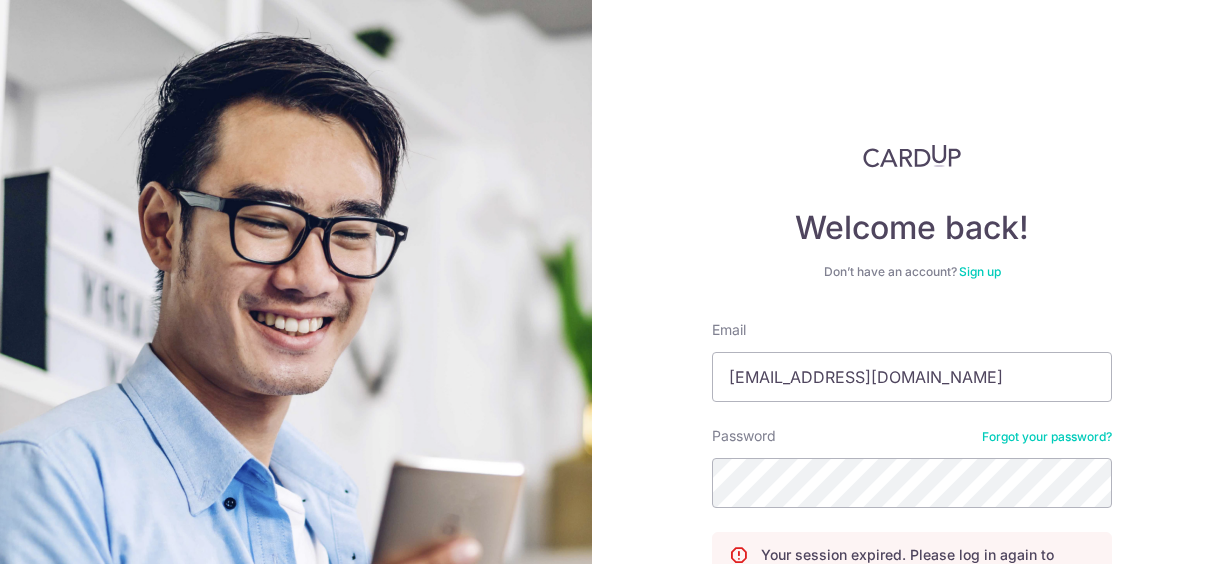 scroll, scrollTop: 0, scrollLeft: 0, axis: both 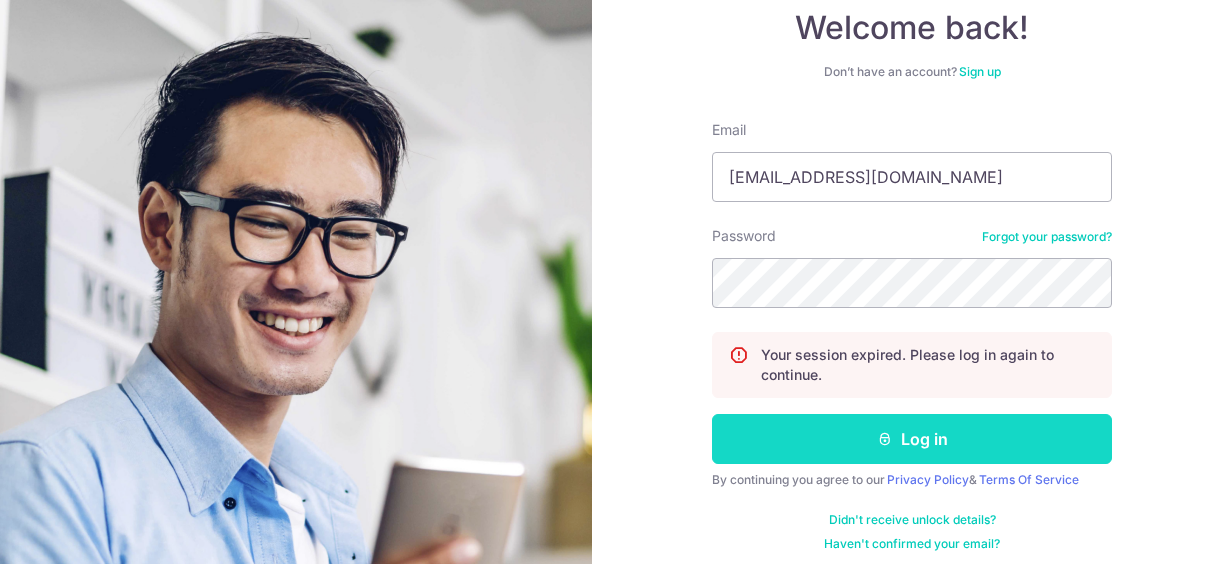 click on "Log in" at bounding box center [912, 439] 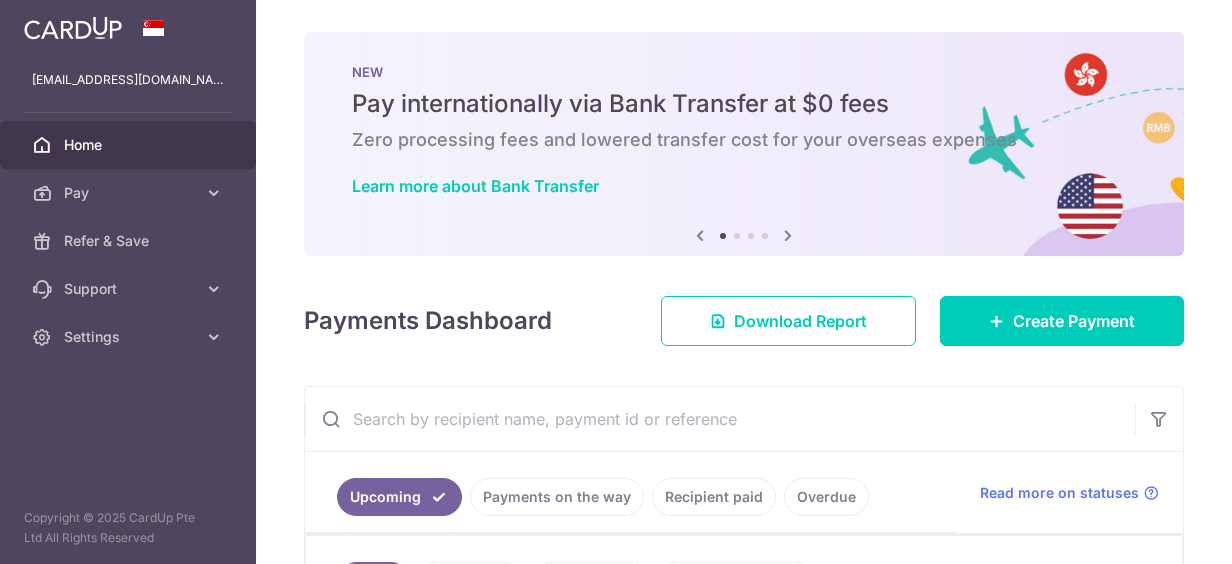 scroll, scrollTop: 0, scrollLeft: 0, axis: both 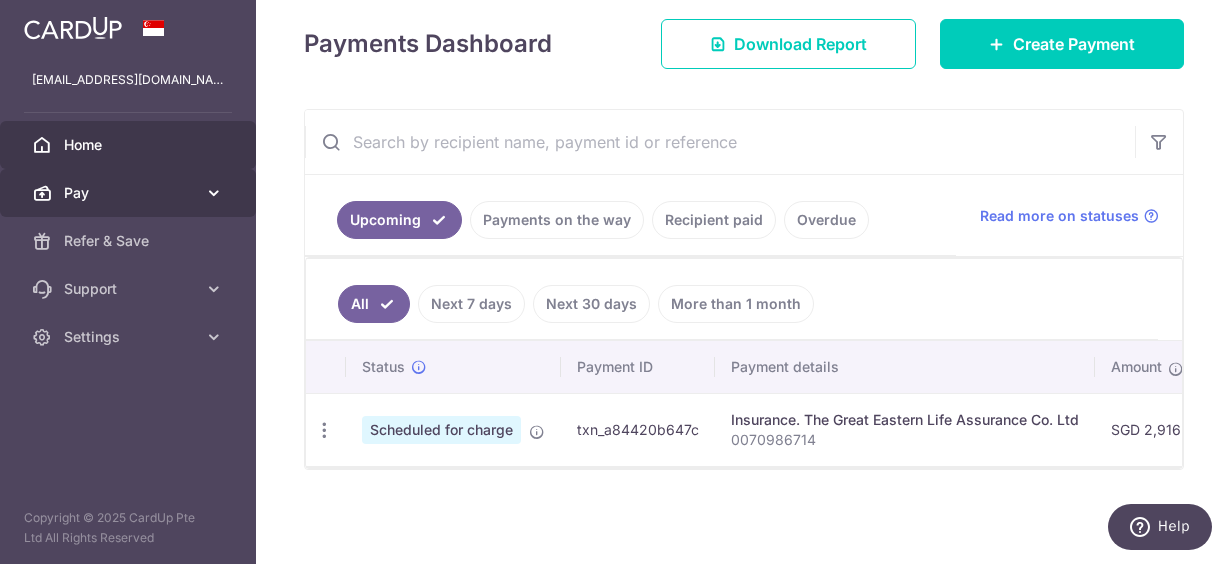 click on "Pay" at bounding box center [130, 193] 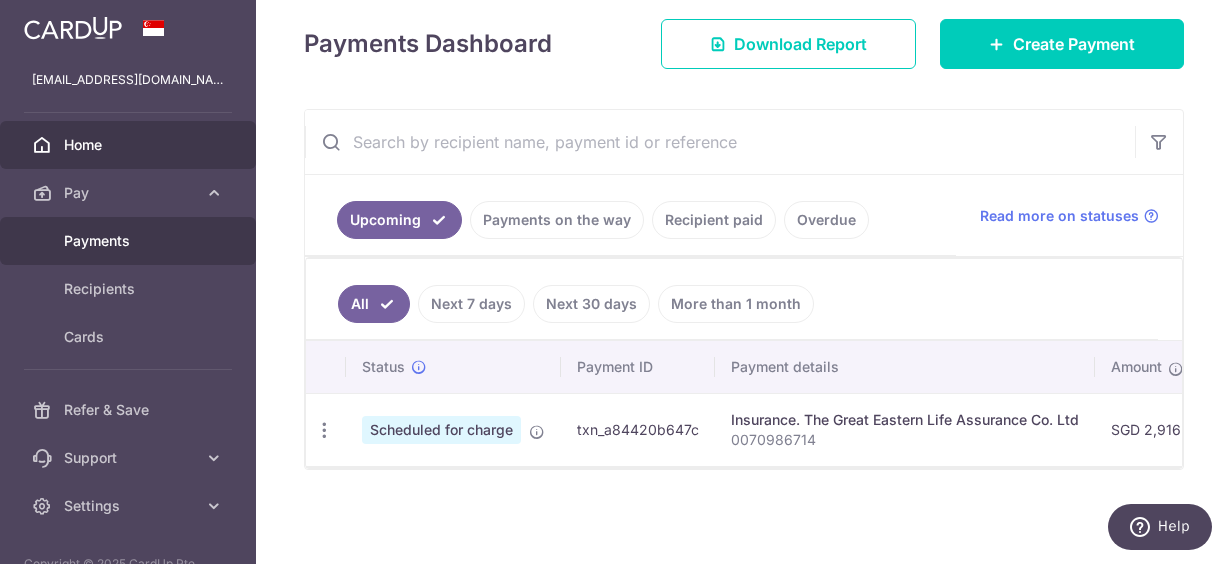 click on "Payments" at bounding box center (130, 241) 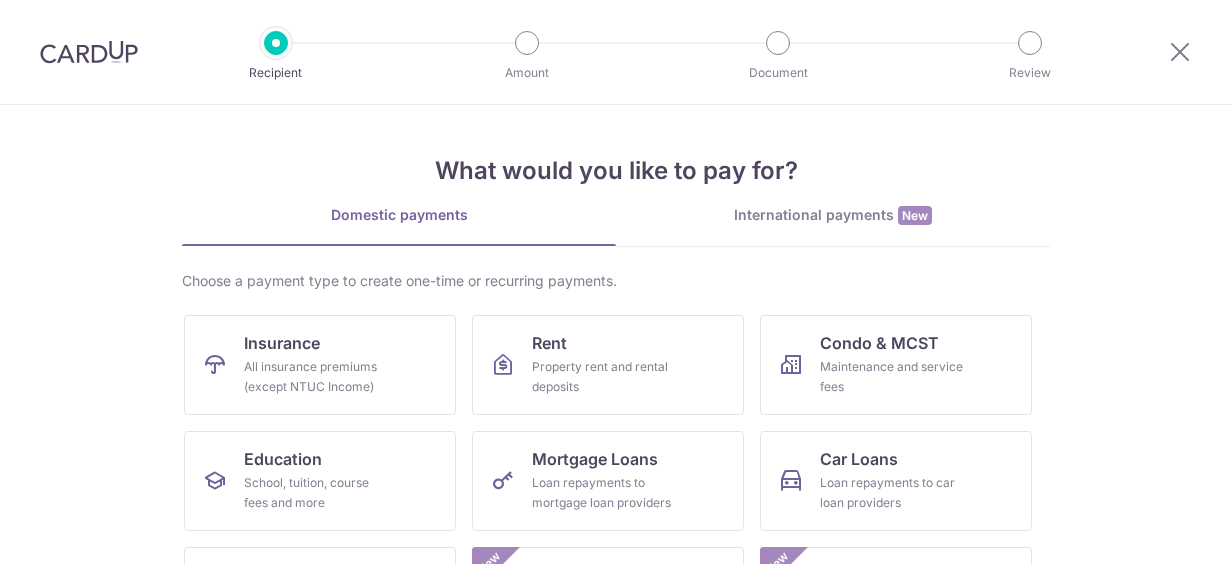 scroll, scrollTop: 0, scrollLeft: 0, axis: both 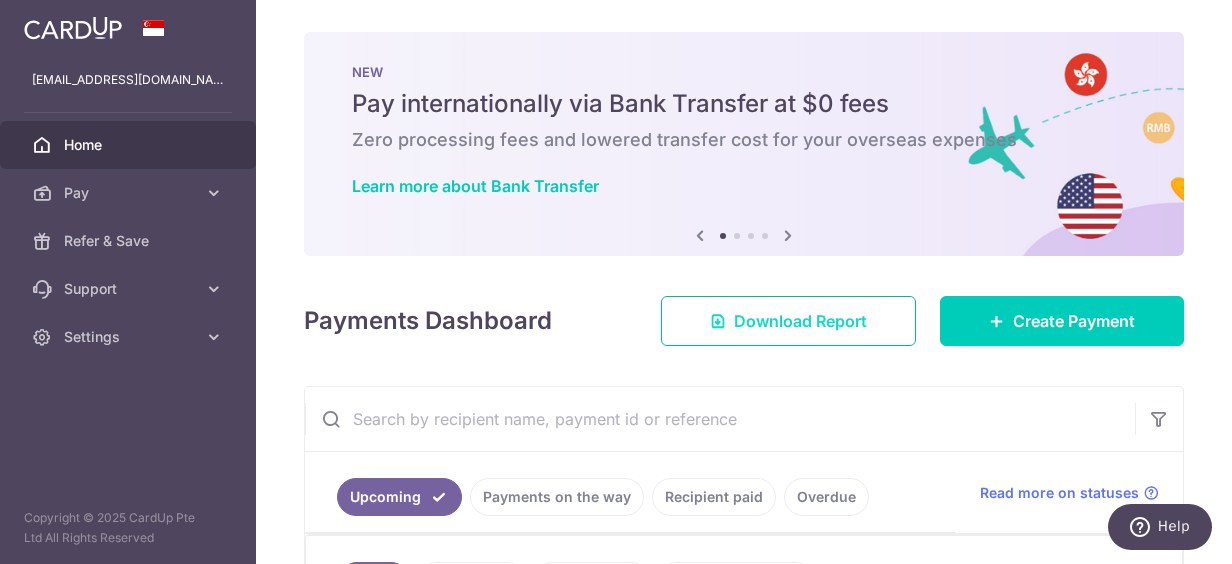 click on "Download Report" at bounding box center [800, 321] 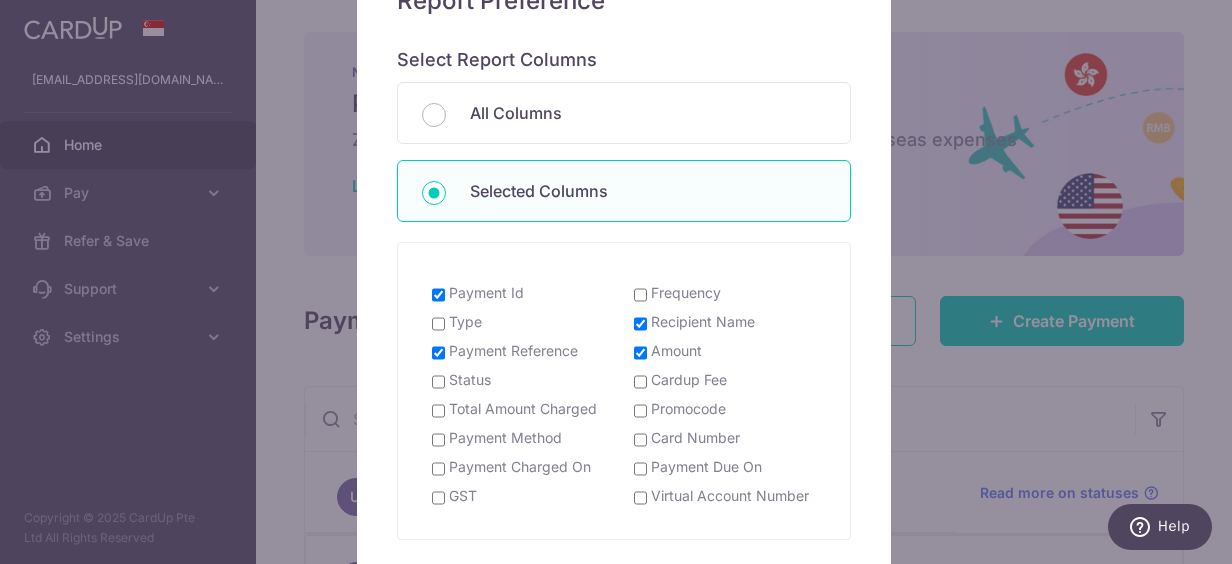 scroll, scrollTop: 100, scrollLeft: 0, axis: vertical 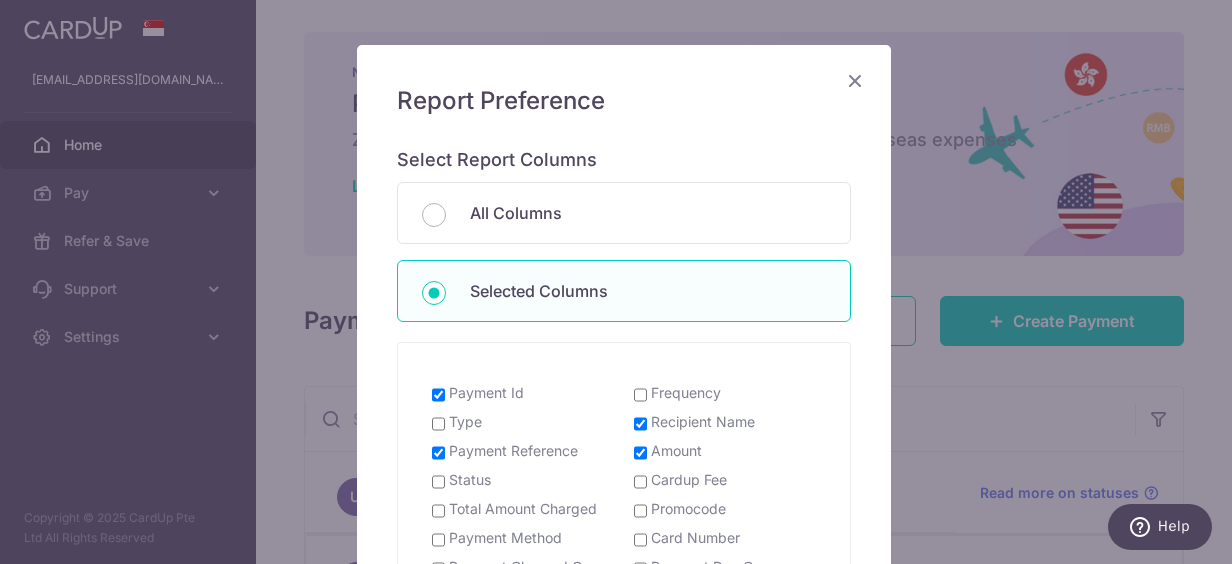 click at bounding box center (855, 80) 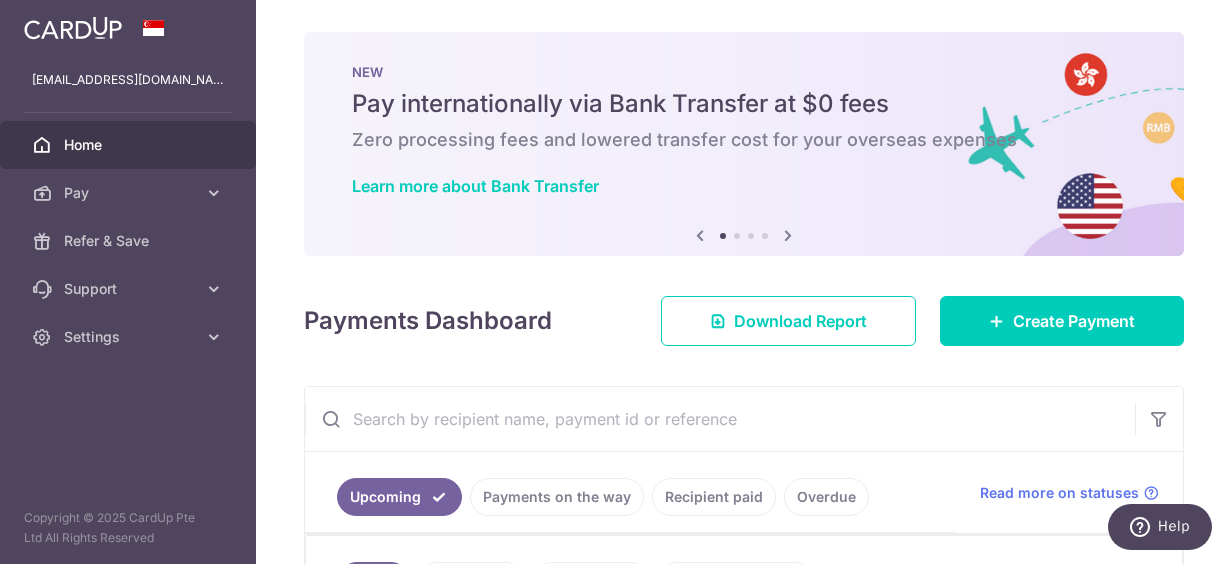 click on "Recipient paid" at bounding box center (714, 497) 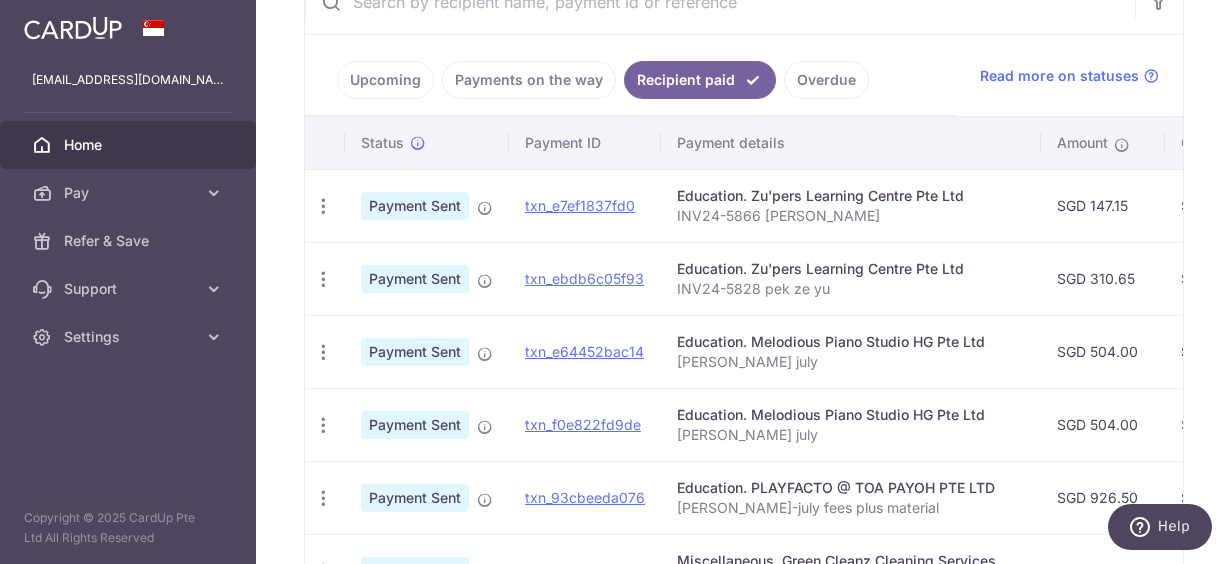 scroll, scrollTop: 503, scrollLeft: 0, axis: vertical 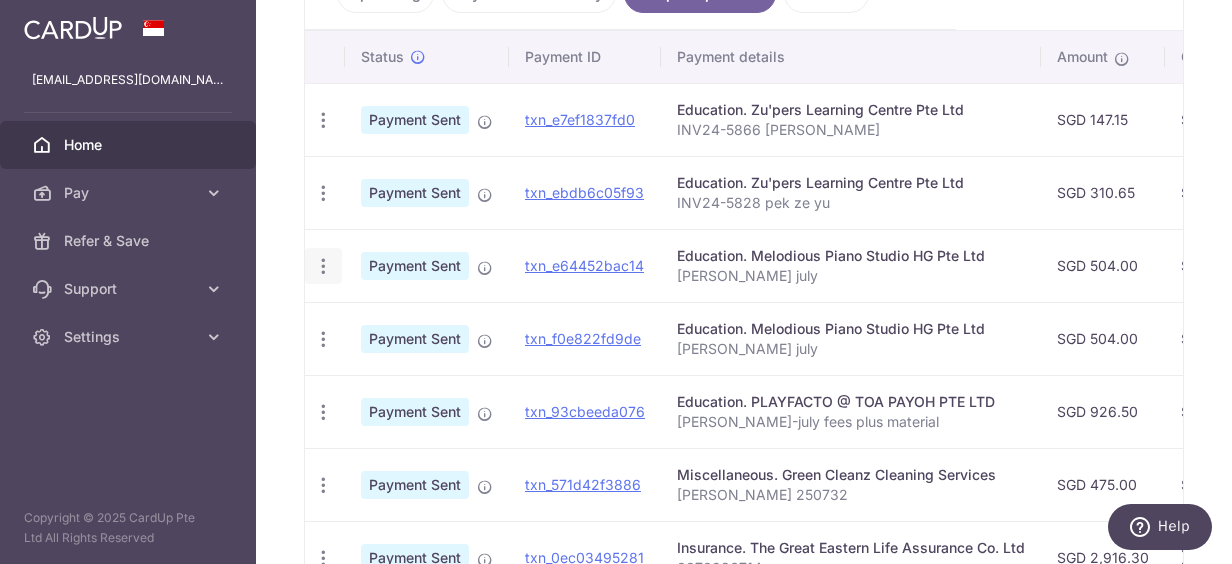click at bounding box center [323, 120] 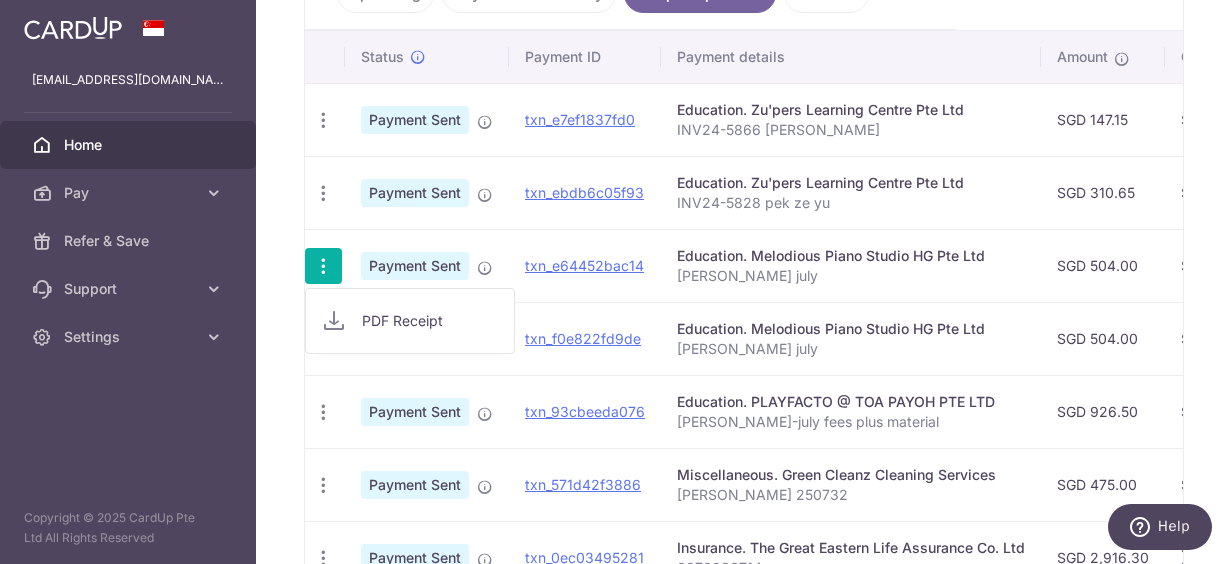 click on "PDF Receipt" at bounding box center [430, 321] 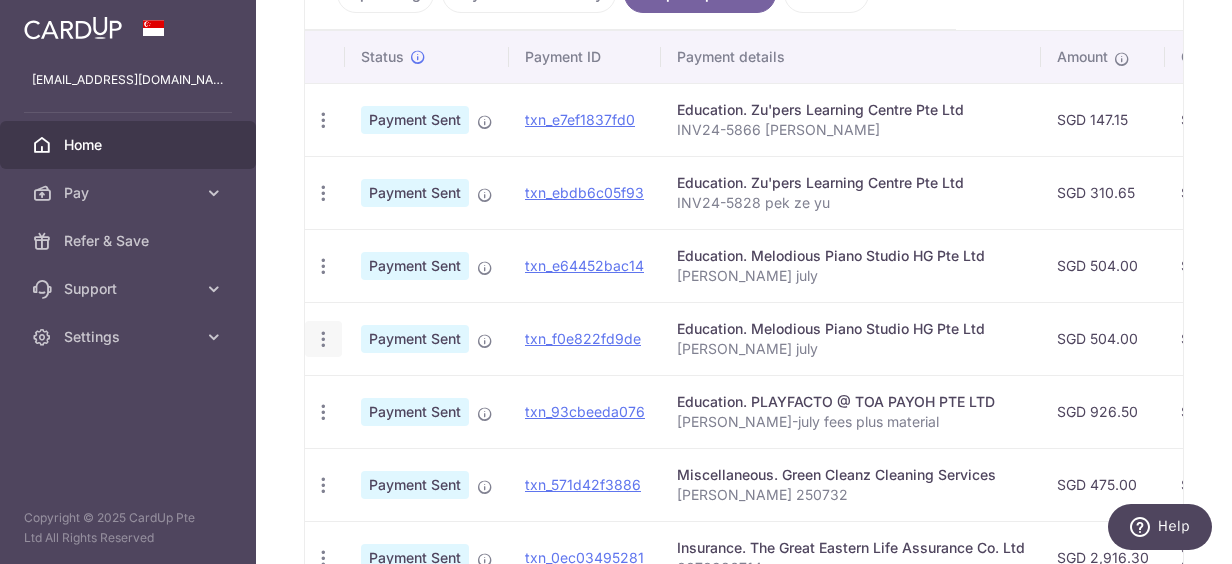 click at bounding box center (323, 120) 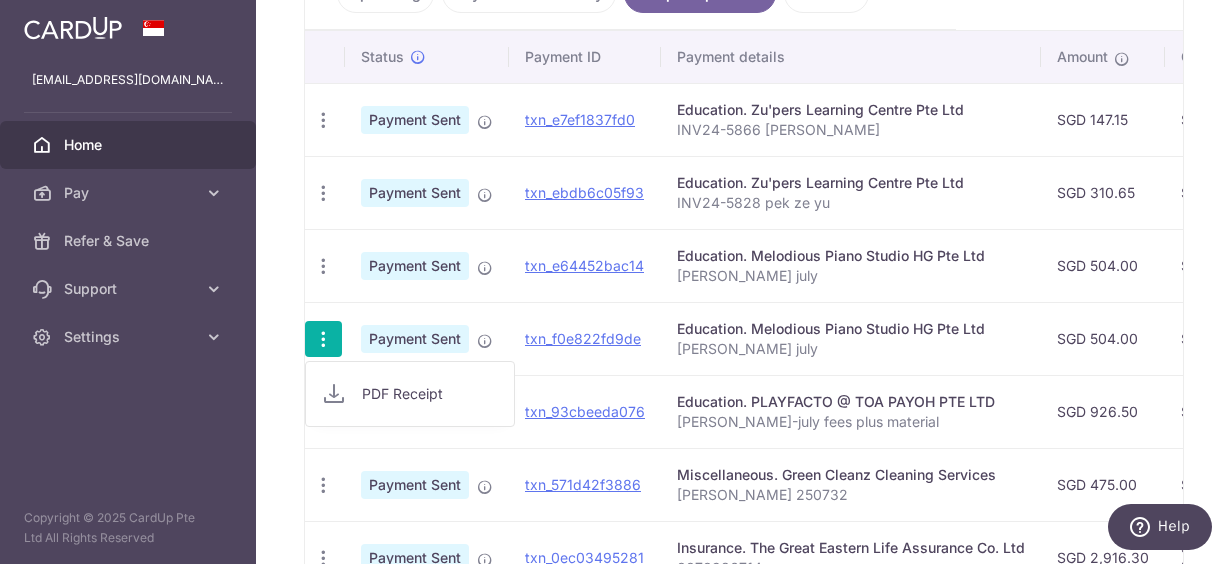 click on "PDF Receipt" at bounding box center [430, 394] 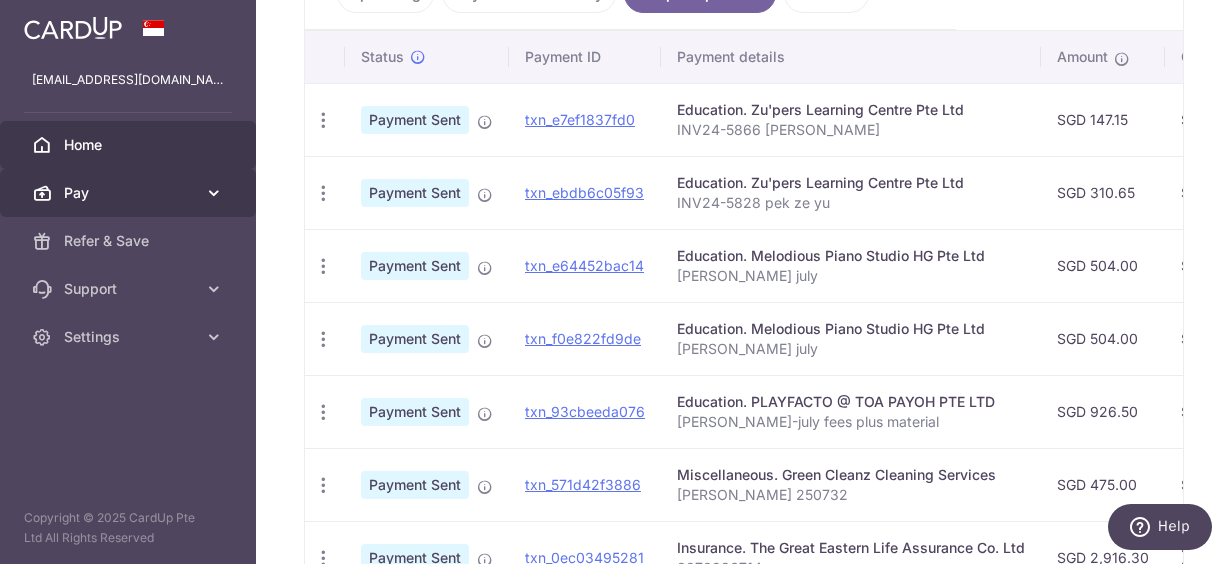 click on "Pay" at bounding box center [130, 193] 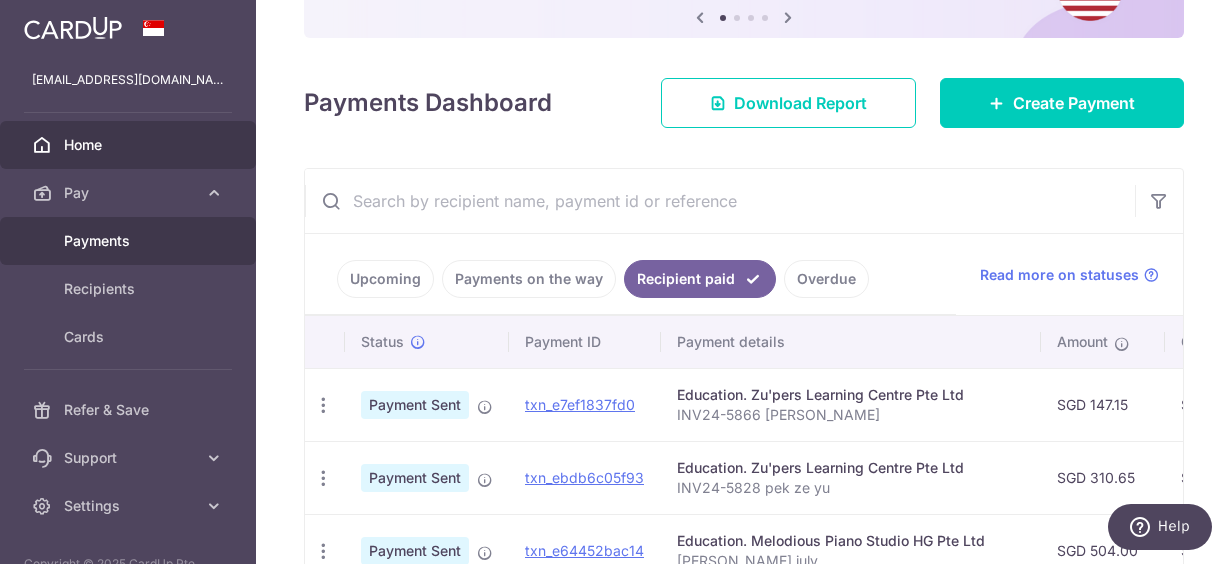 scroll, scrollTop: 103, scrollLeft: 0, axis: vertical 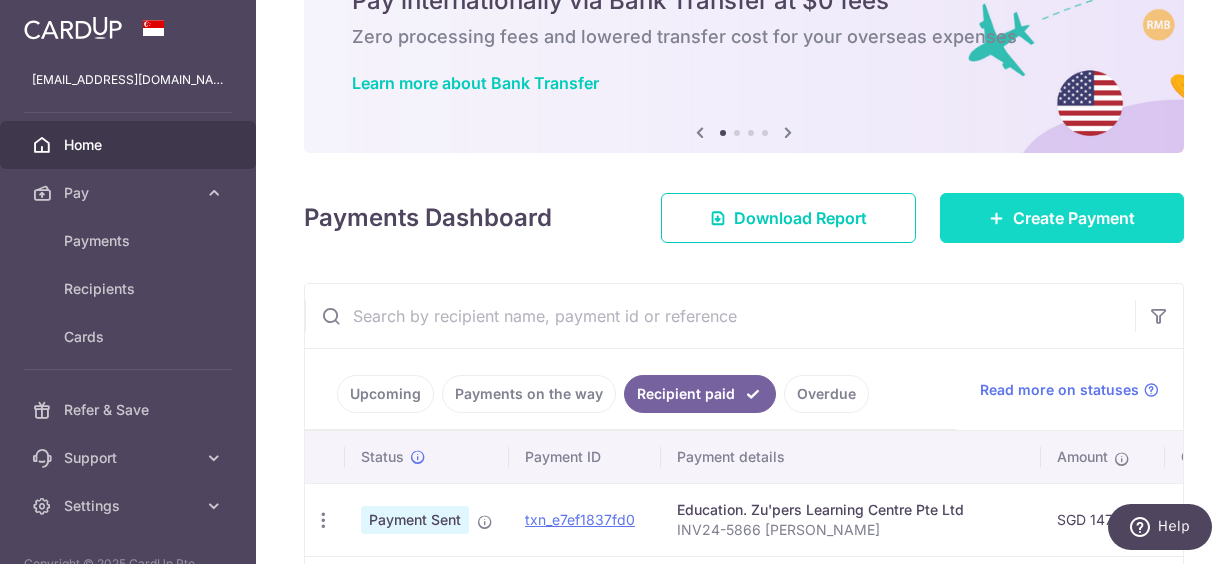 click on "Create Payment" at bounding box center (1074, 218) 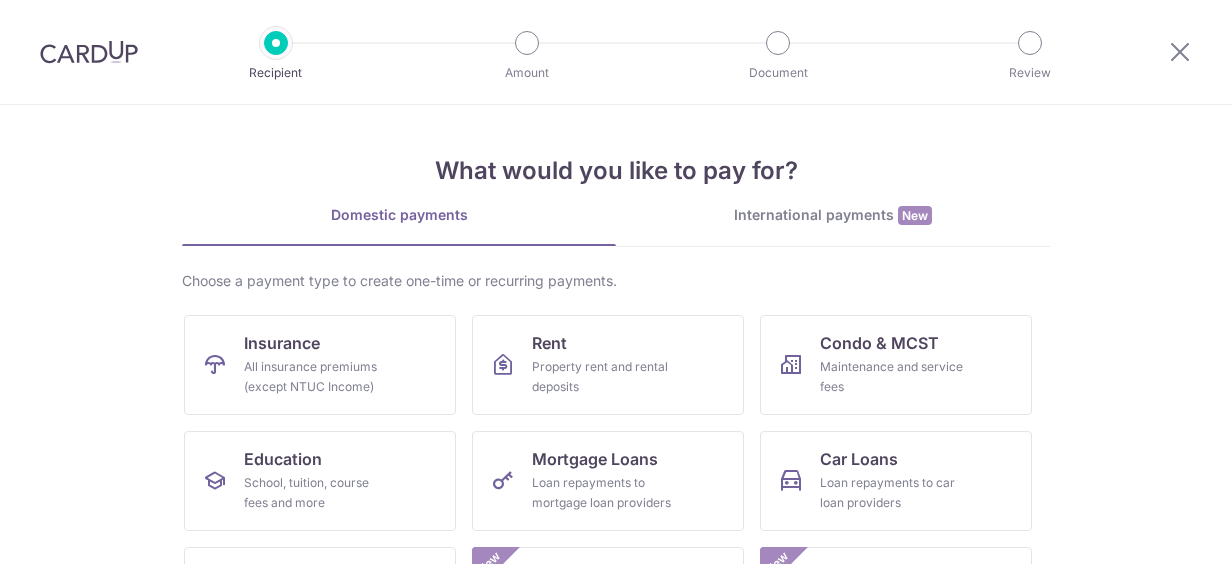 scroll, scrollTop: 0, scrollLeft: 0, axis: both 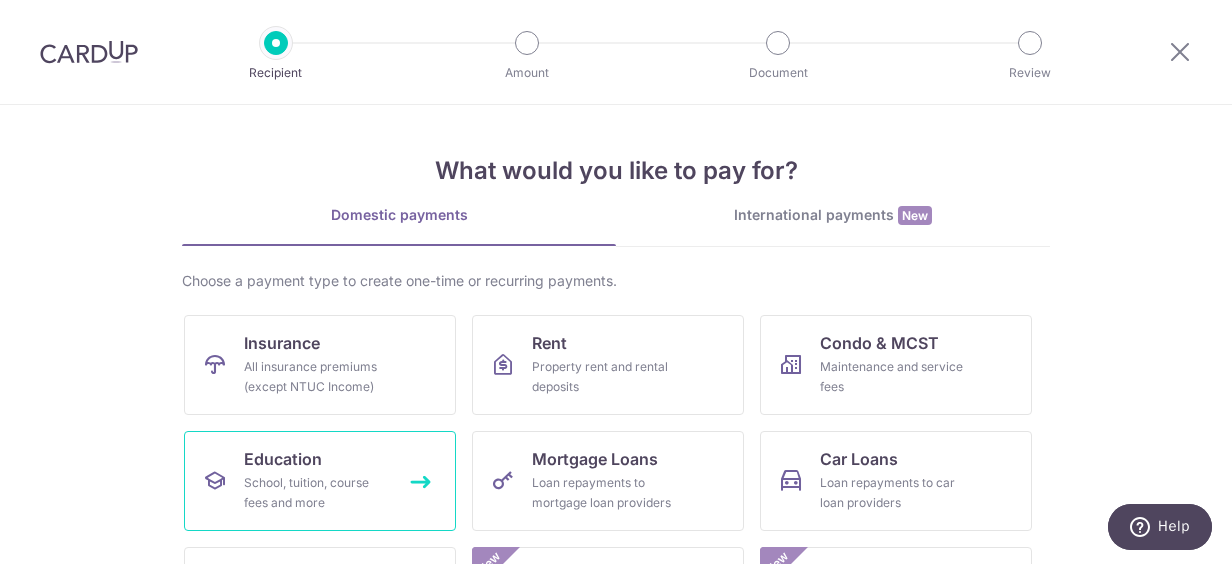 click on "School, tuition, course fees and more" at bounding box center [316, 493] 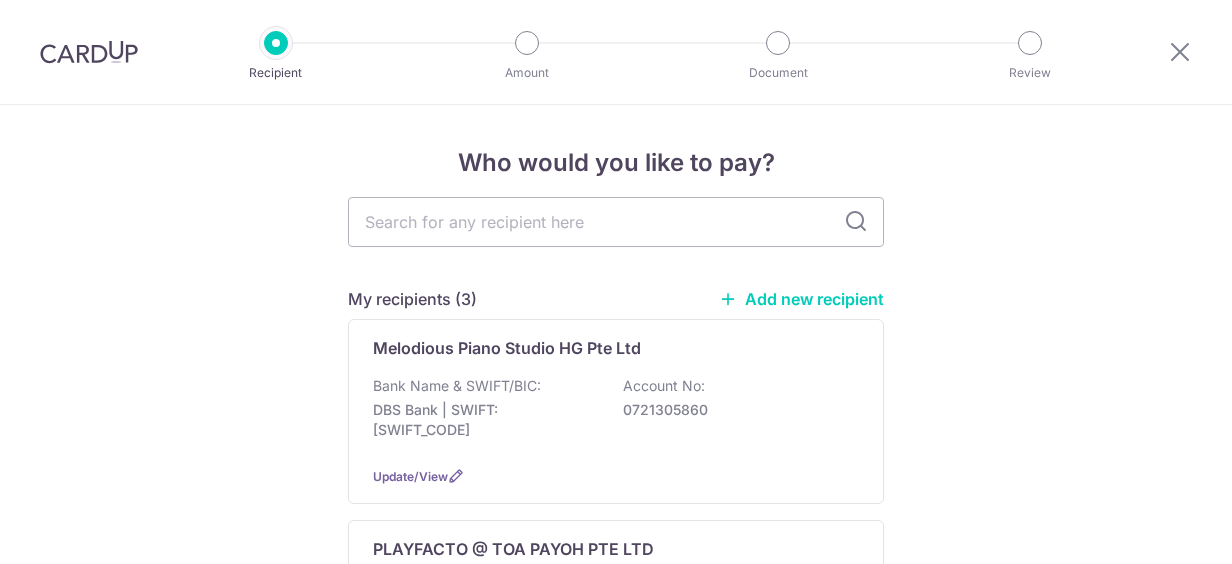 scroll, scrollTop: 0, scrollLeft: 0, axis: both 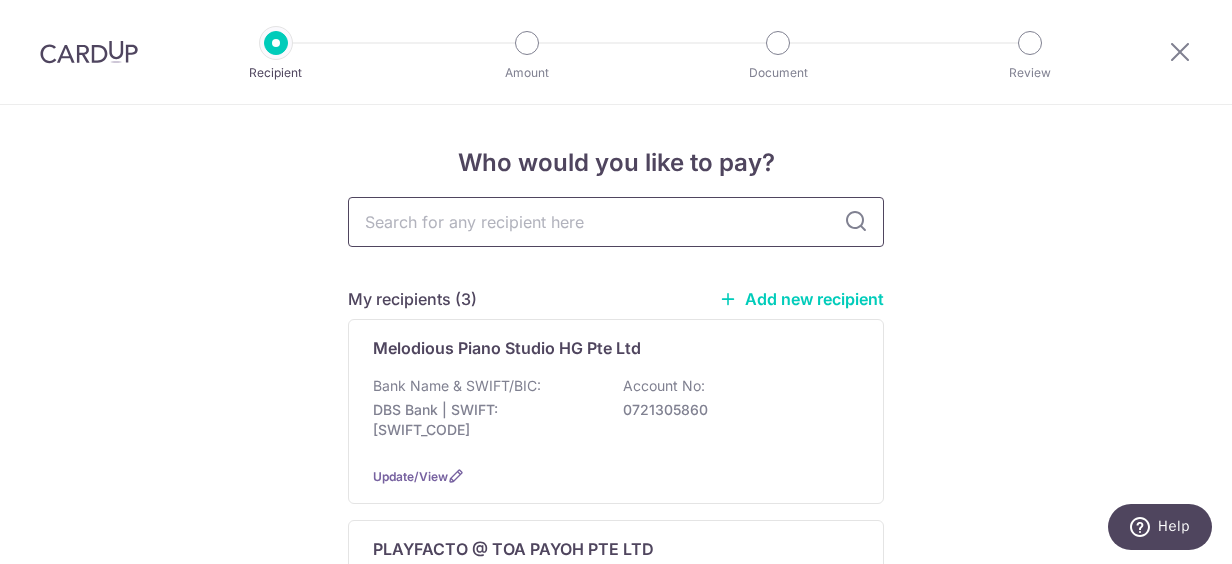 click at bounding box center [616, 222] 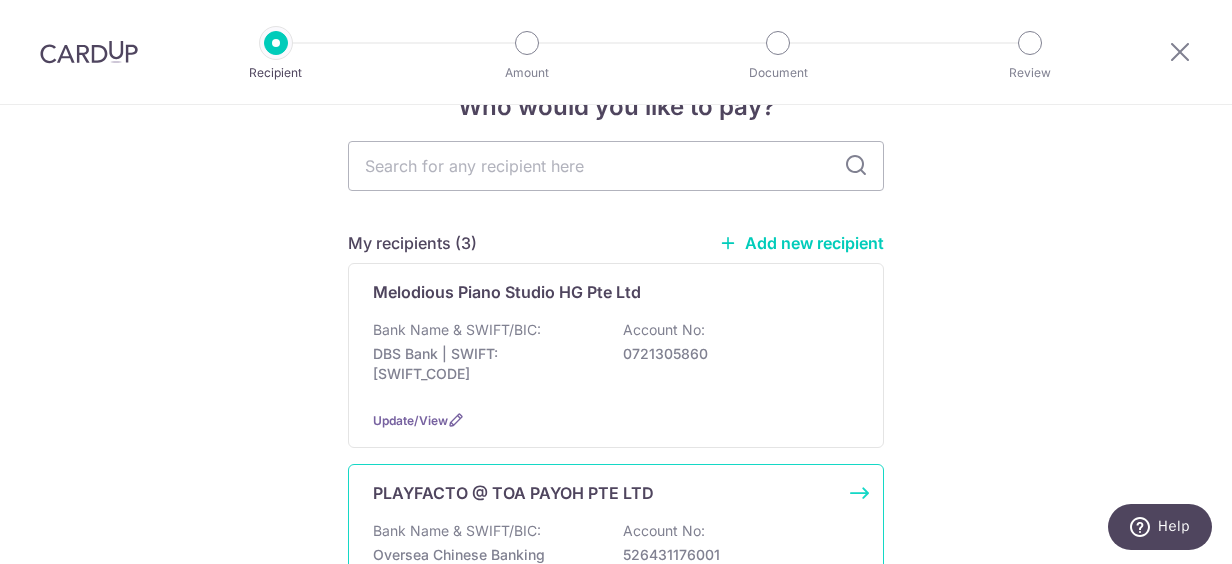 scroll, scrollTop: 100, scrollLeft: 0, axis: vertical 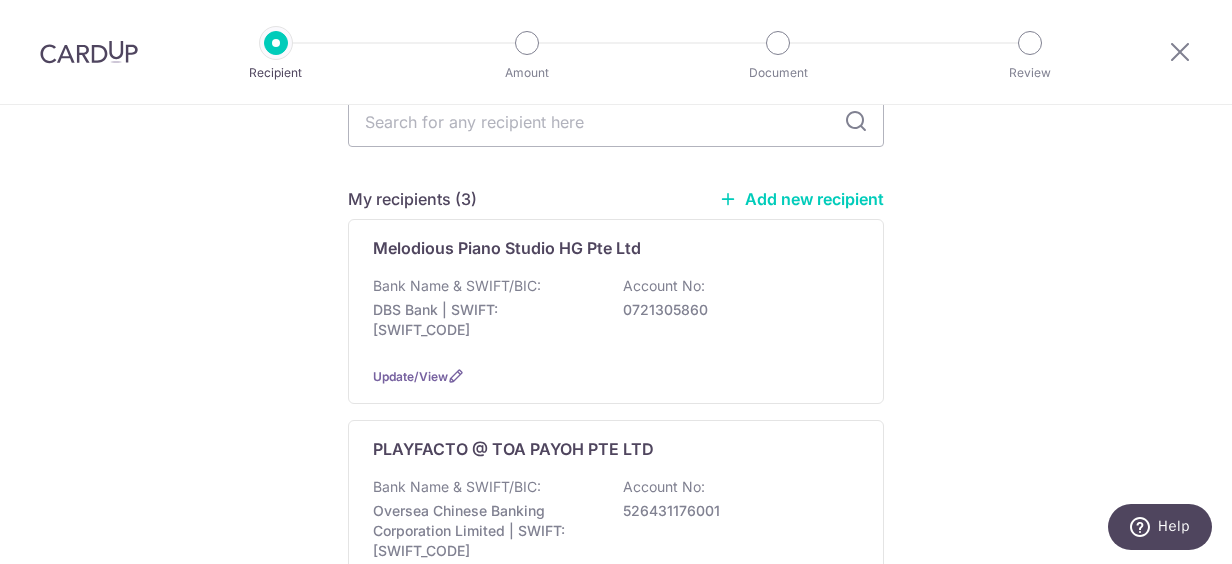 click on "Add new recipient" at bounding box center [801, 199] 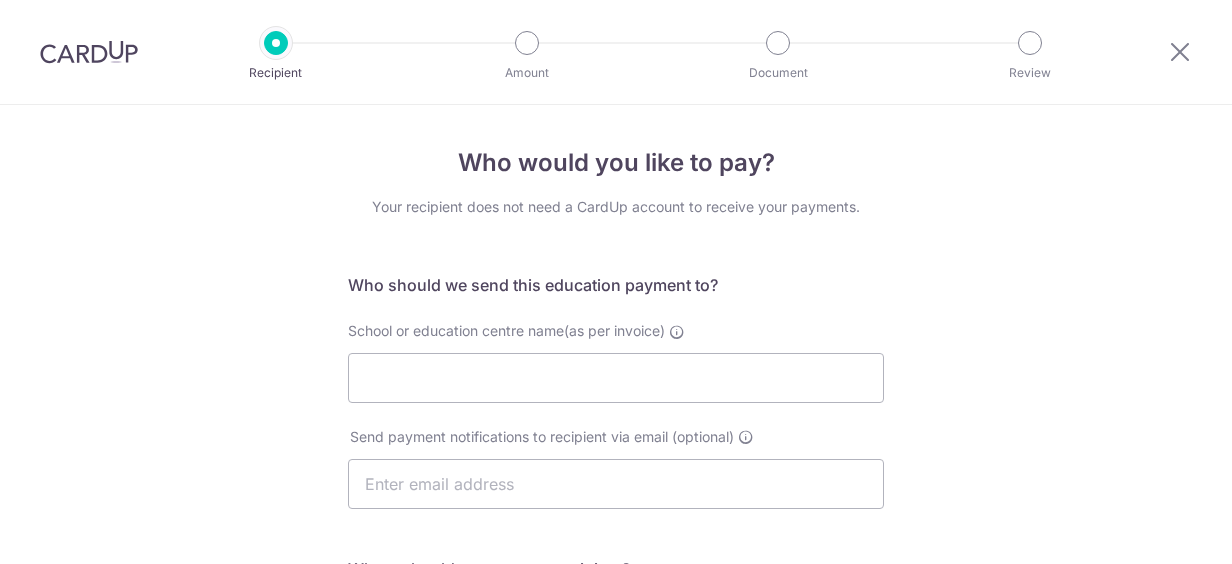 scroll, scrollTop: 0, scrollLeft: 0, axis: both 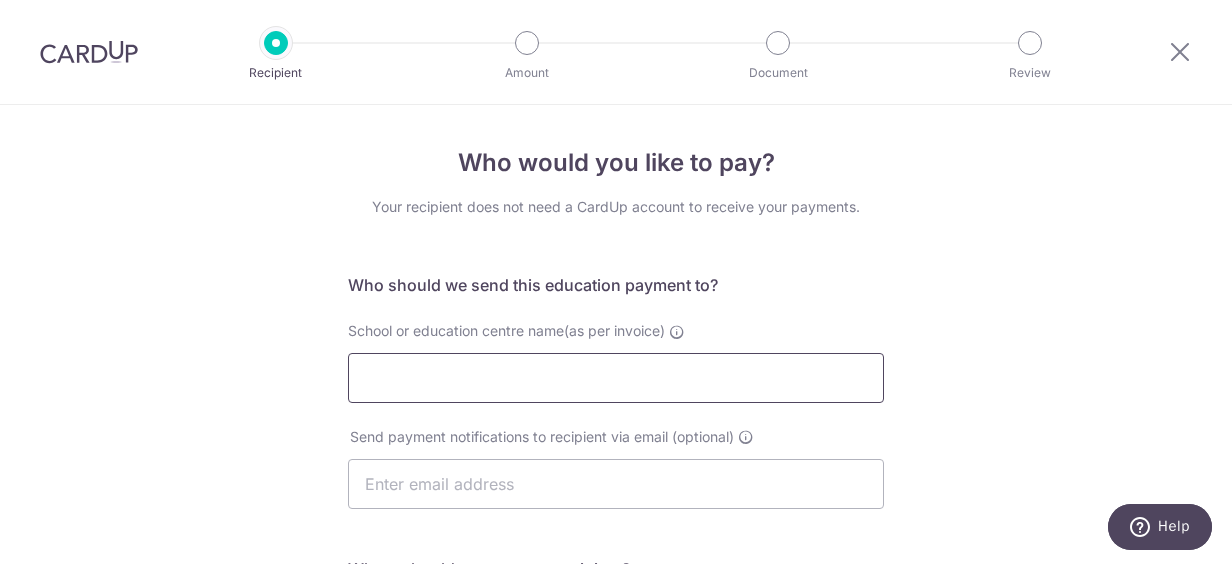click on "School or education centre name(as per invoice)" at bounding box center (616, 378) 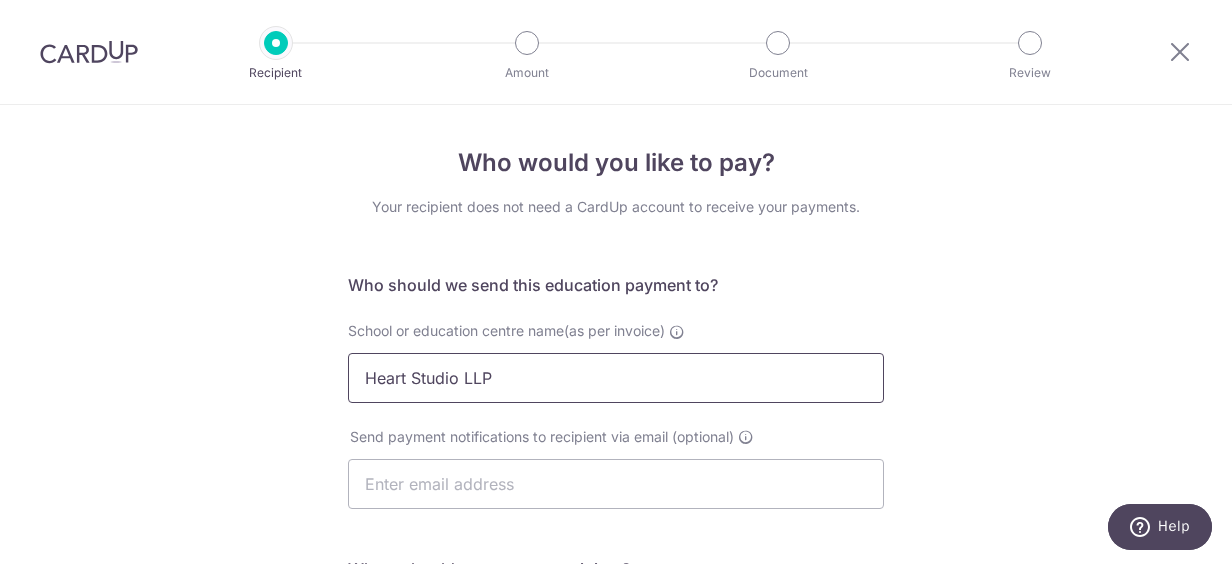 type on "Heart Studio LLP" 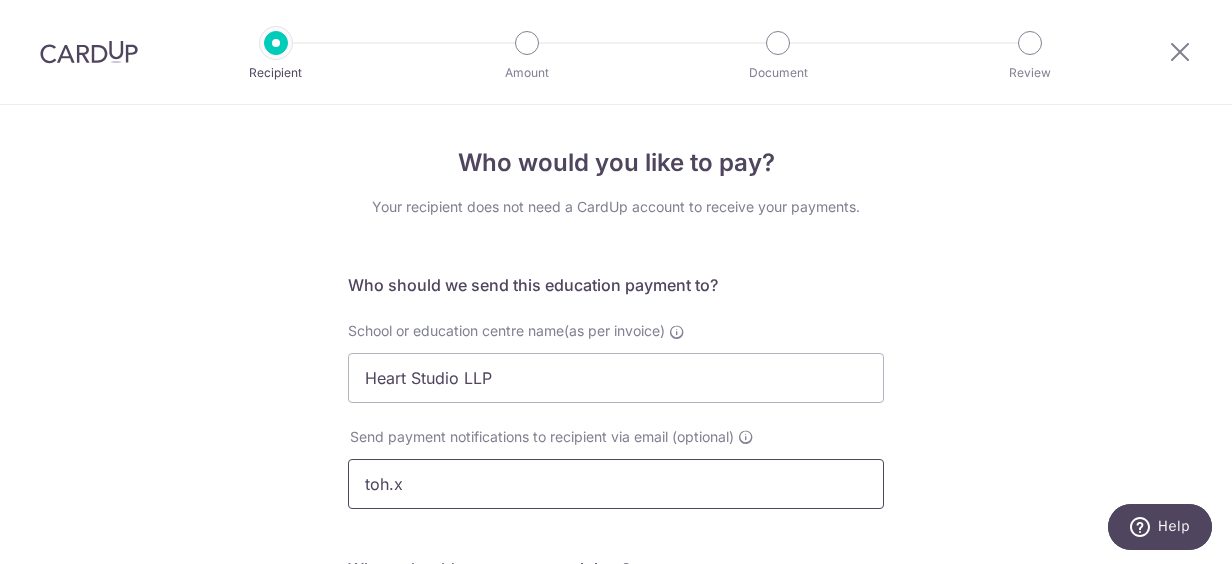 type on "[EMAIL_ADDRESS][DOMAIN_NAME]" 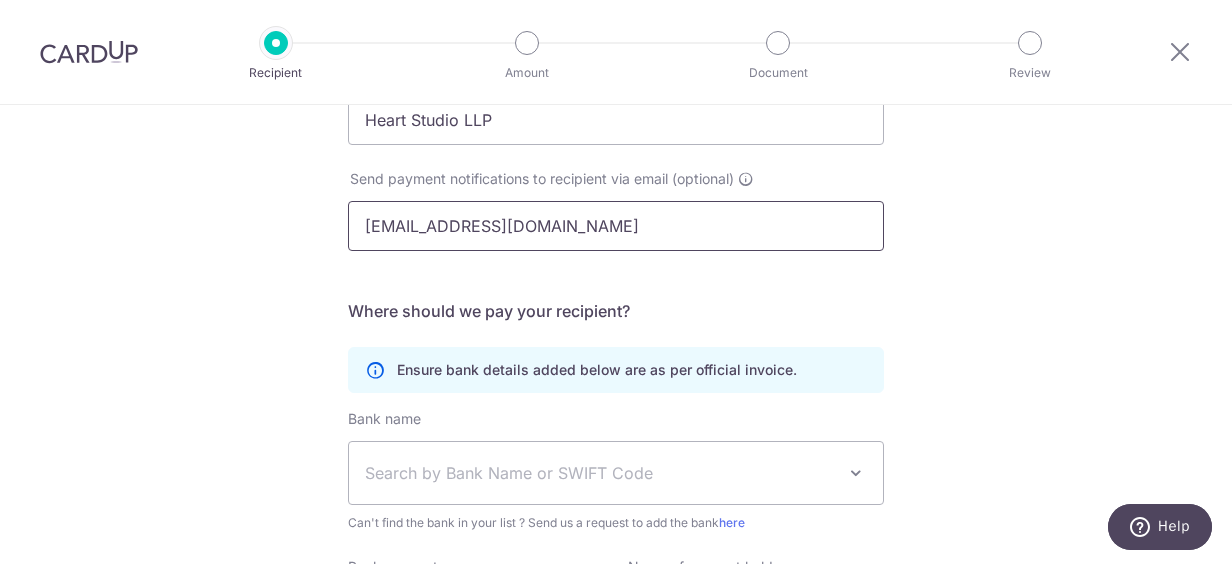 scroll, scrollTop: 300, scrollLeft: 0, axis: vertical 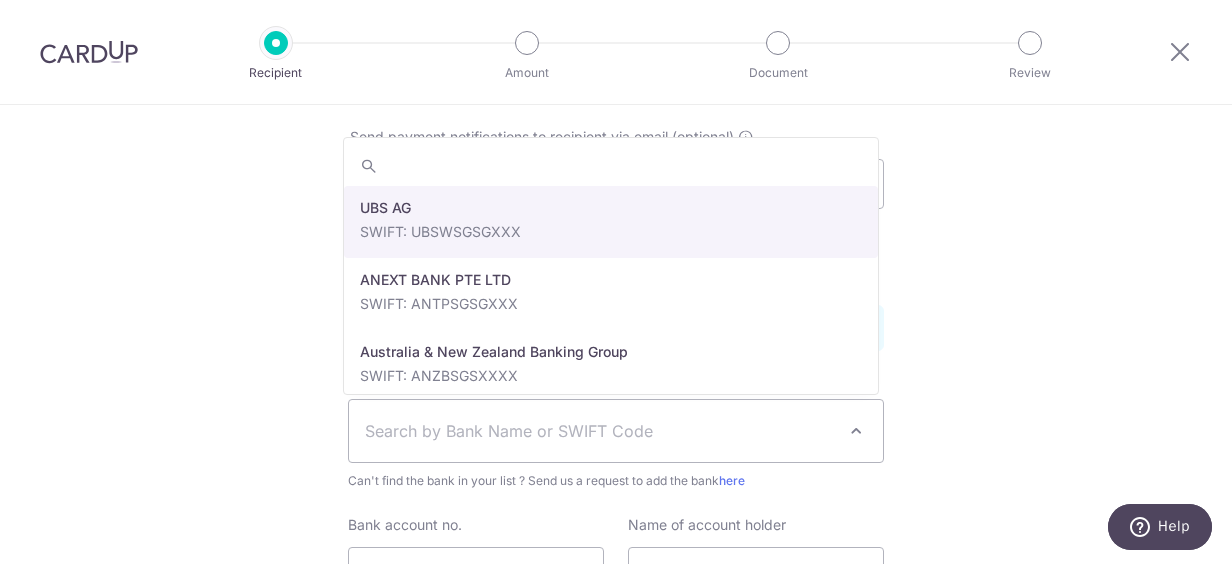 click on "Search by Bank Name or SWIFT Code" at bounding box center (600, 431) 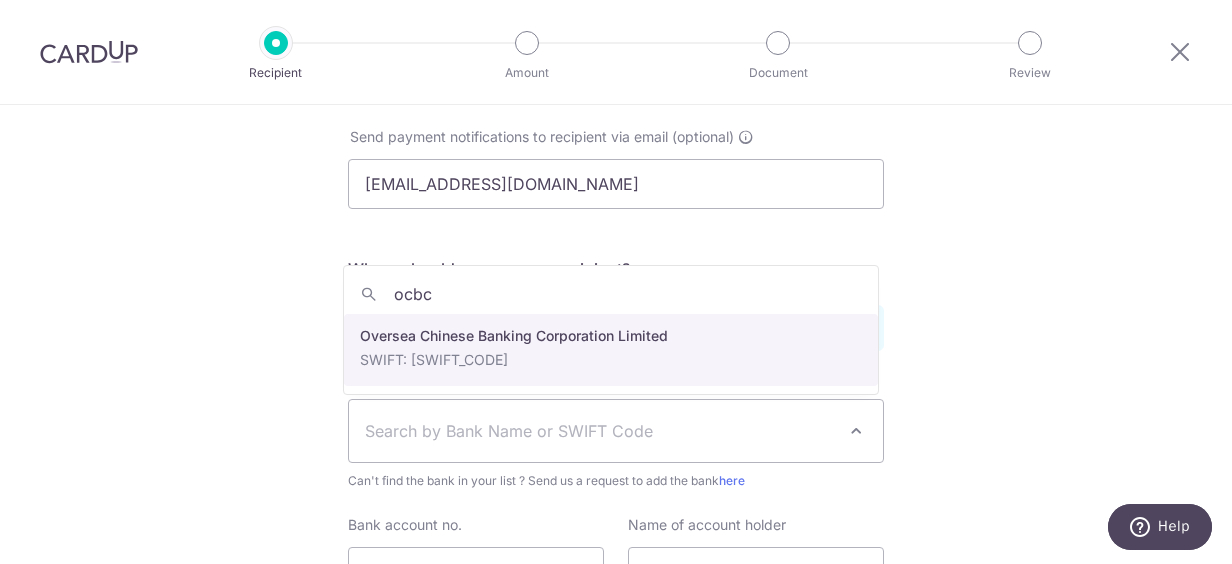 type on "ocbc" 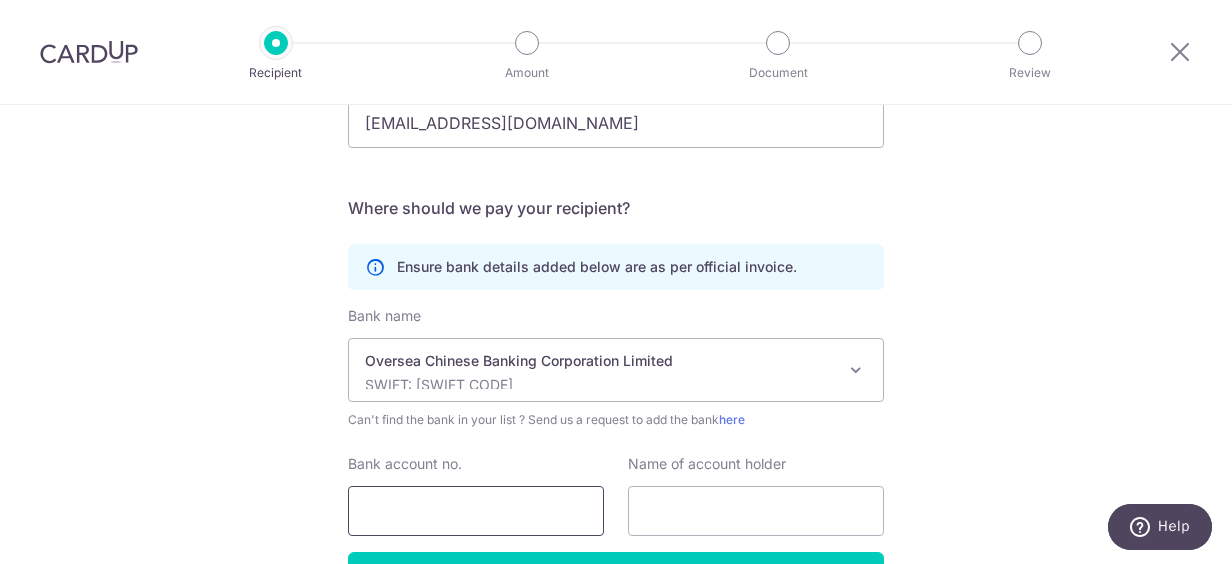 scroll, scrollTop: 400, scrollLeft: 0, axis: vertical 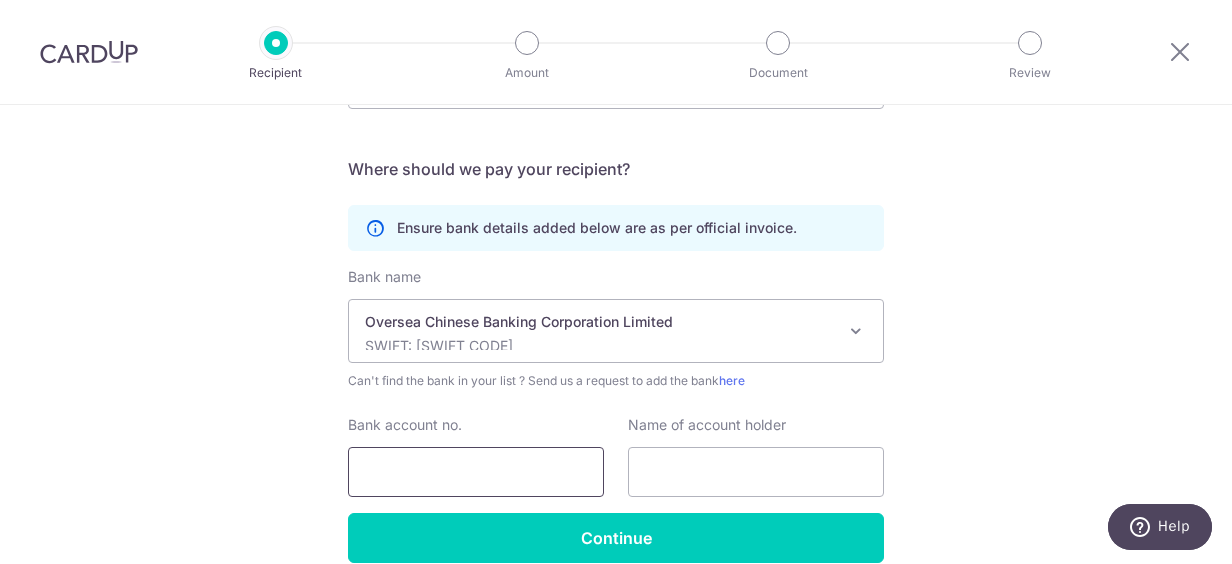 click on "Bank account no." at bounding box center [476, 472] 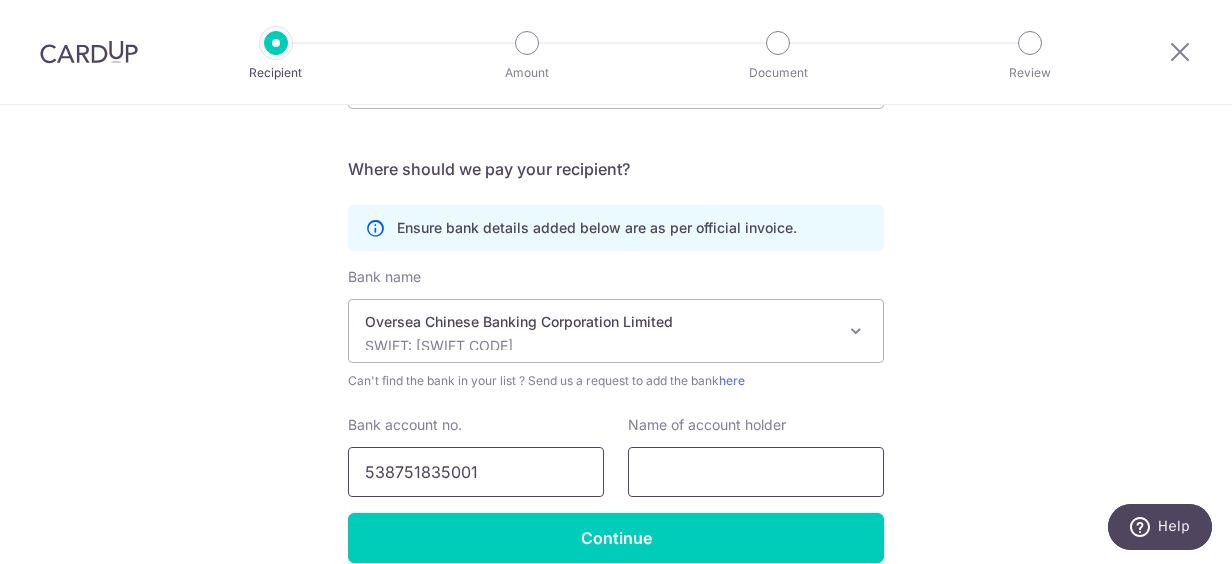 type on "538751835001" 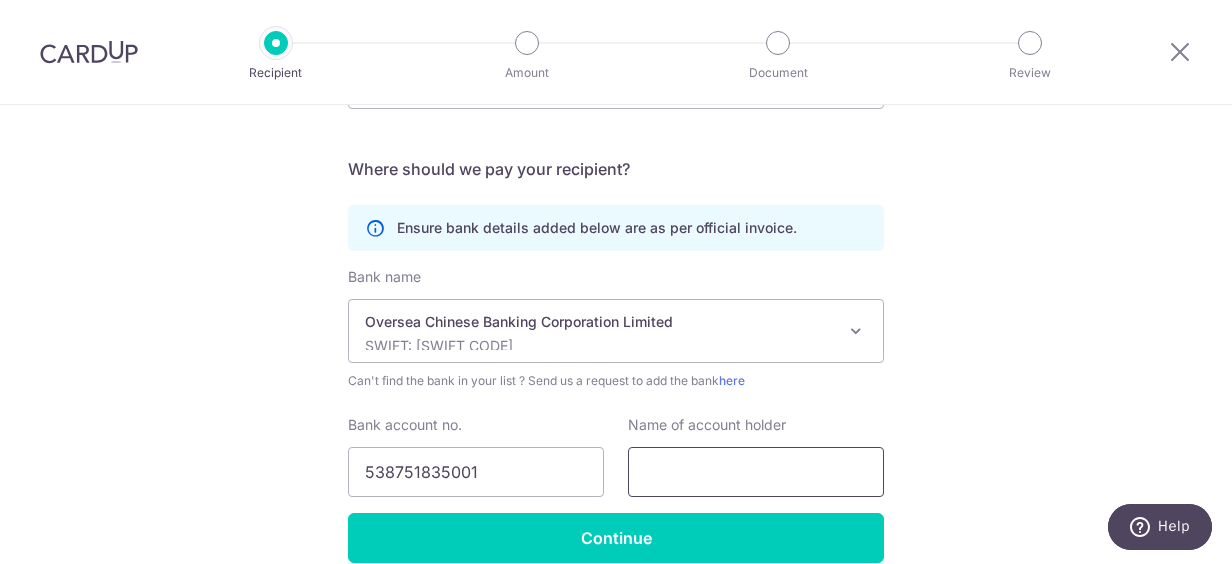 click at bounding box center [756, 472] 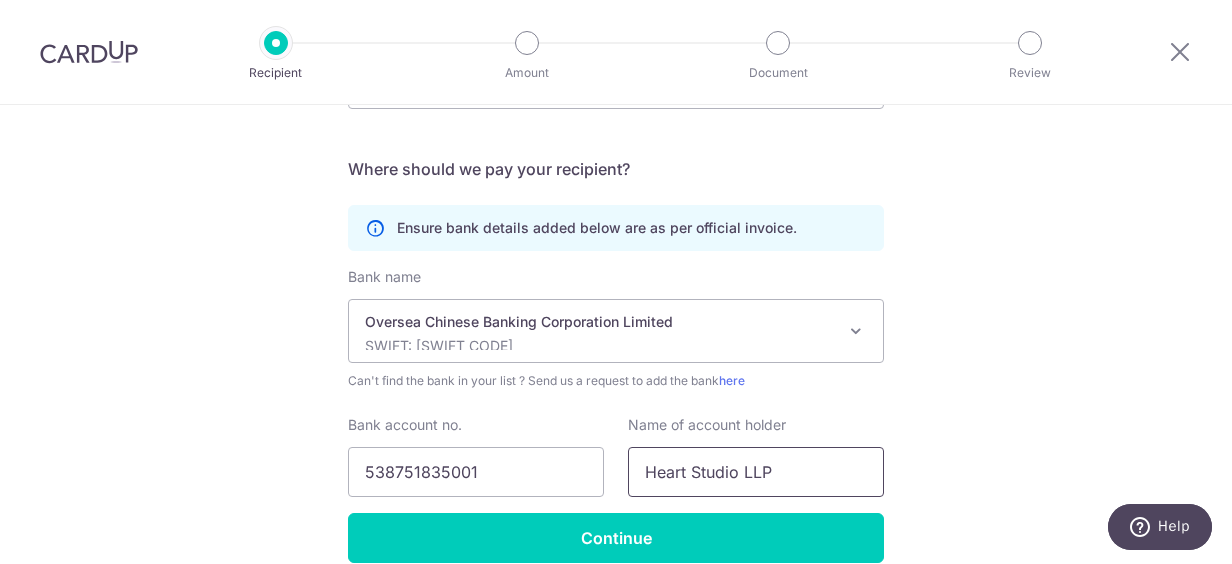 type on "Heart Studio LLP" 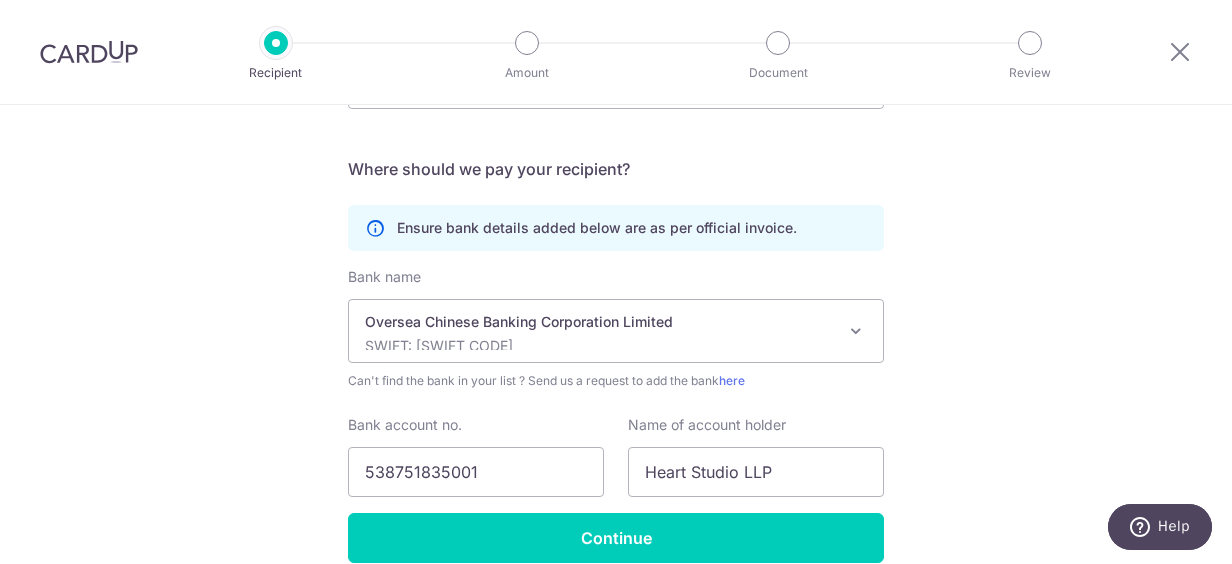 click on "Who would you like to pay?
Your recipient does not need a CardUp account to receive your payments.
Who should we send this education payment to?
School or education centre name(as per invoice)
Heart Studio LLP
Send payment notifications to recipient via email (optional)
toh.xinying8@gmail.com
translation missing: en.no key
URL
Telephone" at bounding box center (616, 181) 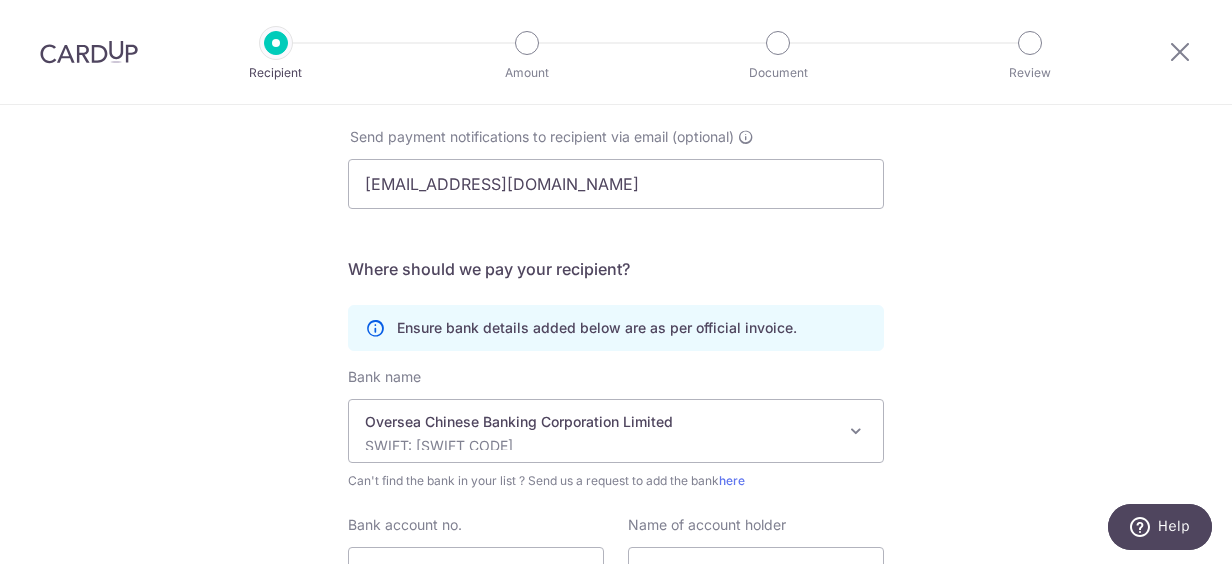 scroll, scrollTop: 491, scrollLeft: 0, axis: vertical 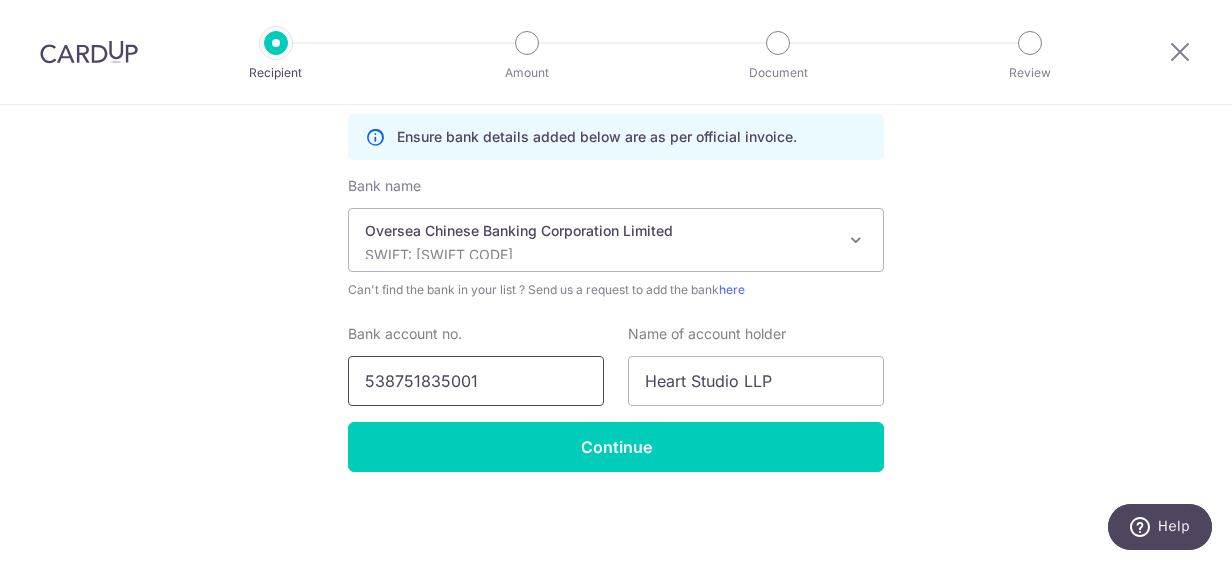 drag, startPoint x: 387, startPoint y: 380, endPoint x: 406, endPoint y: 378, distance: 19.104973 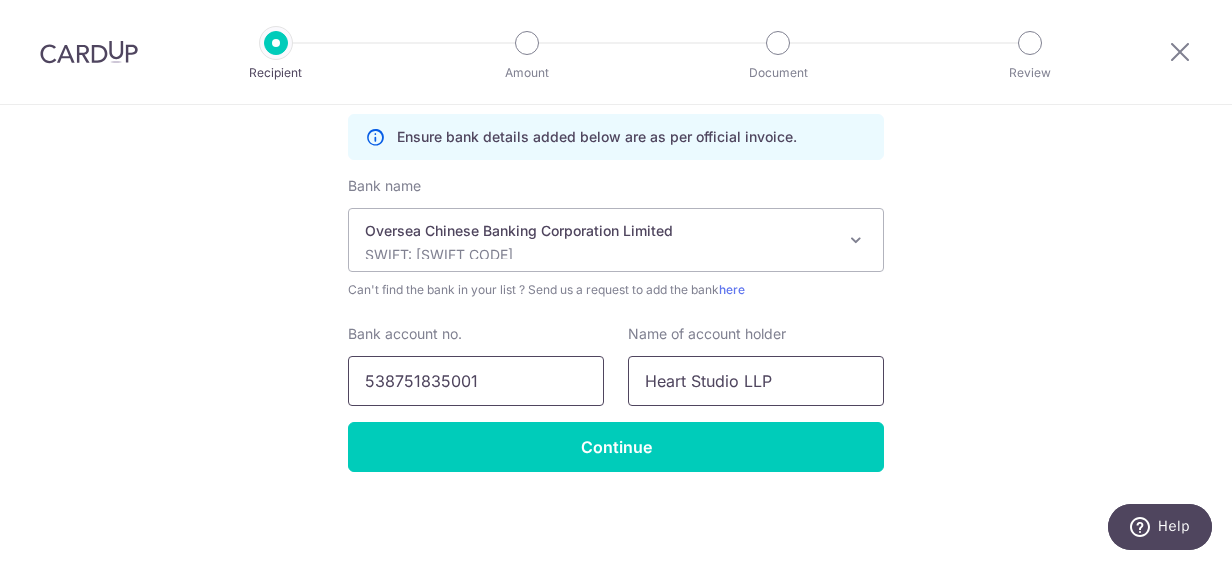 drag, startPoint x: 528, startPoint y: 386, endPoint x: 692, endPoint y: 382, distance: 164.04877 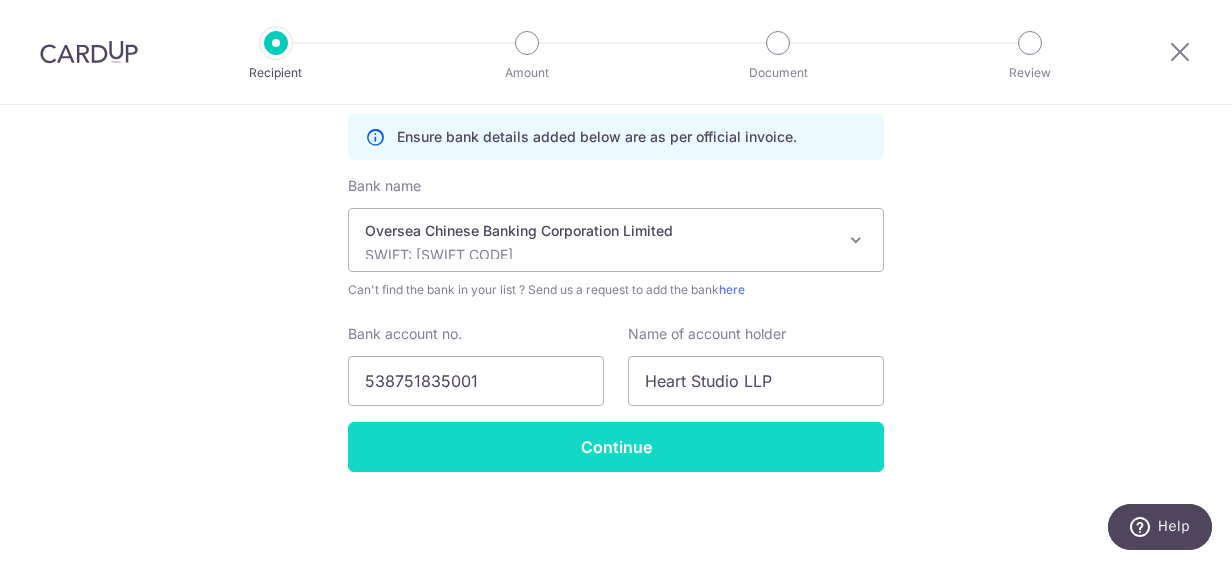 click on "Continue" at bounding box center [616, 447] 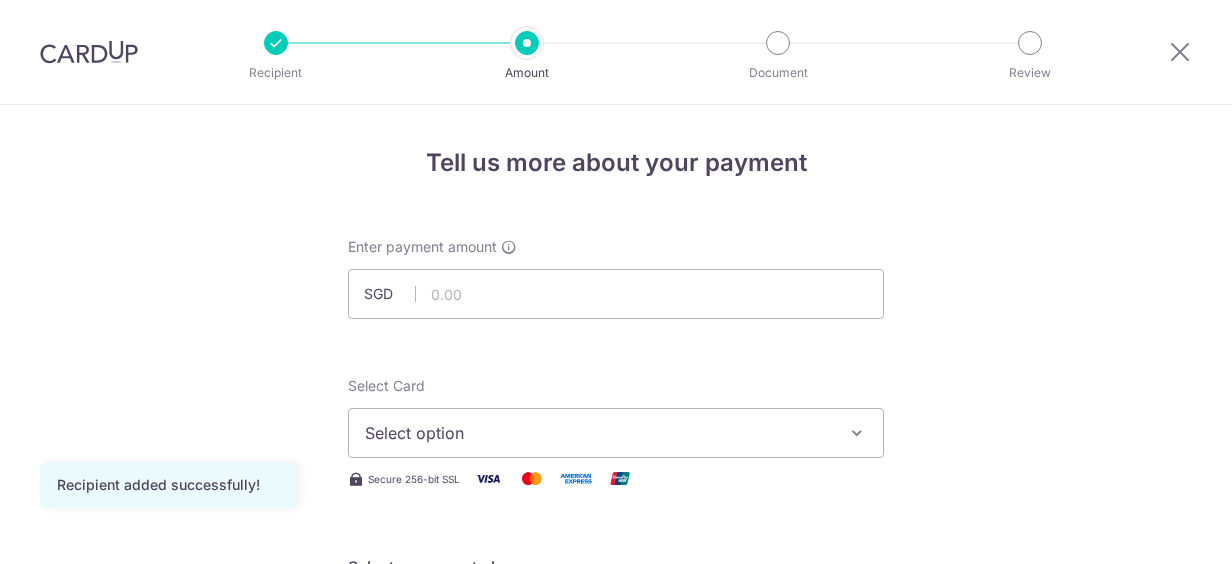 scroll, scrollTop: 0, scrollLeft: 0, axis: both 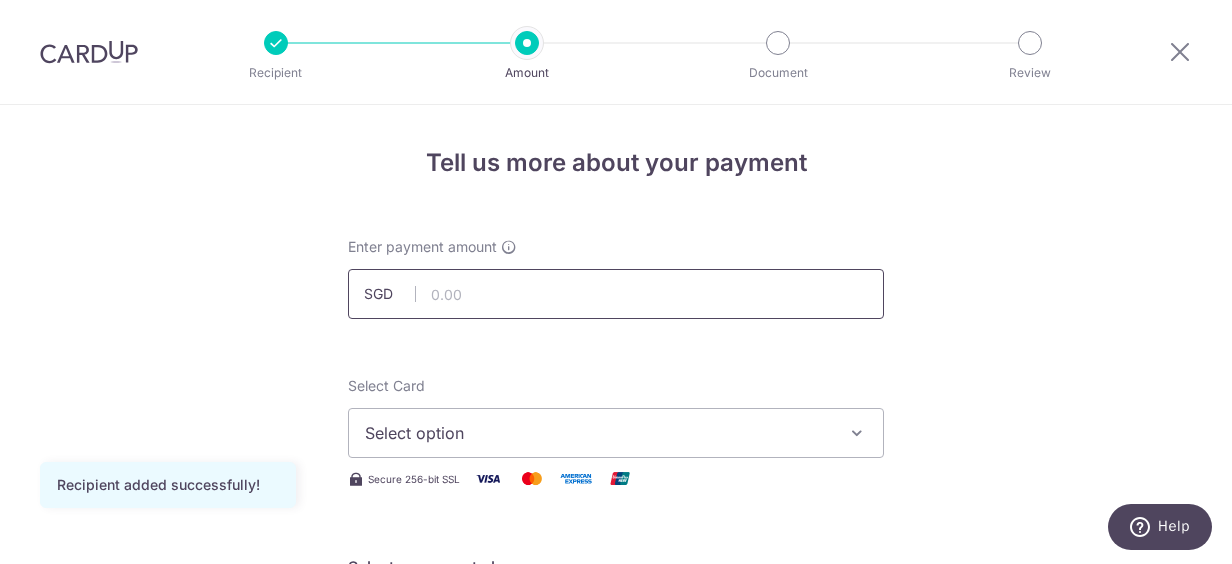 click at bounding box center [616, 294] 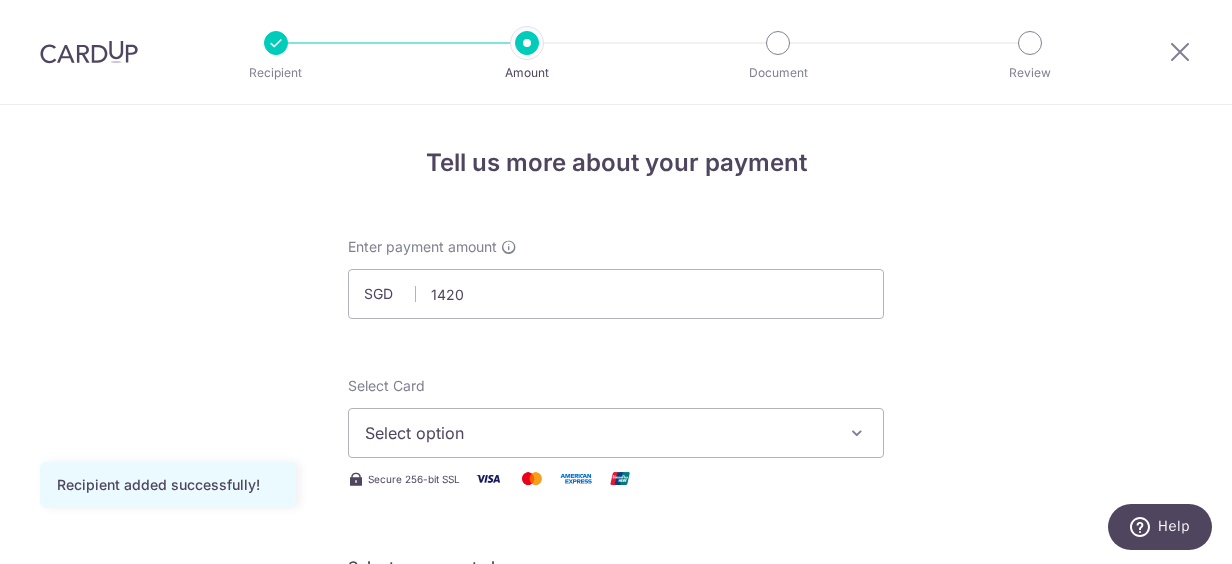 type on "1,420.00" 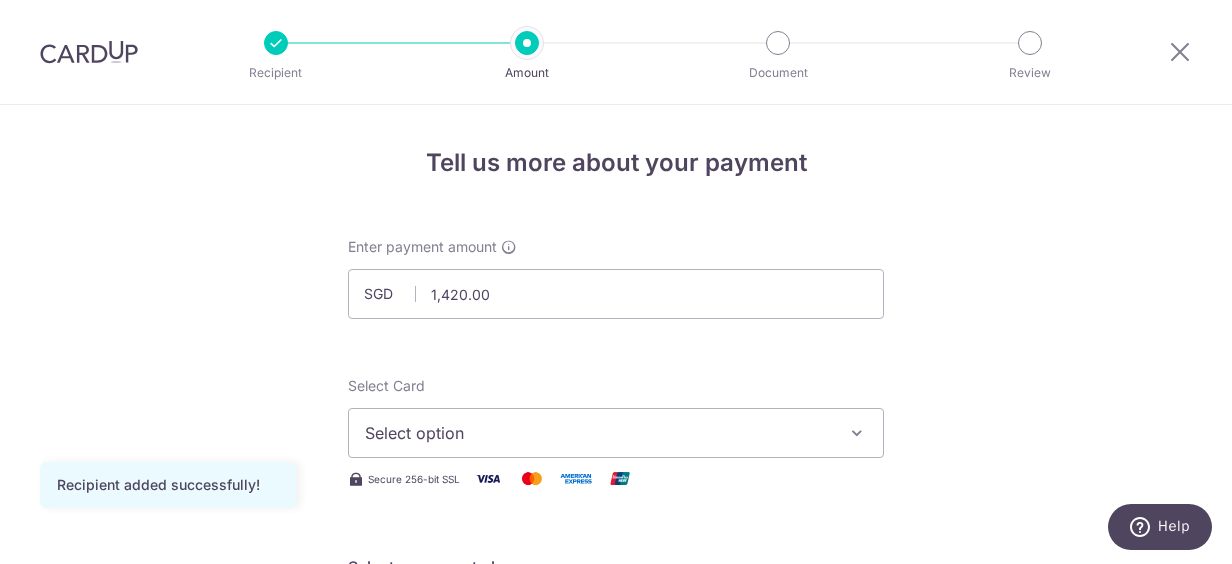 click on "Select option" at bounding box center [616, 433] 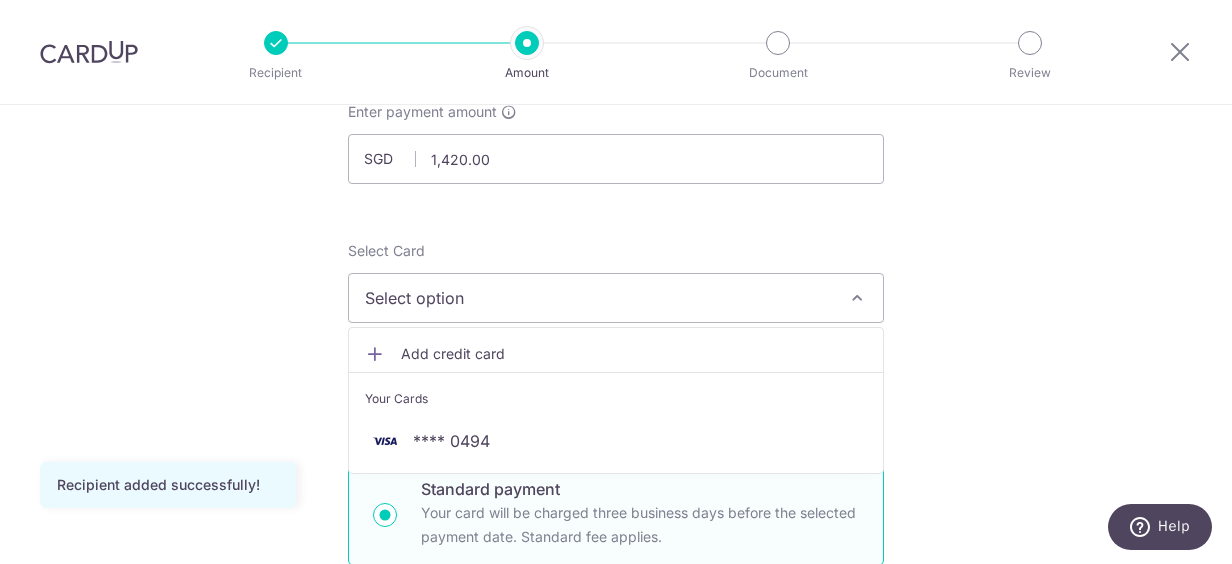 scroll, scrollTop: 200, scrollLeft: 0, axis: vertical 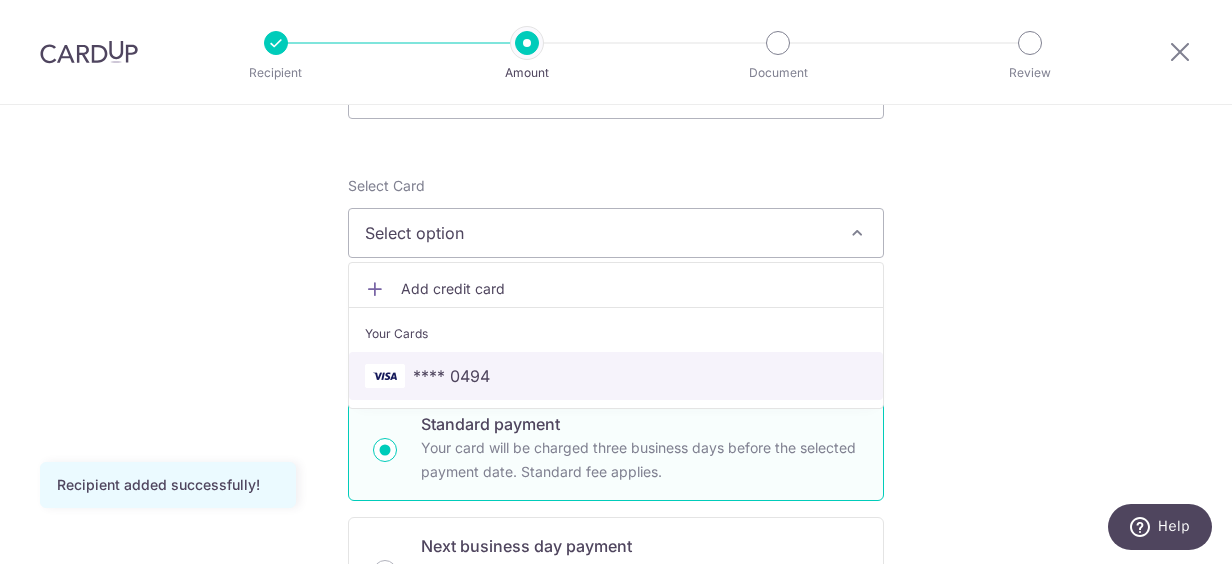 drag, startPoint x: 504, startPoint y: 375, endPoint x: 550, endPoint y: 394, distance: 49.76947 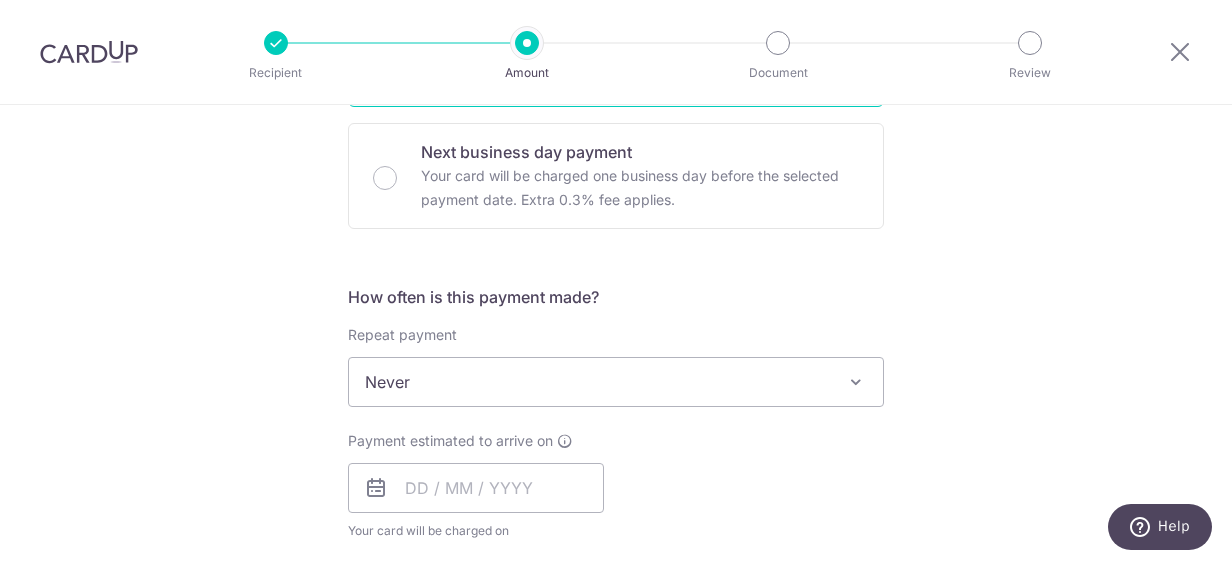 scroll, scrollTop: 700, scrollLeft: 0, axis: vertical 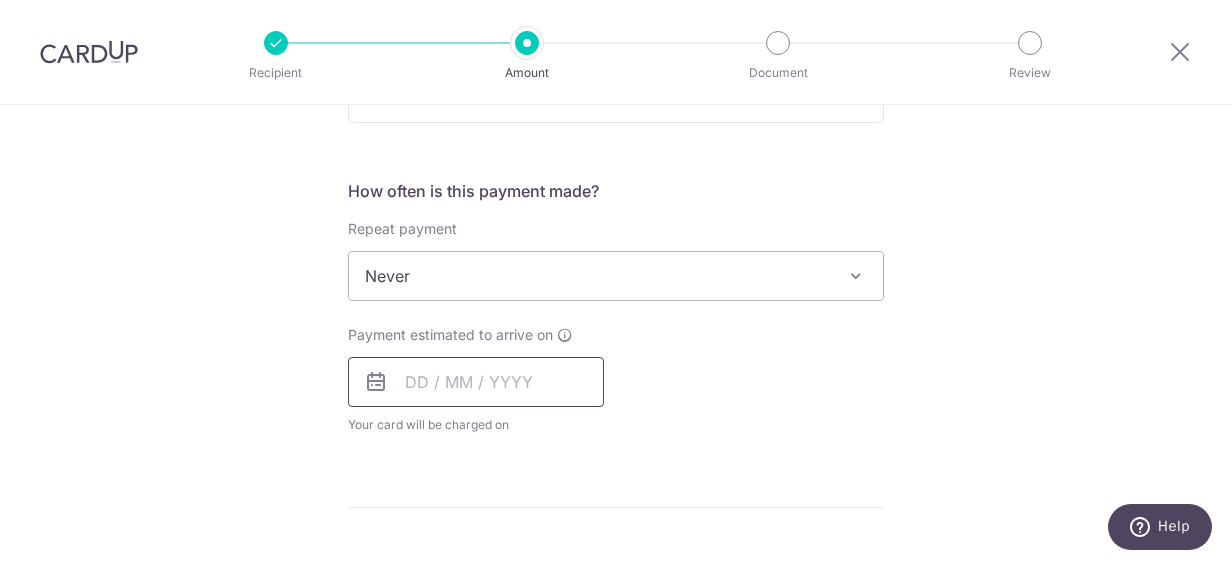 click at bounding box center [476, 382] 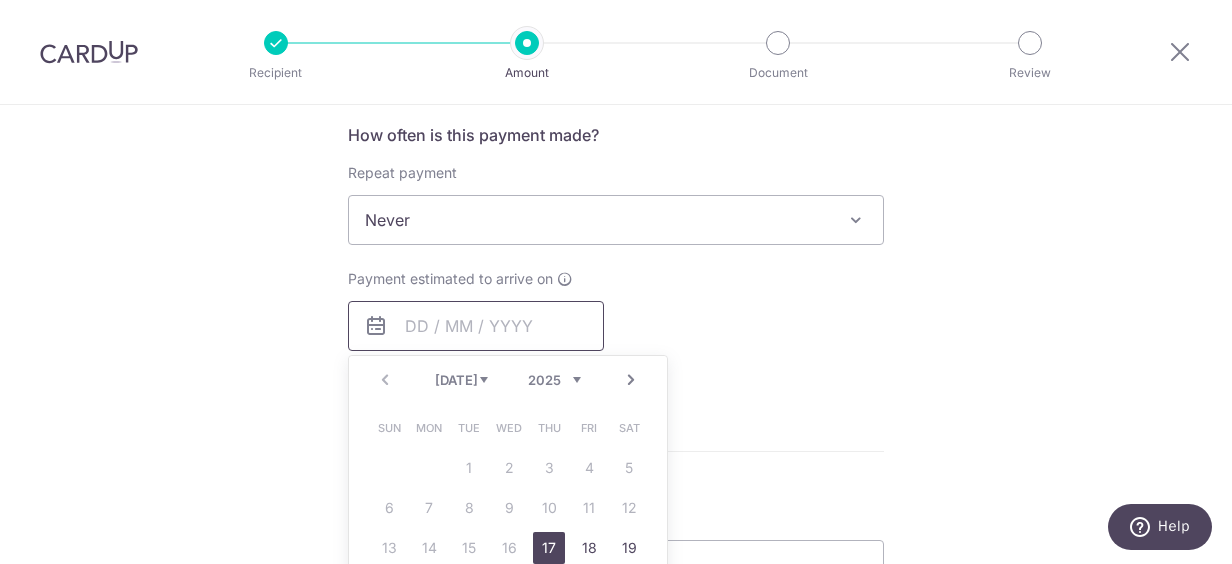 scroll, scrollTop: 800, scrollLeft: 0, axis: vertical 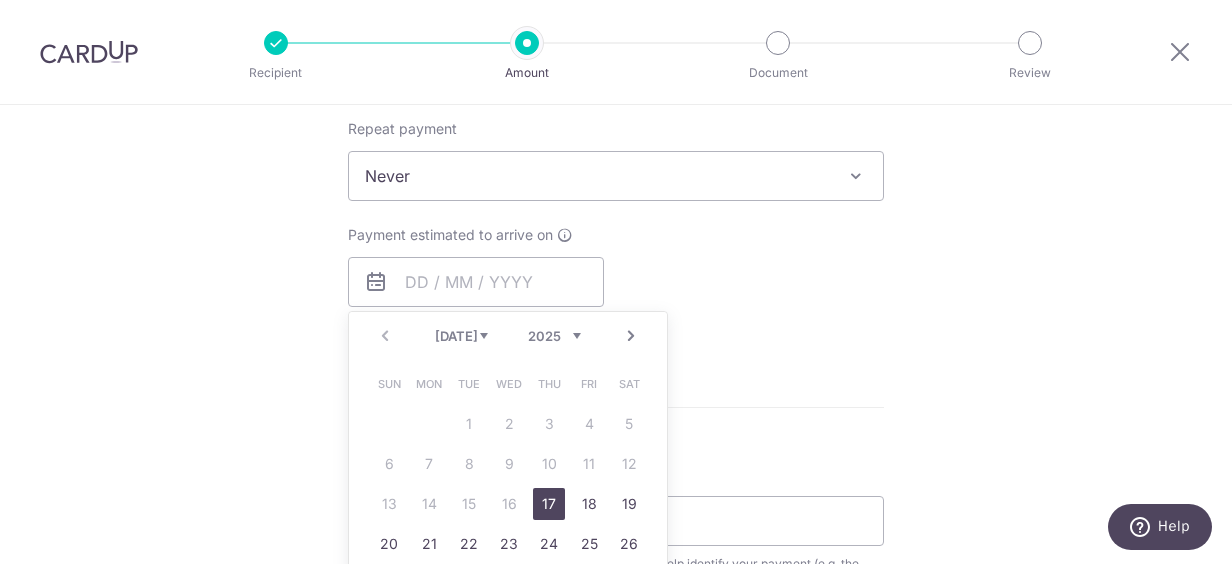 click on "17" at bounding box center (549, 504) 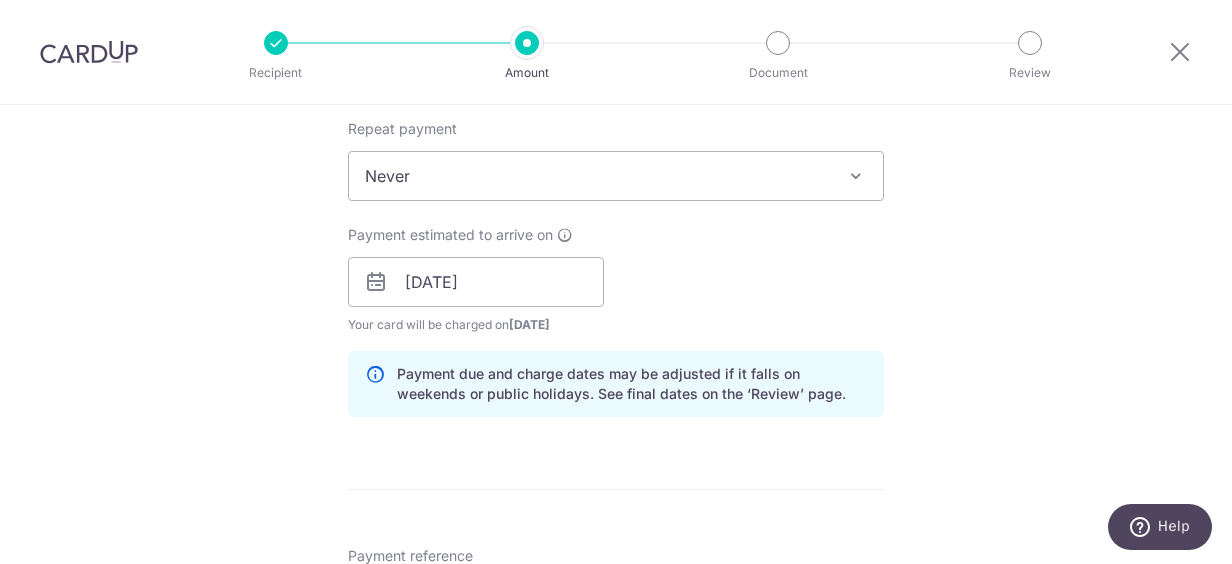 click on "Tell us more about your payment
Enter payment amount
SGD
1,420.00
1420.00
Recipient added successfully!
Select Card
**** 0494
Add credit card
Your Cards
**** 0494
Secure 256-bit SSL
Text
New card details
Card
Secure 256-bit SSL" at bounding box center (616, 250) 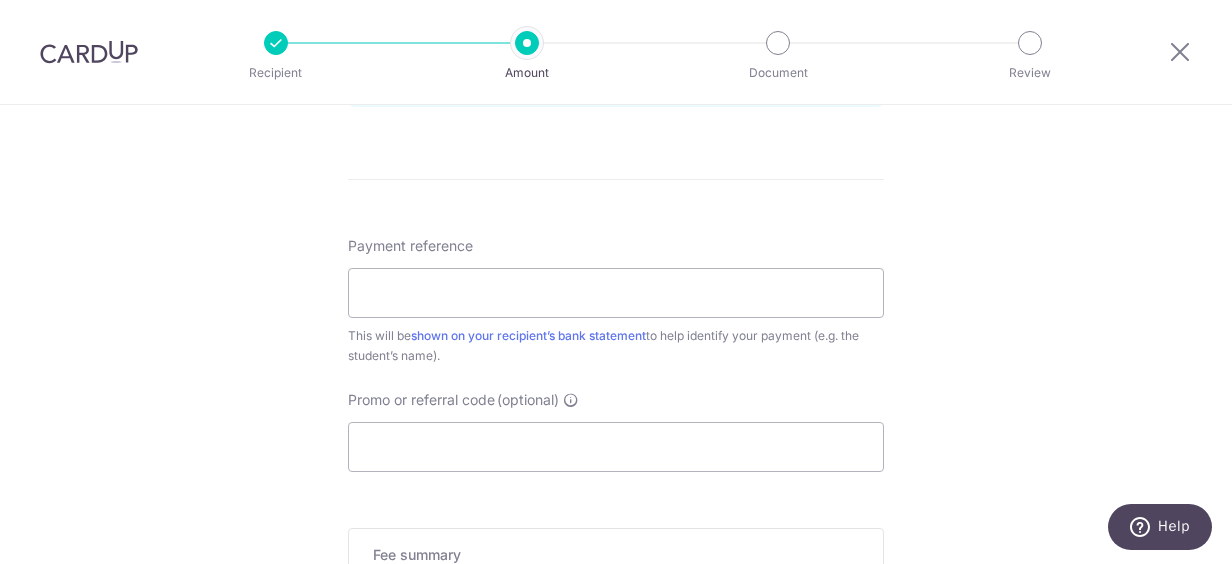 scroll, scrollTop: 1200, scrollLeft: 0, axis: vertical 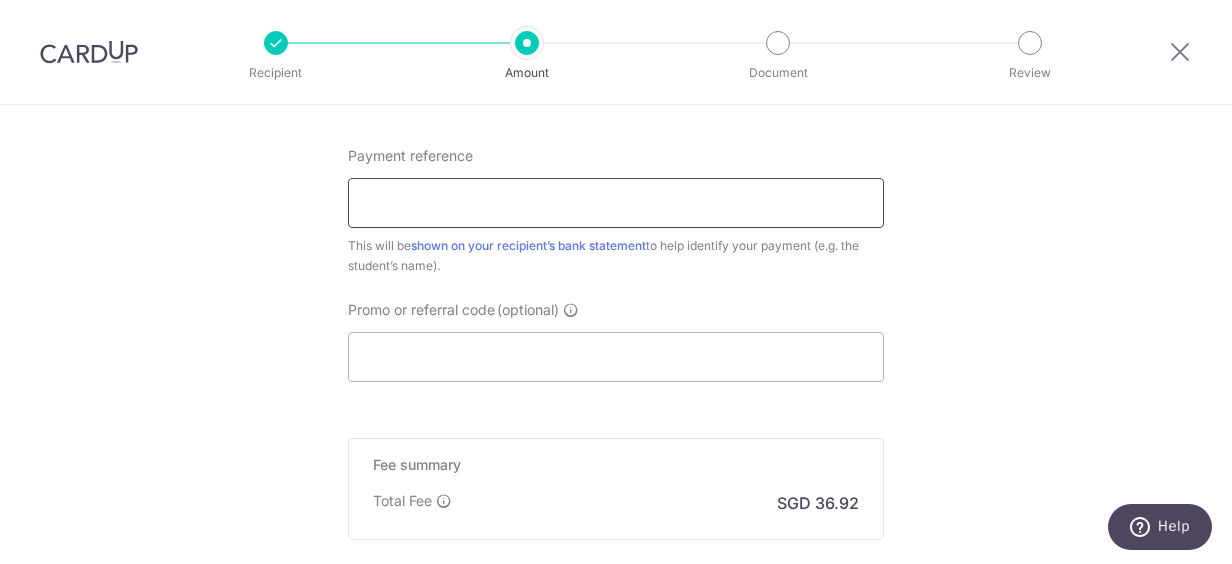 click on "Payment reference" at bounding box center (616, 203) 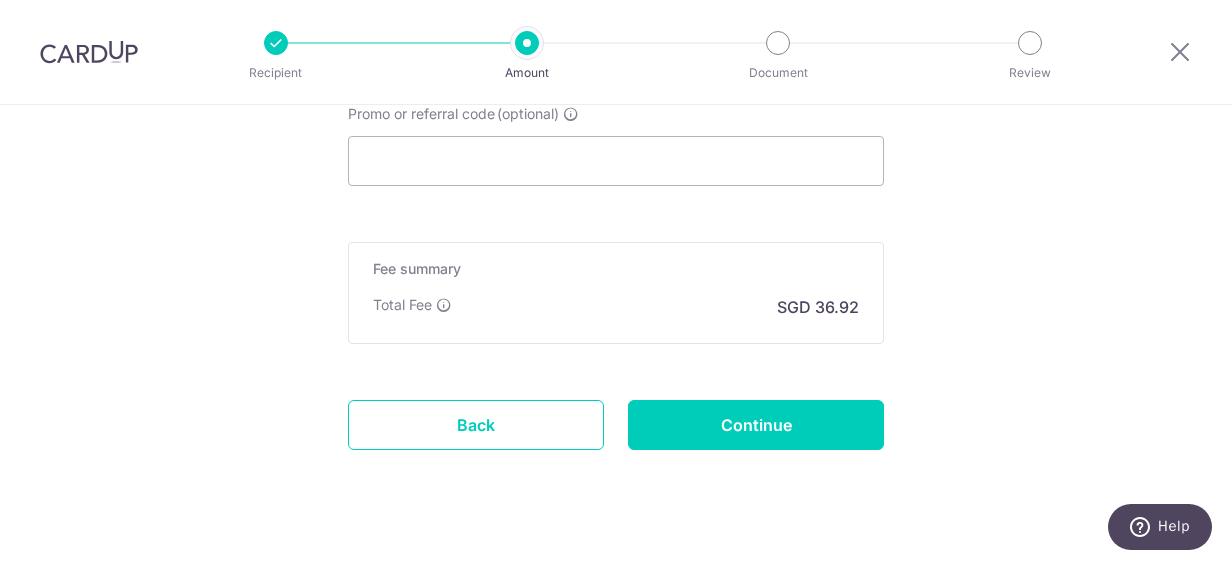 scroll, scrollTop: 1427, scrollLeft: 0, axis: vertical 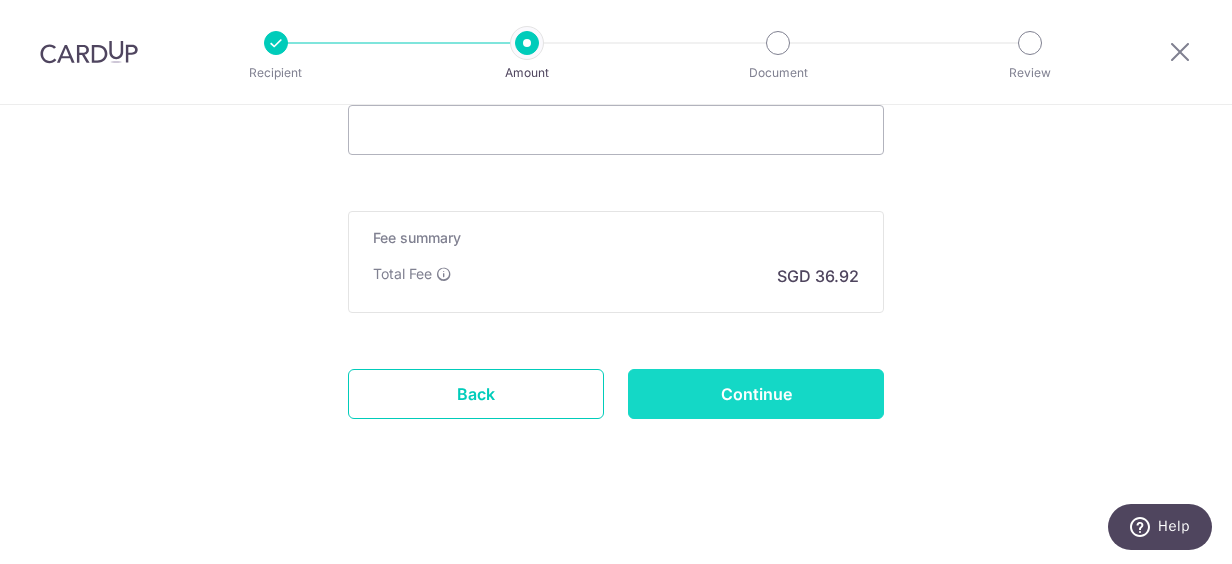 type on "pek zeyu yun xi yun yi" 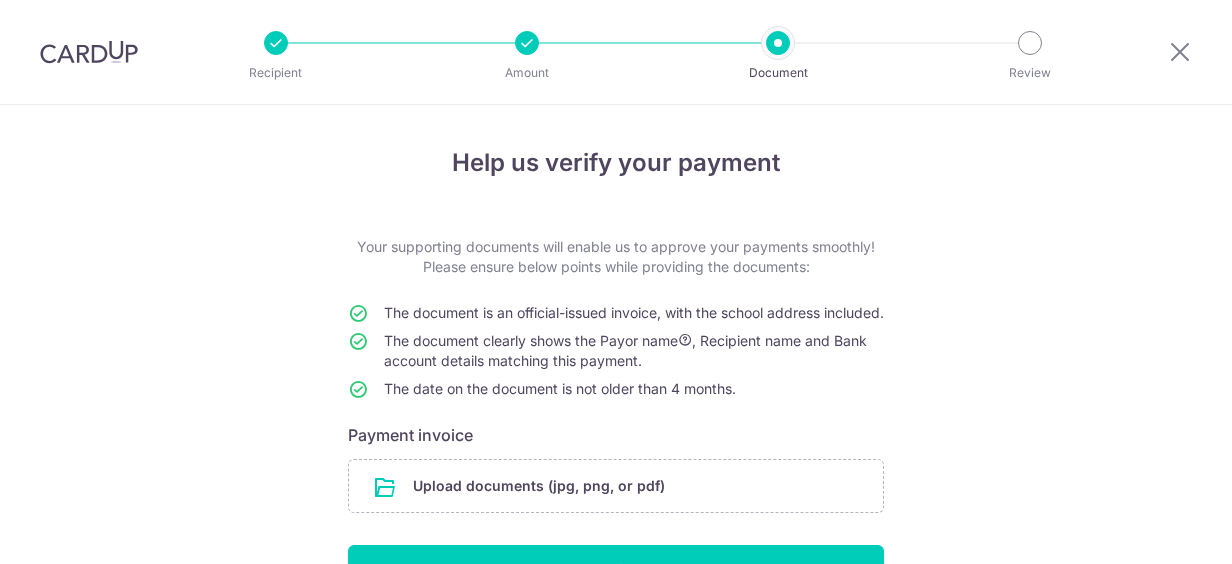 scroll, scrollTop: 0, scrollLeft: 0, axis: both 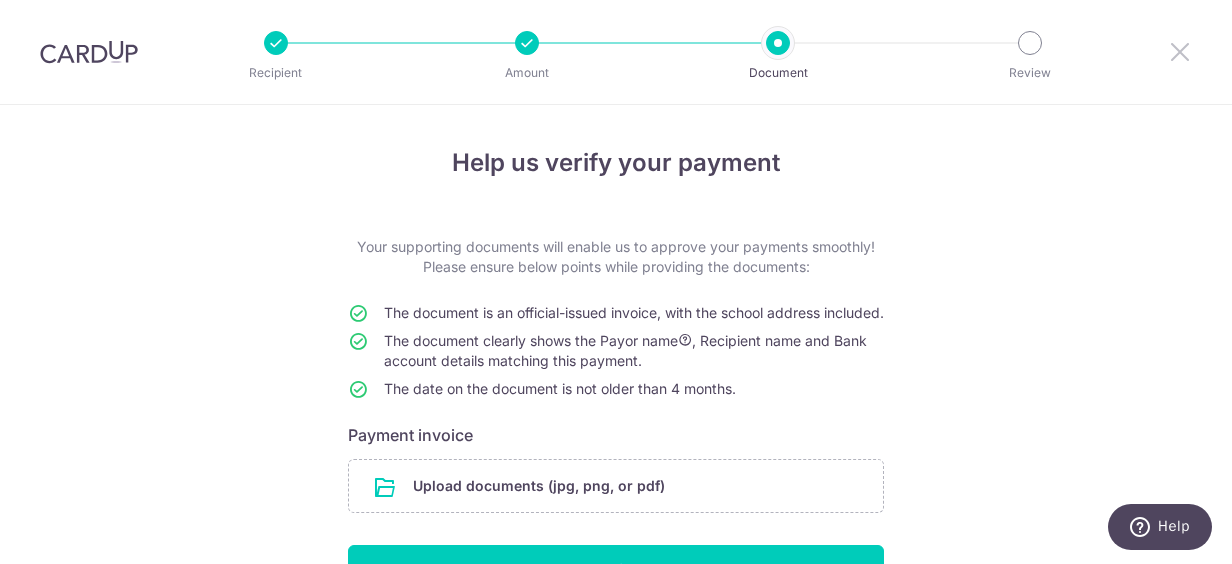 click at bounding box center [1180, 51] 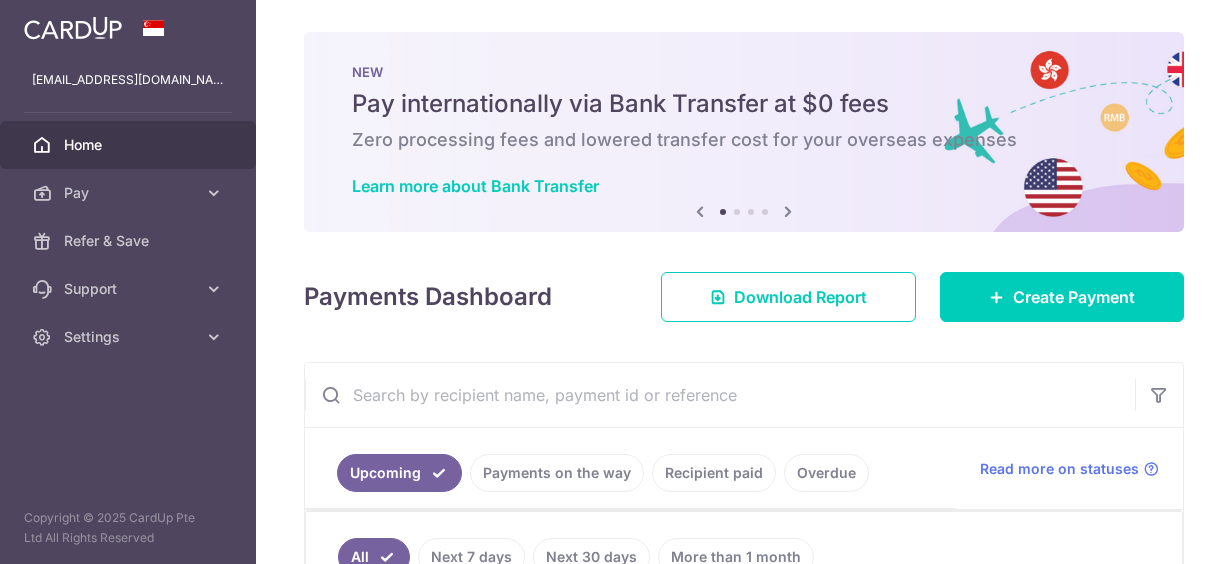 scroll, scrollTop: 0, scrollLeft: 0, axis: both 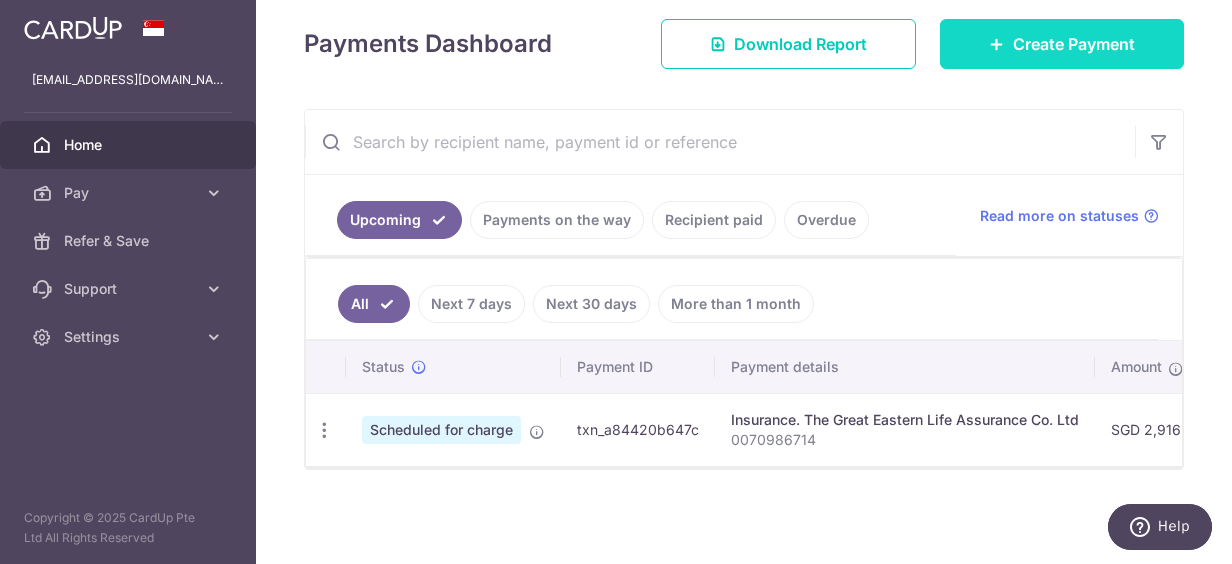 click on "Create Payment" at bounding box center [1074, 44] 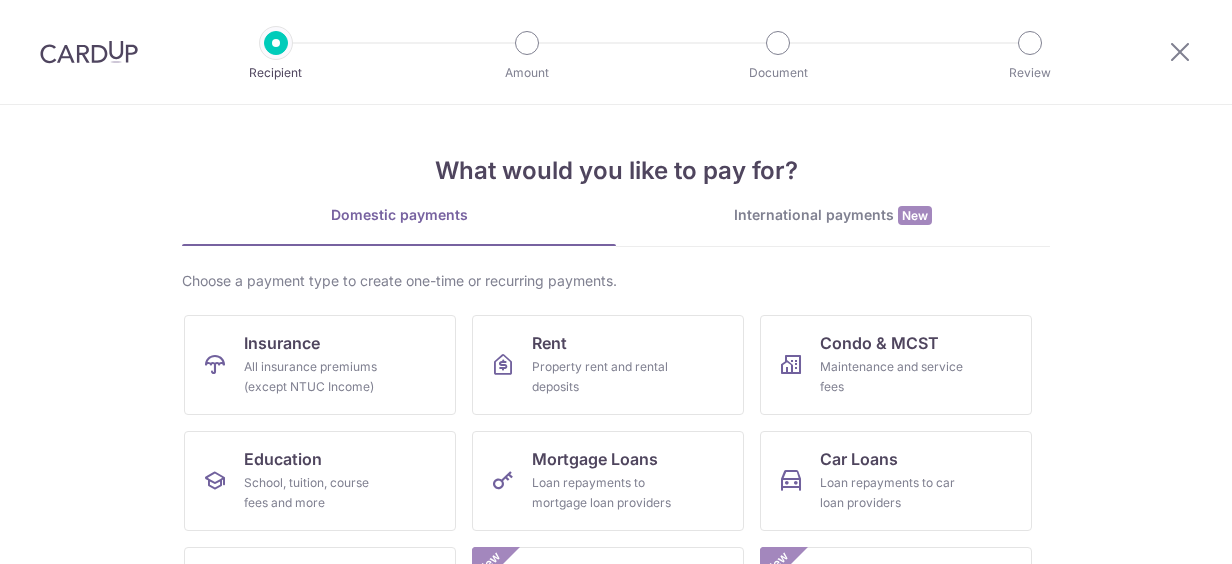 scroll, scrollTop: 0, scrollLeft: 0, axis: both 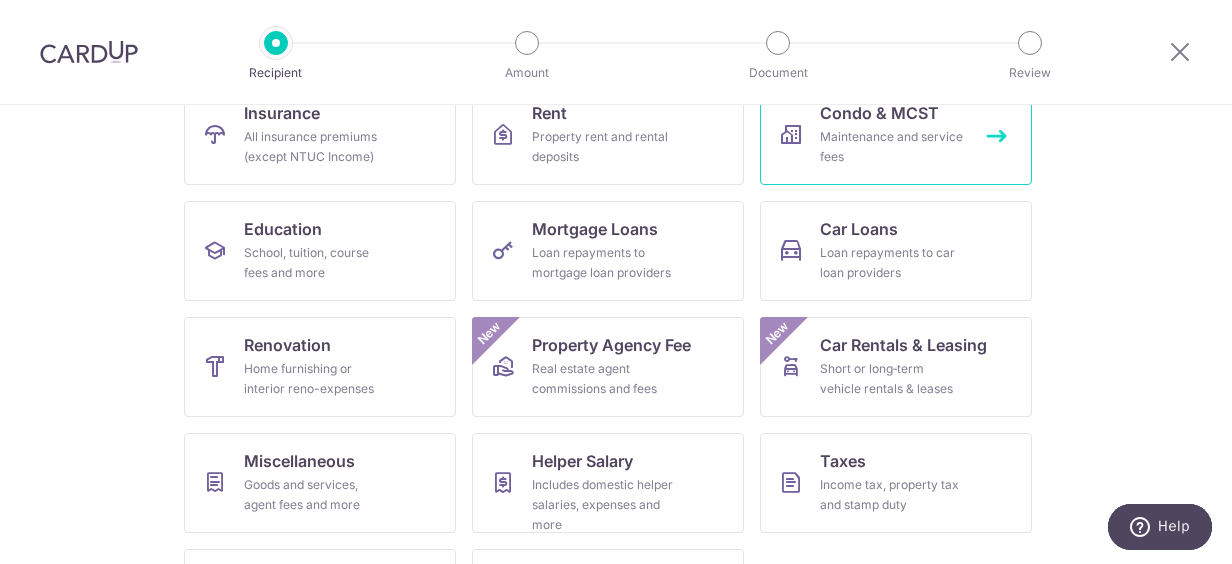 click on "Maintenance and service fees" at bounding box center [892, 147] 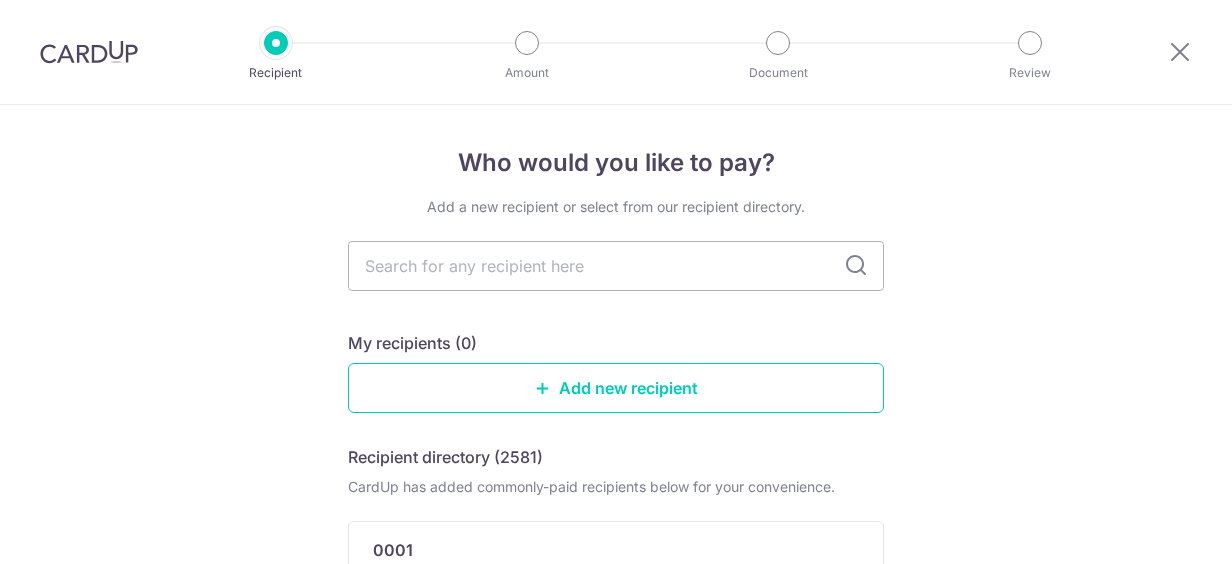 scroll, scrollTop: 0, scrollLeft: 0, axis: both 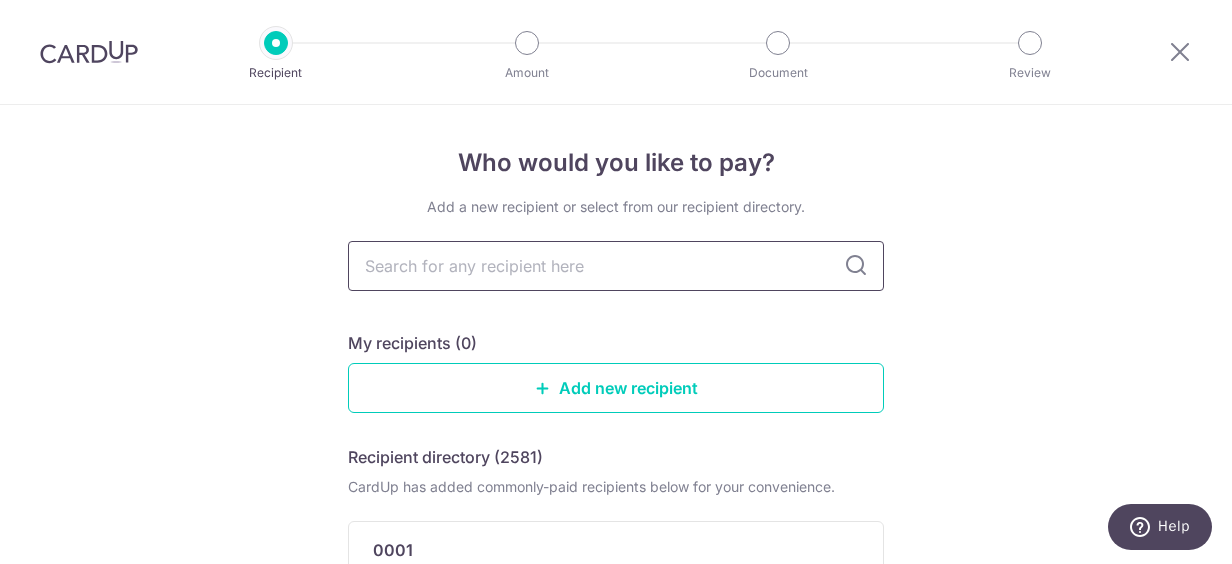 click at bounding box center [616, 266] 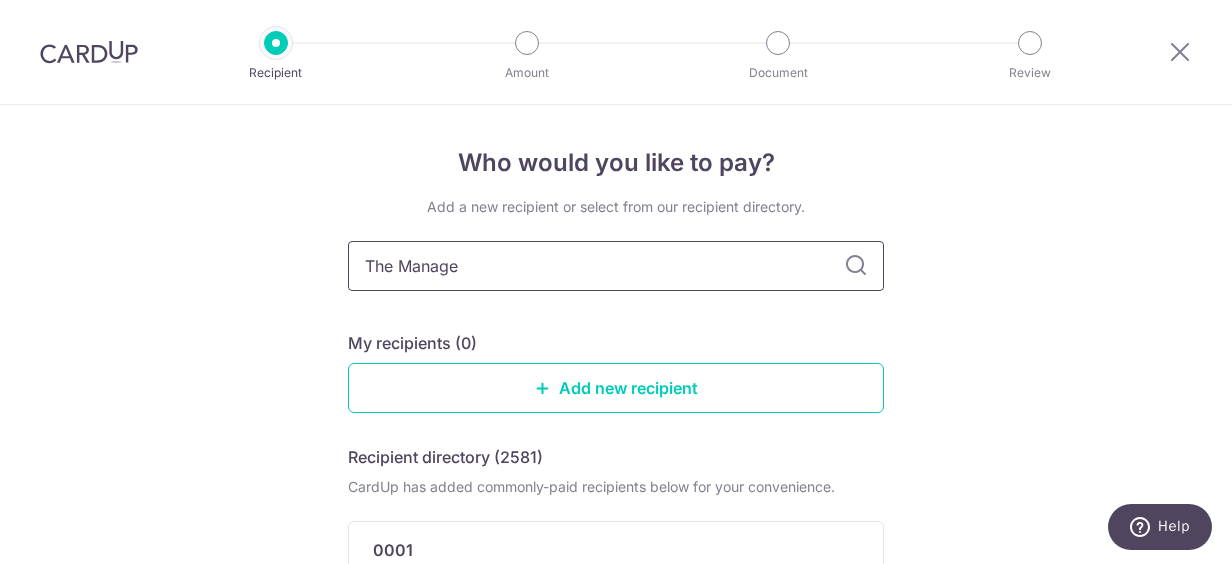 type on "The Managem" 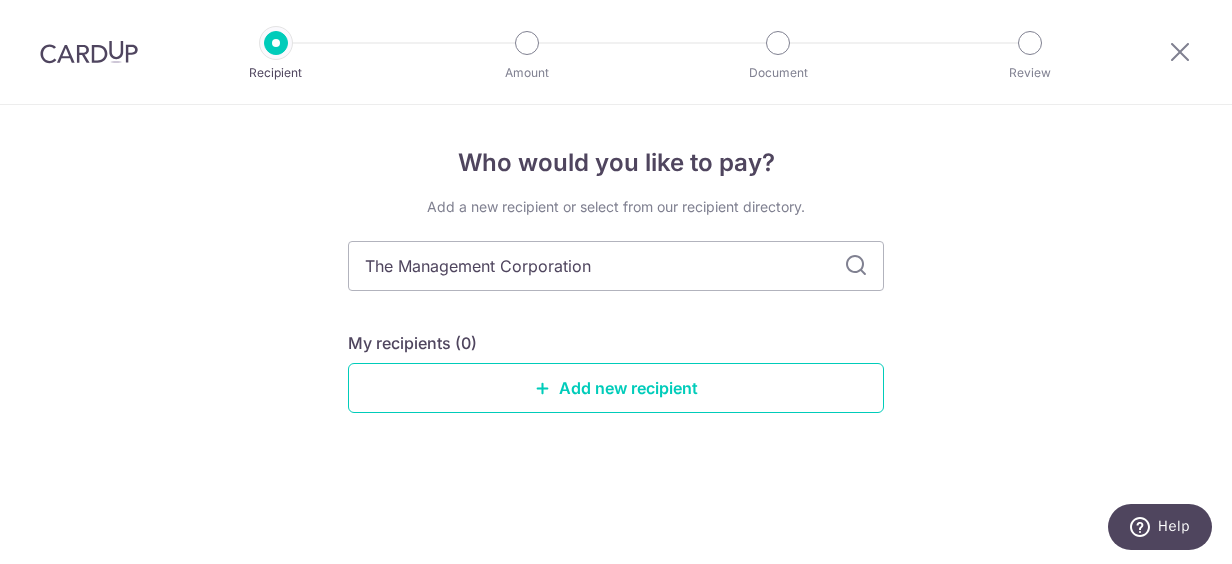 type on "The Management Corporation S" 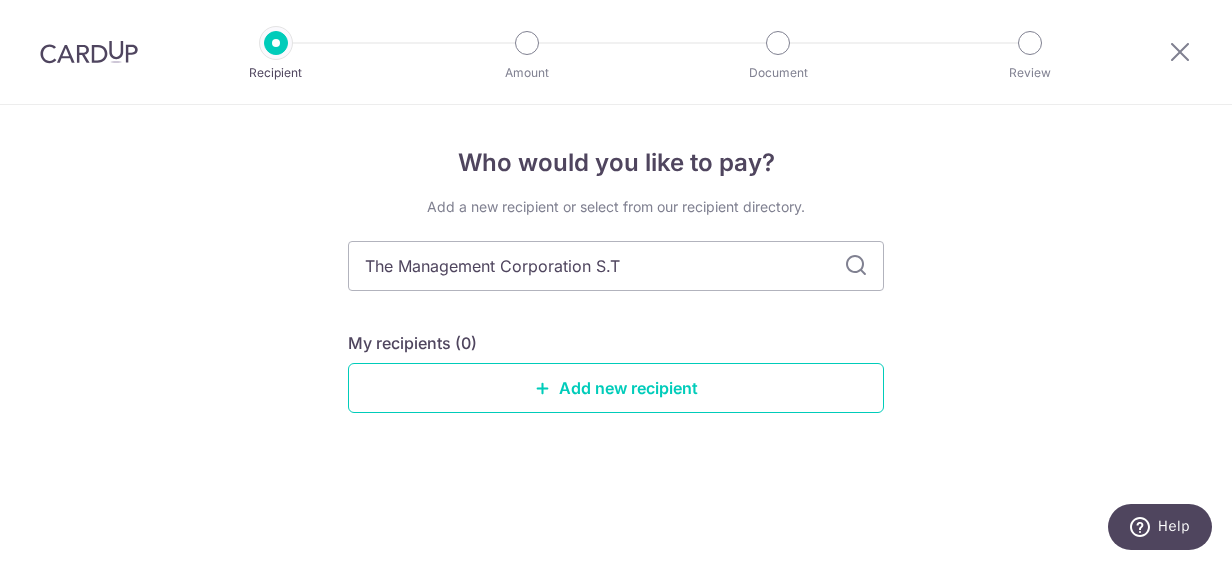 type on "The Management Corporation S.T." 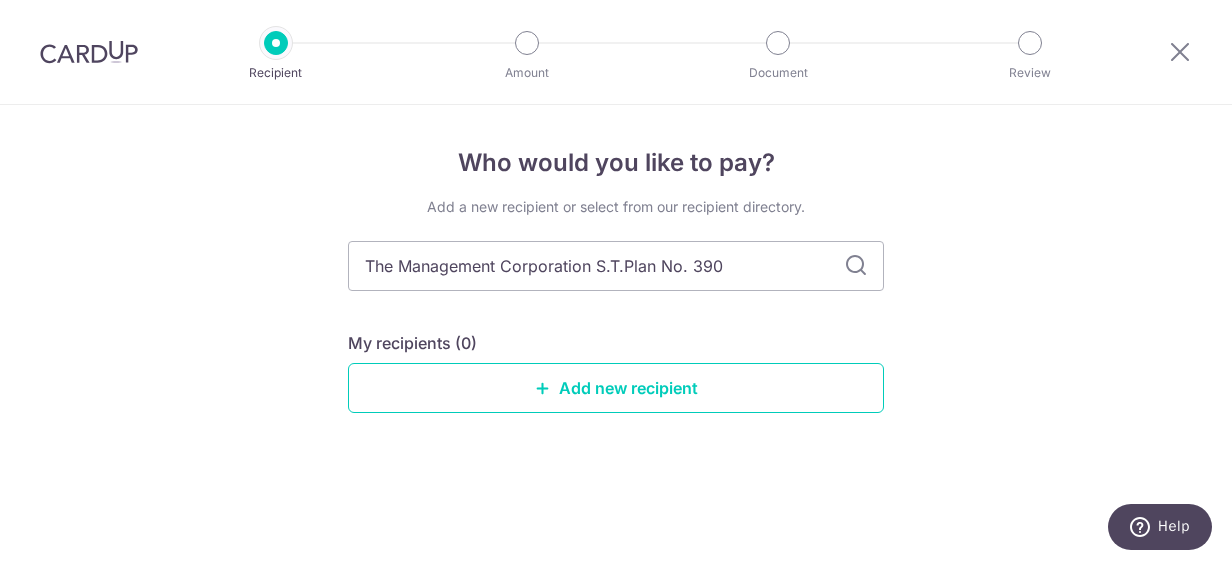 type on "The Management Corporation S.T.Plan No. 3907" 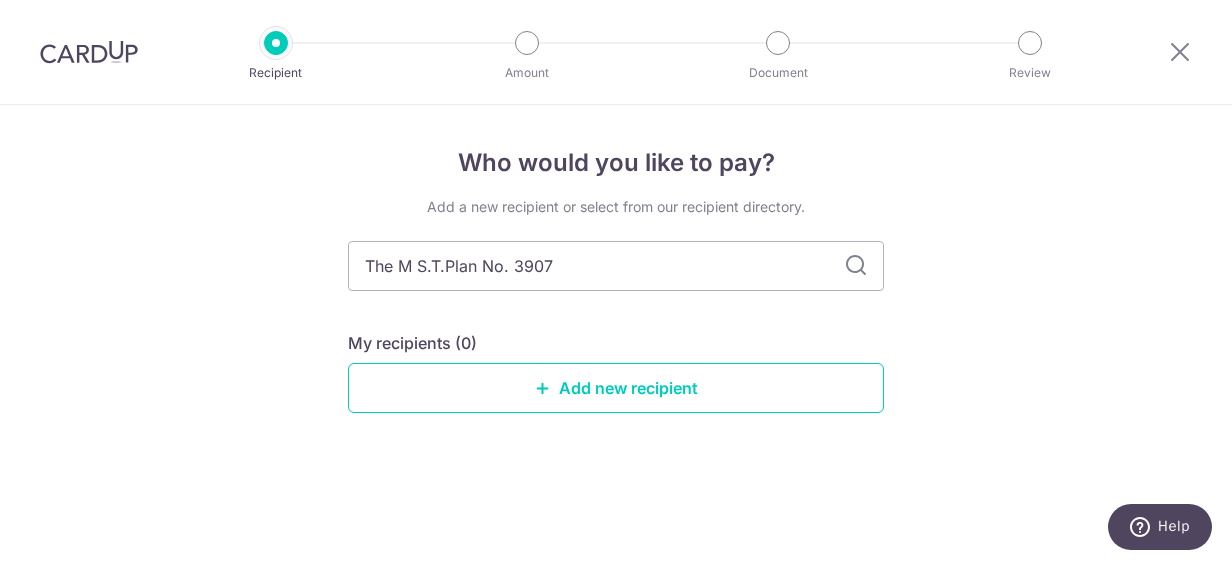 type on "The MA S.T.Plan No. 3907" 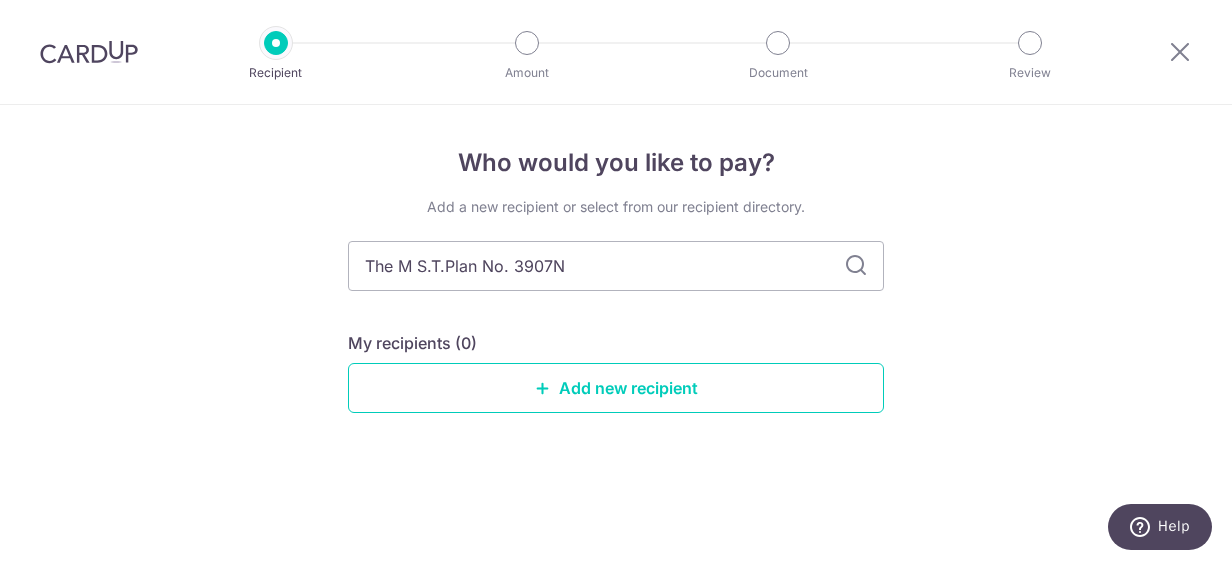 type on "The M S.T.Plan No. 3907" 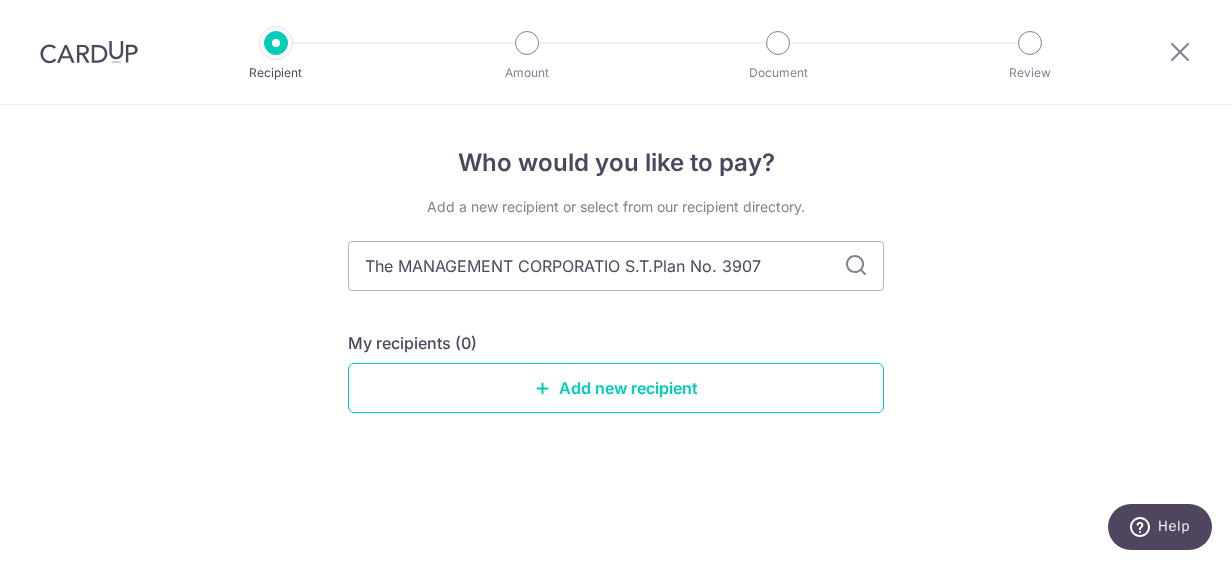 type on "The MANAGEMENT CORPORATION S.T.Plan No. 3907" 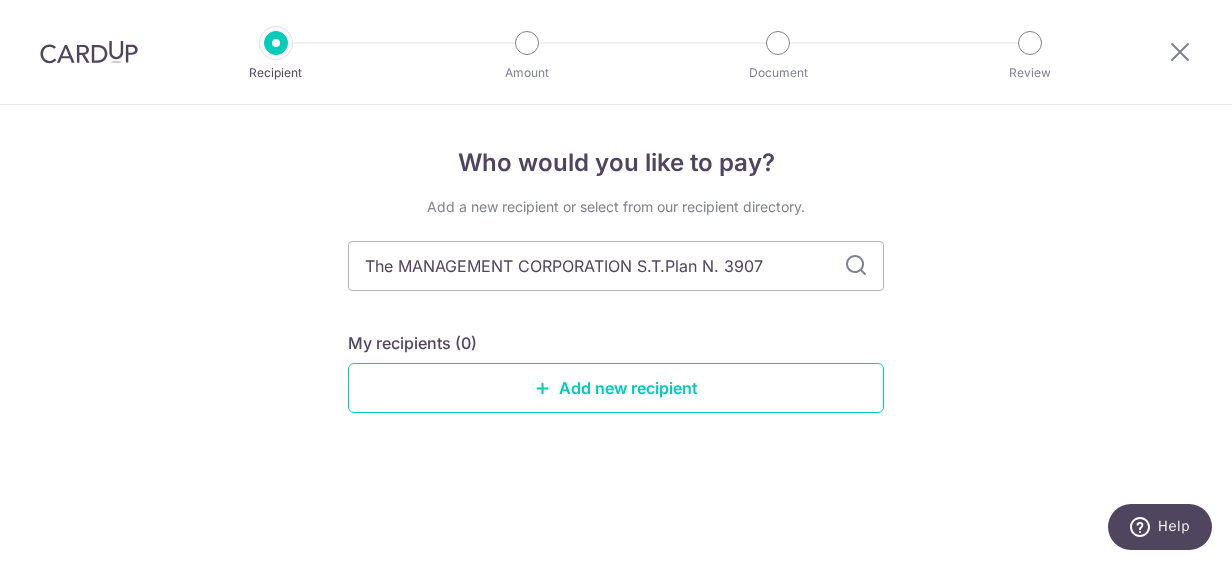 type on "The MANAGEMENT CORPORATION S.T.Plan NO. 3907" 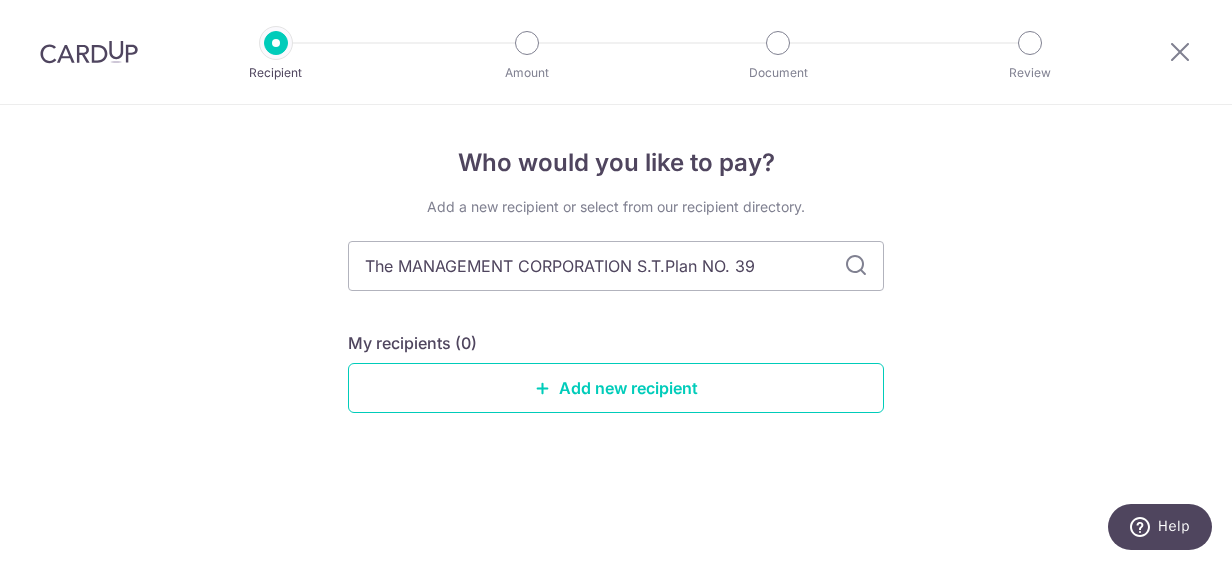 type on "The MANAGEMENT CORPORATION S.T.Plan NO. 397" 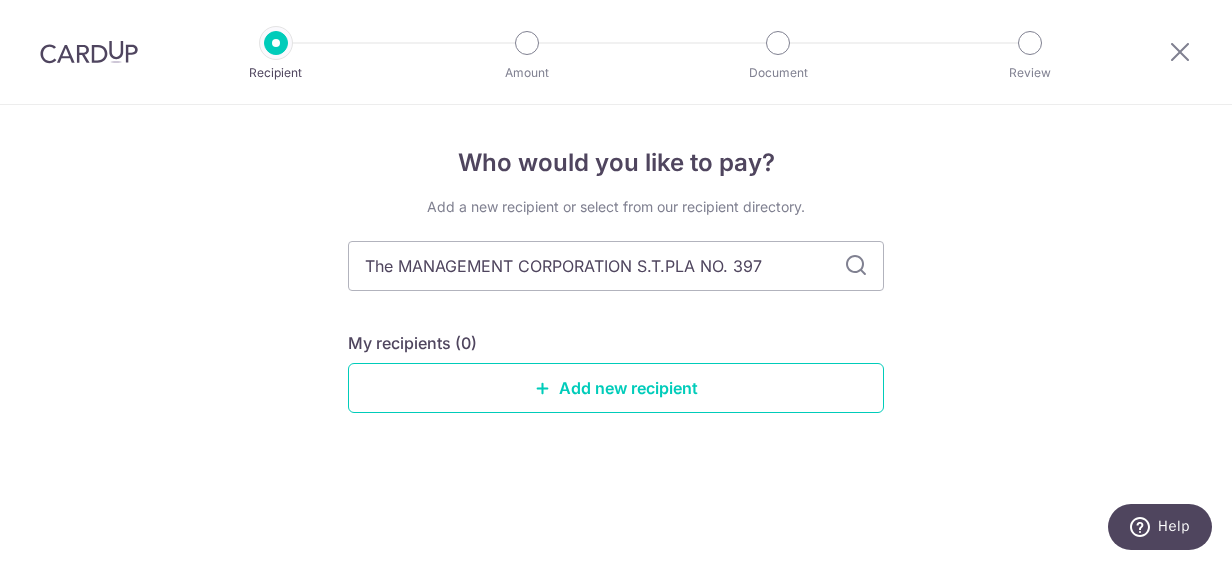 type on "The MANAGEMENT CORPORATION S.T.PLAN NO. 397" 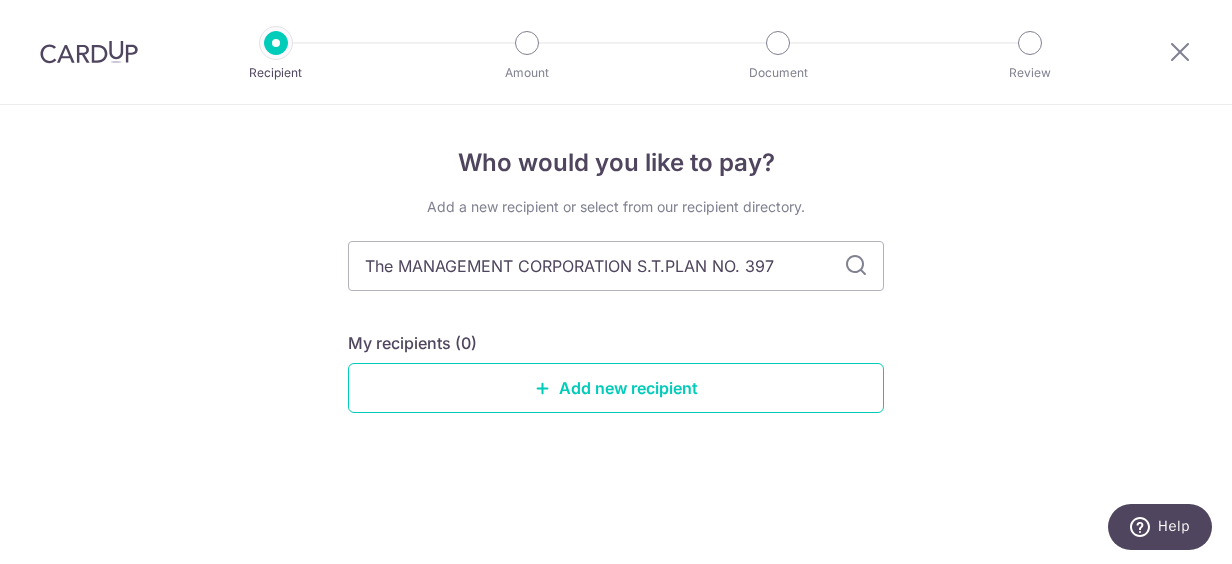 type on "The MANAGEMENT CORPORATION S.T. PLAN NO. 397" 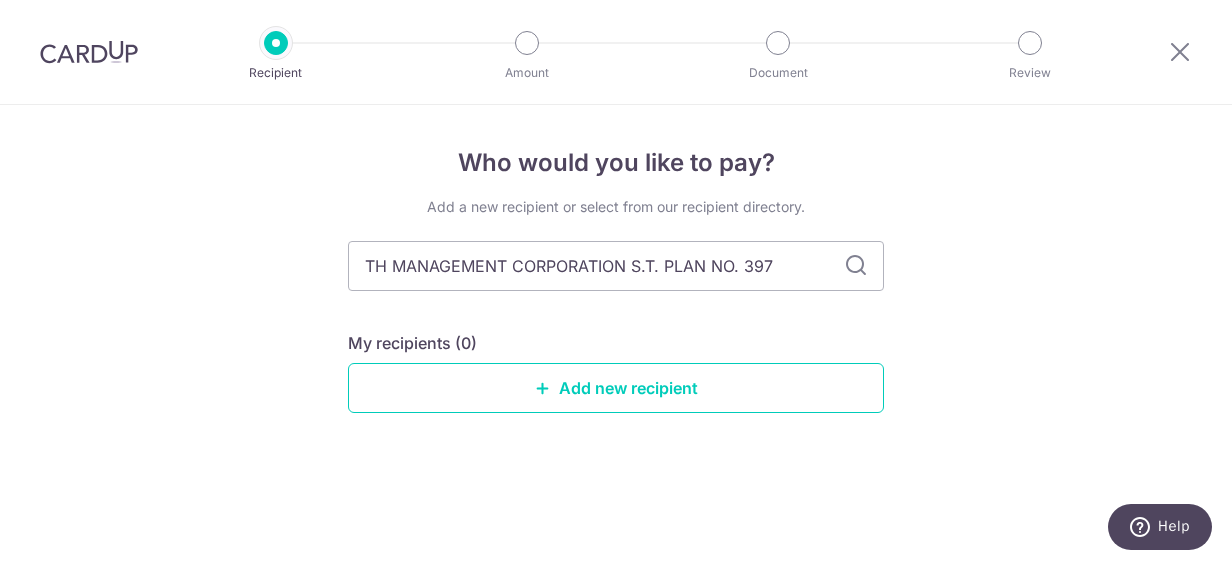 type on "THE MANAGEMENT CORPORATION S.T. PLAN NO. 397" 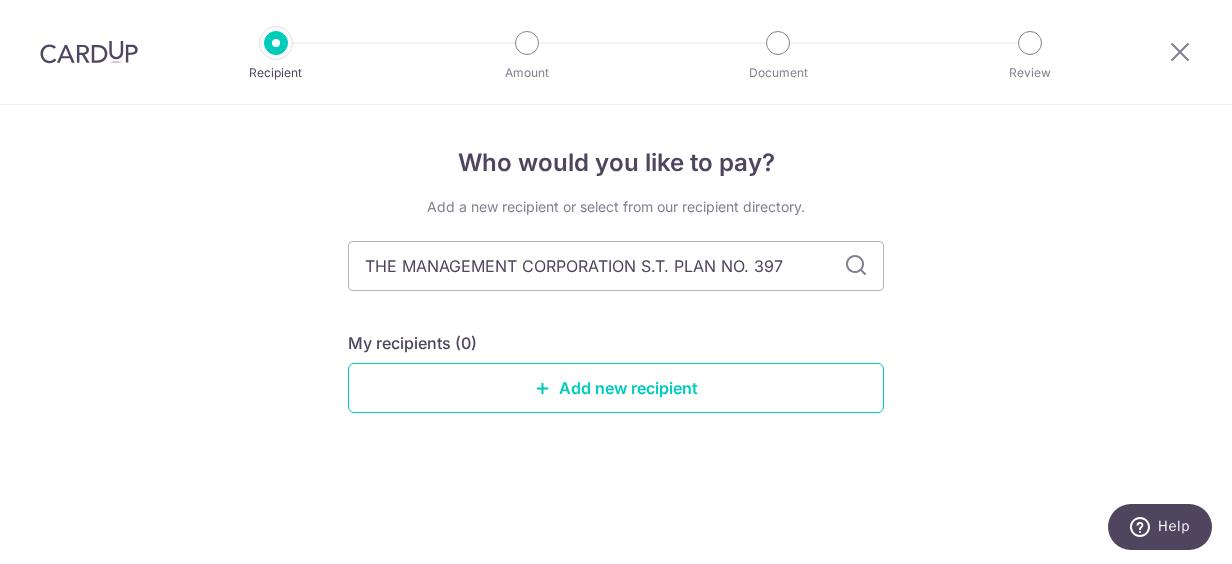 type on "THE MANAGEMENT CORPORATION S.T. PLAN NO. 3907" 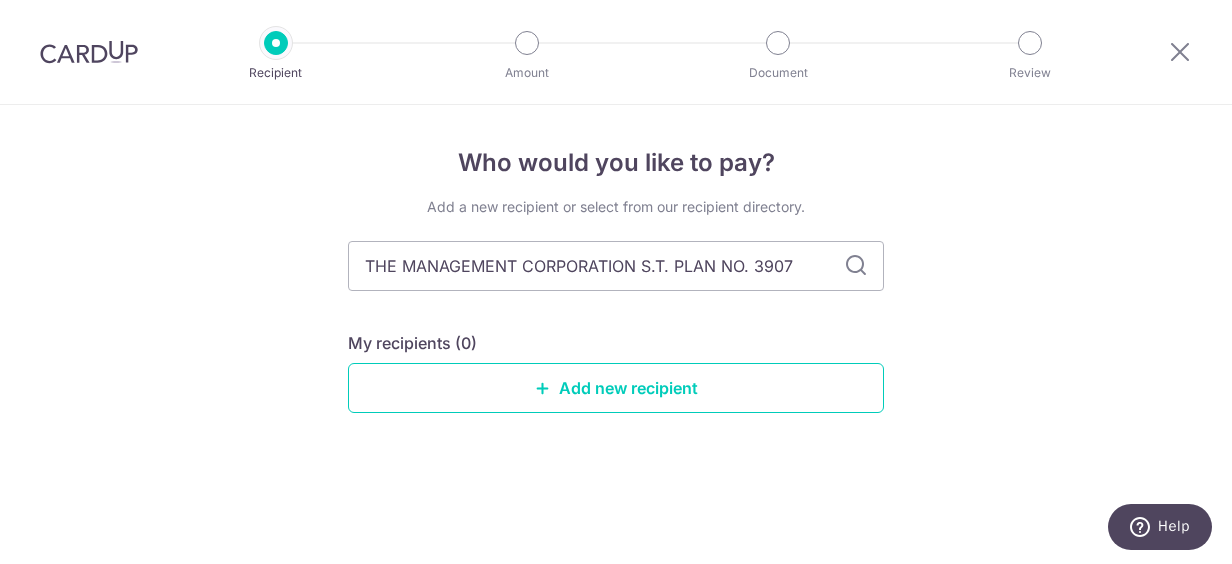 drag, startPoint x: 777, startPoint y: 260, endPoint x: 256, endPoint y: 255, distance: 521.024 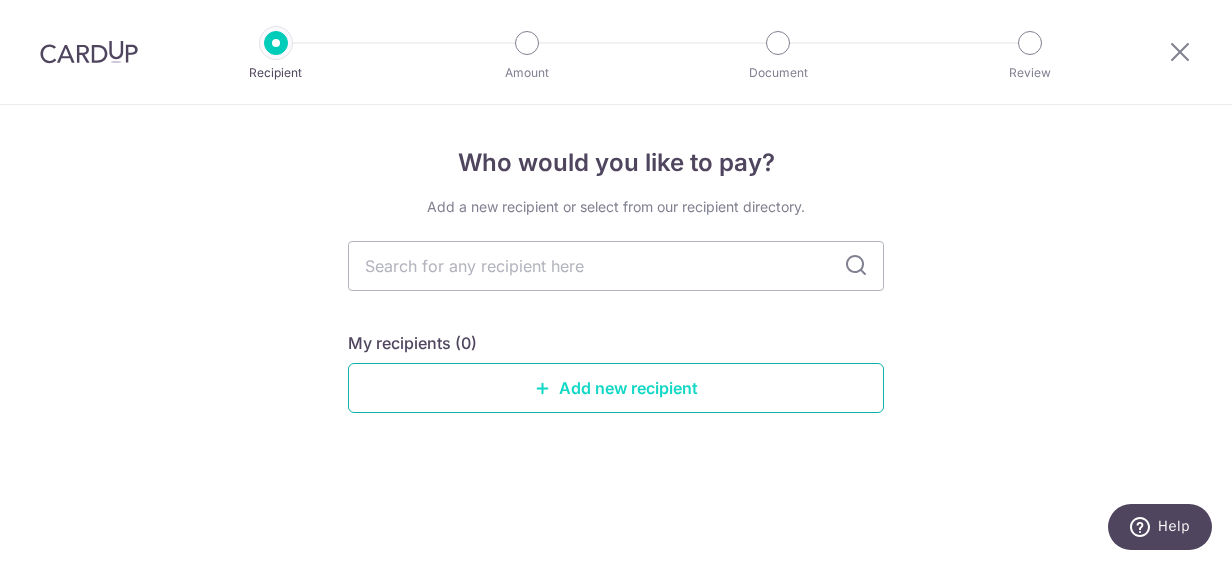 type 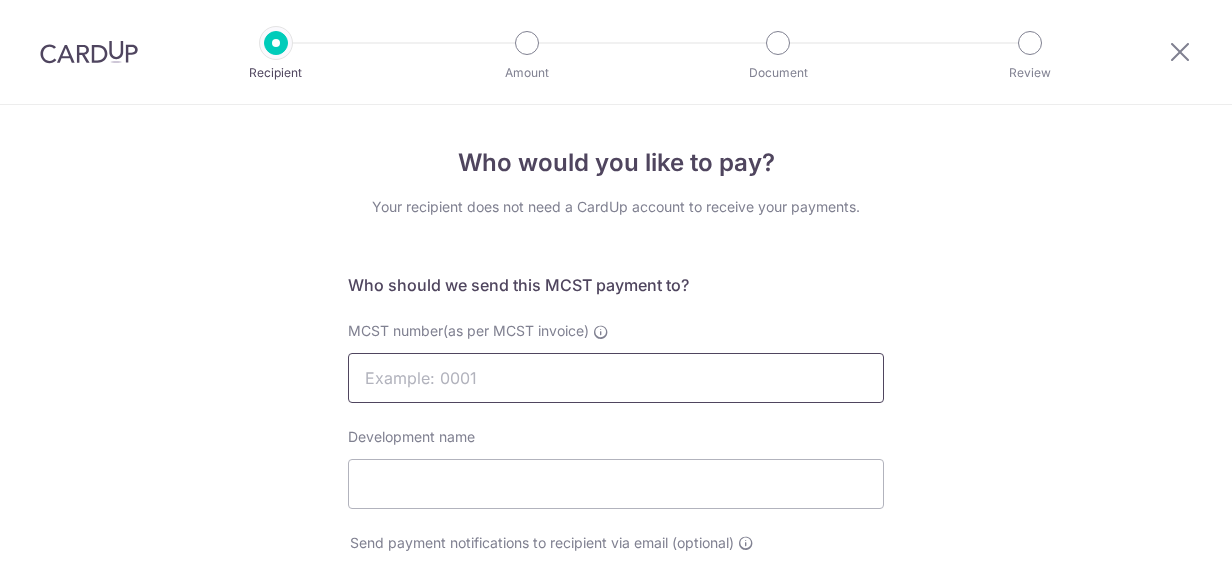 scroll, scrollTop: 0, scrollLeft: 0, axis: both 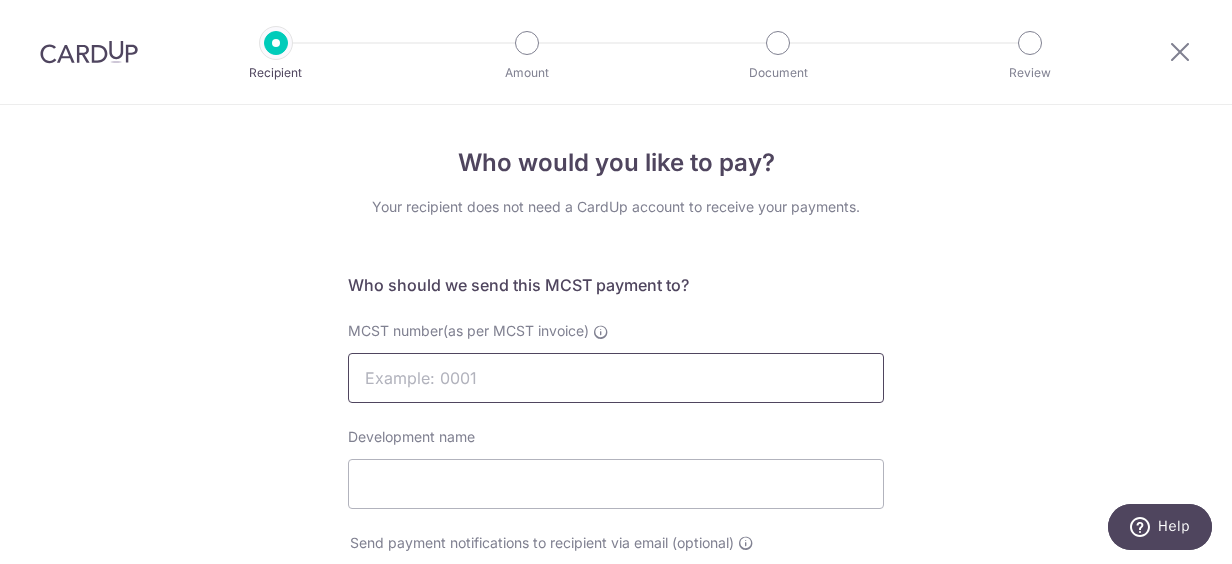 click on "MCST number(as per MCST invoice)" at bounding box center [616, 378] 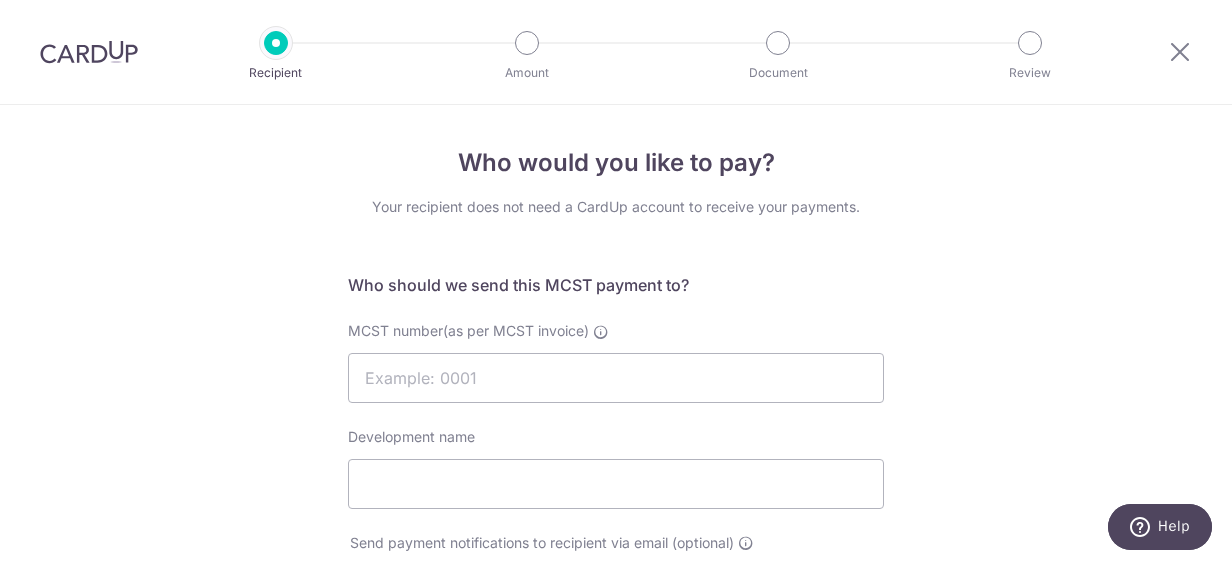 click on "Who would you like to pay?
Your recipient does not need a CardUp account to receive your payments.
Who should we send this MCST payment to?
MCST number(as per MCST invoice)
Development name
Send payment notifications to recipient via email (optional)
translation missing: en.no key
URL
Telephone" at bounding box center [616, 634] 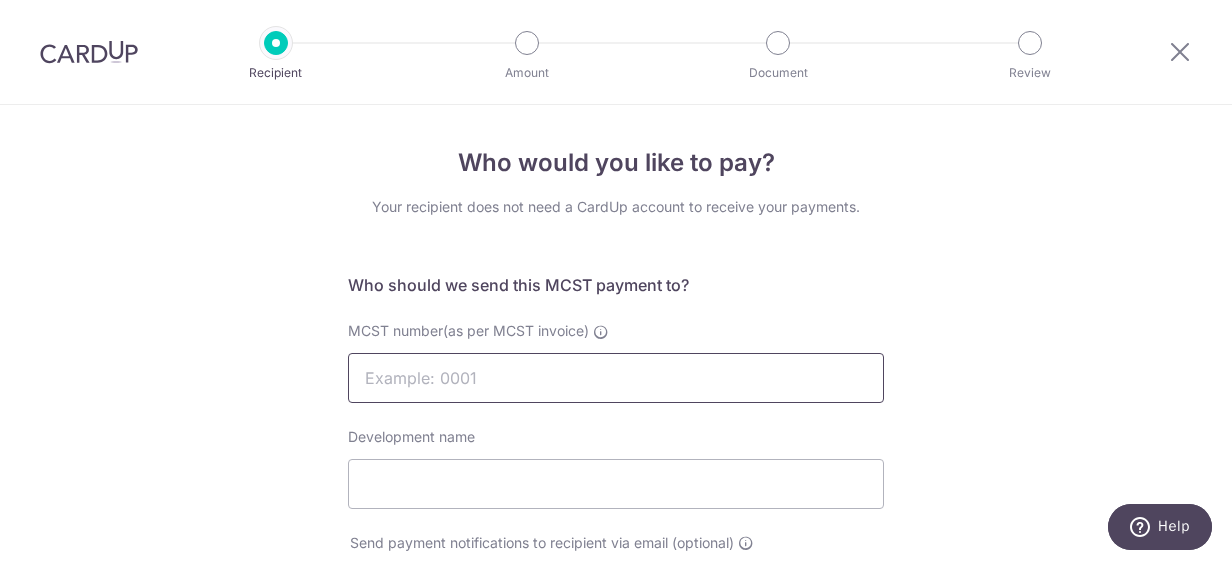click on "MCST number(as per MCST invoice)" at bounding box center [616, 378] 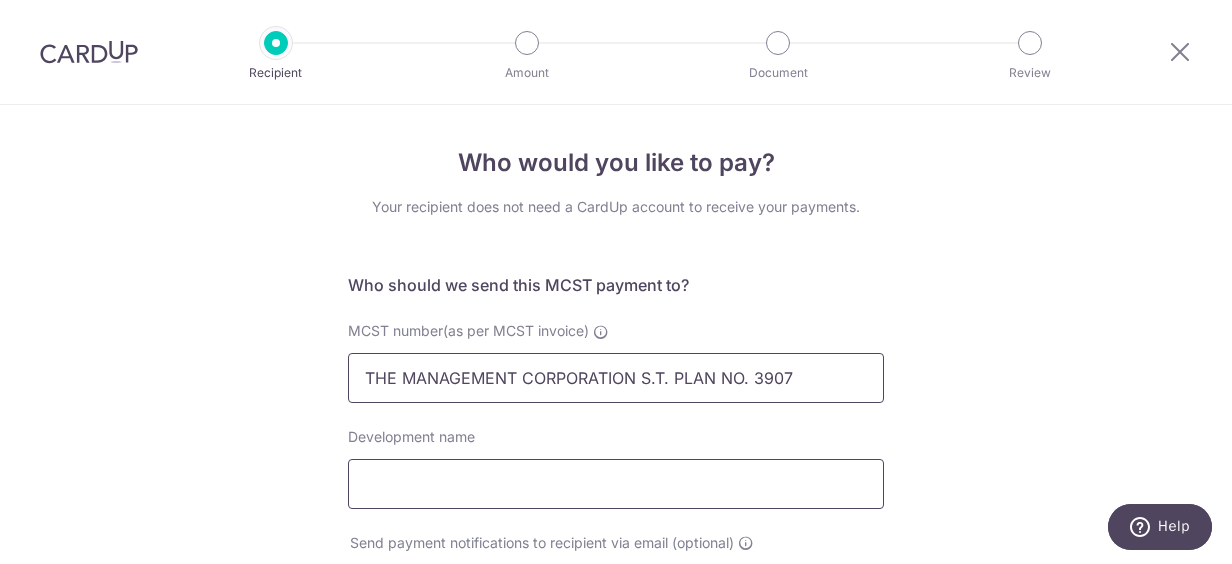 type on "THE MANAGEMENT CORPORATION S.T. PLAN NO. 3907" 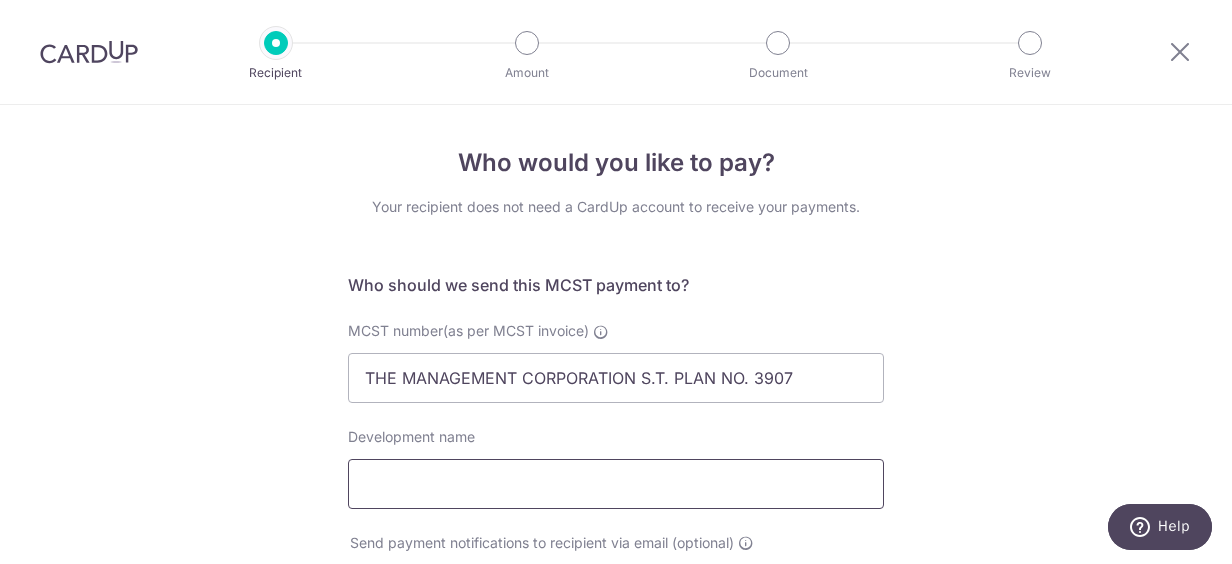 click on "Development name" at bounding box center [616, 484] 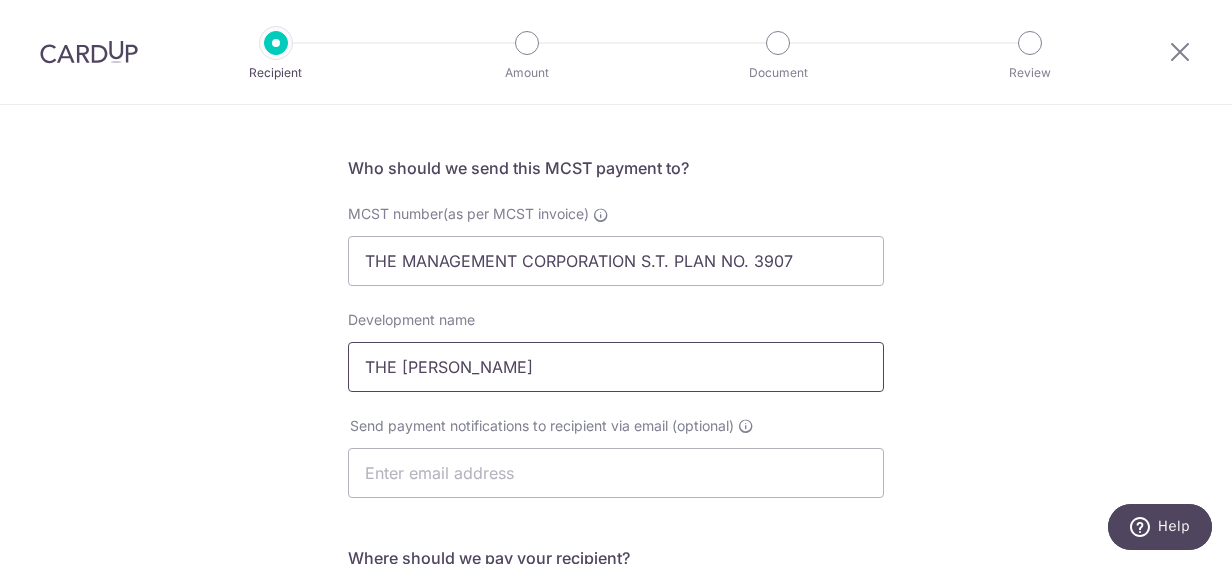 scroll, scrollTop: 200, scrollLeft: 0, axis: vertical 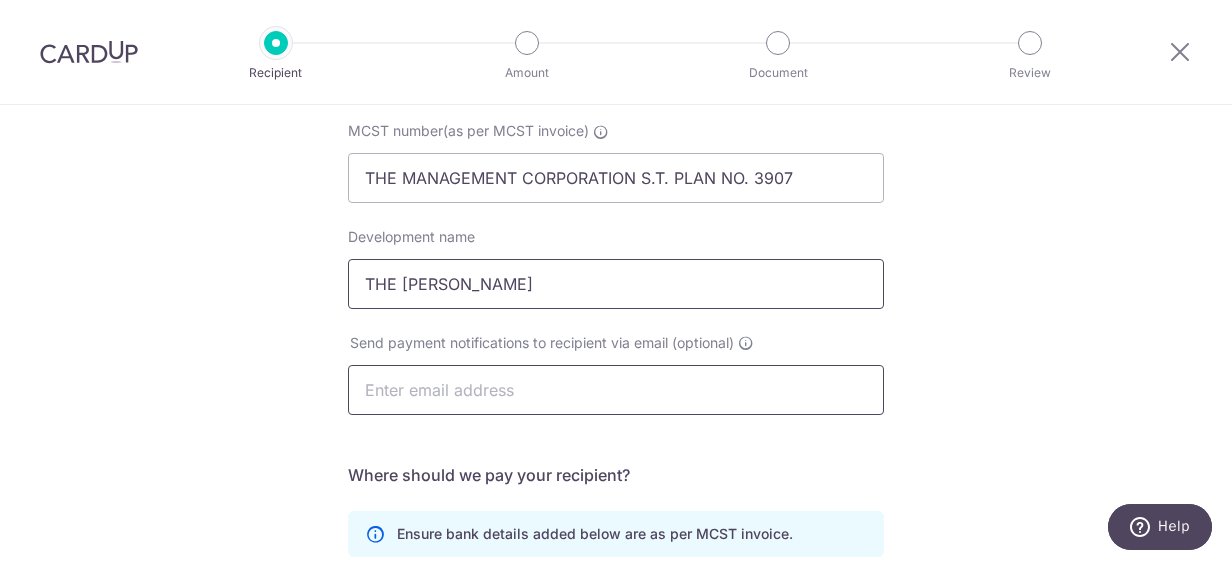 type on "THE [PERSON_NAME]" 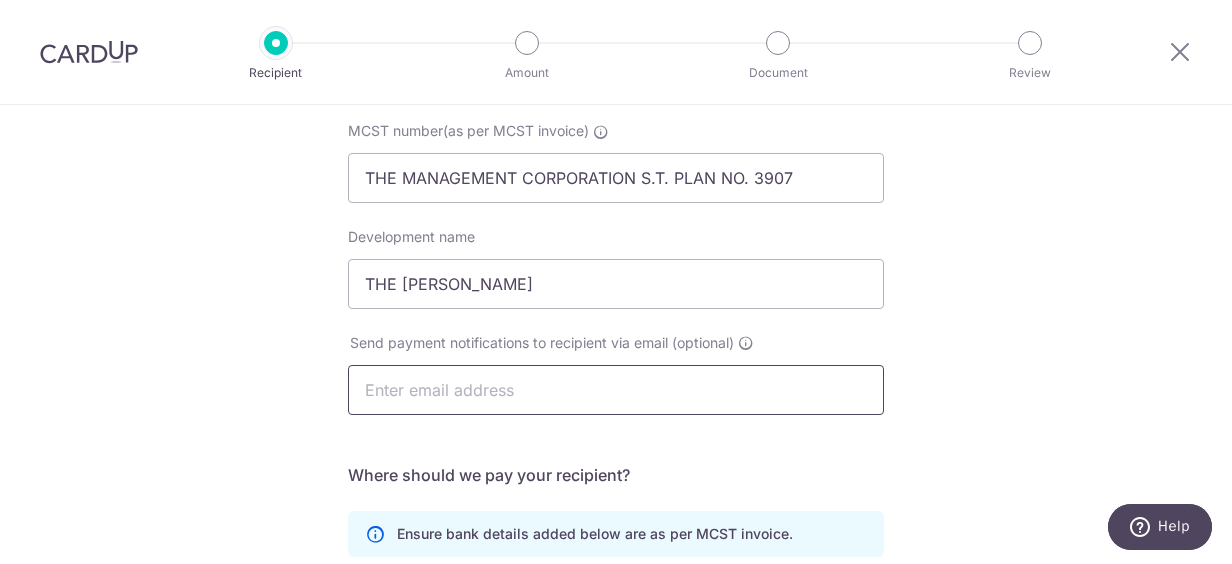 click at bounding box center [616, 390] 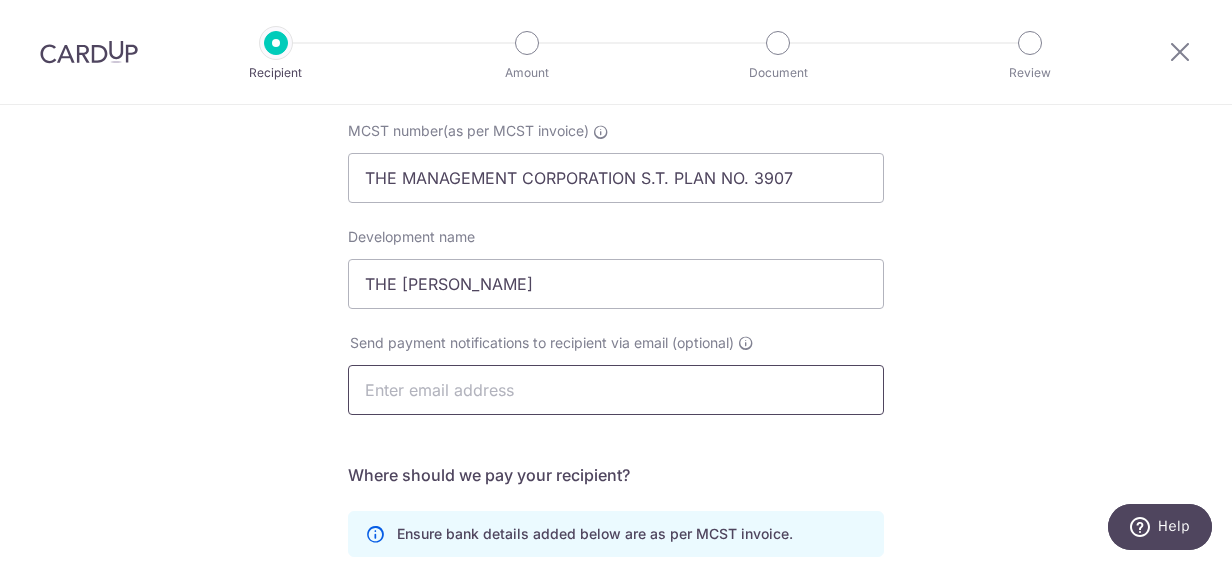 type on "[EMAIL_ADDRESS][DOMAIN_NAME]" 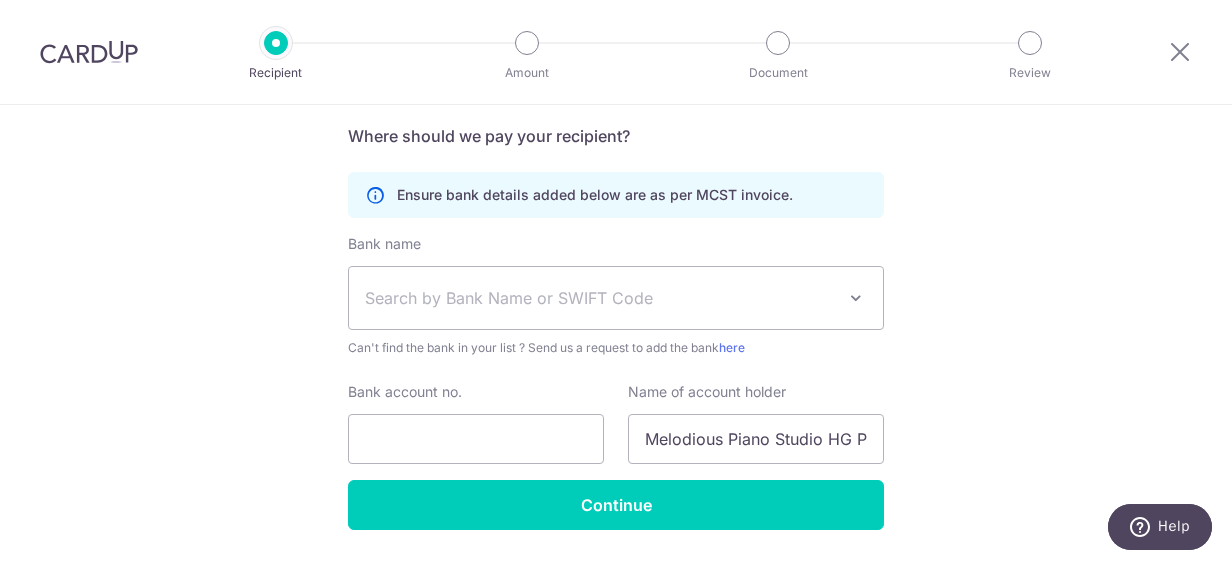 scroll, scrollTop: 597, scrollLeft: 0, axis: vertical 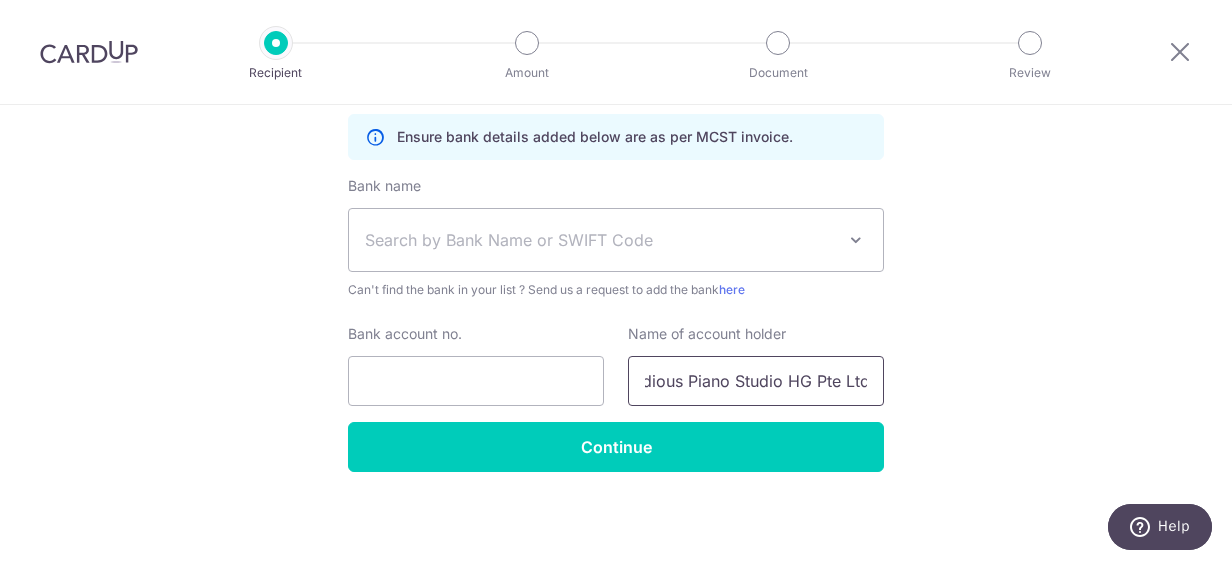 drag, startPoint x: 656, startPoint y: 386, endPoint x: 975, endPoint y: 410, distance: 319.90155 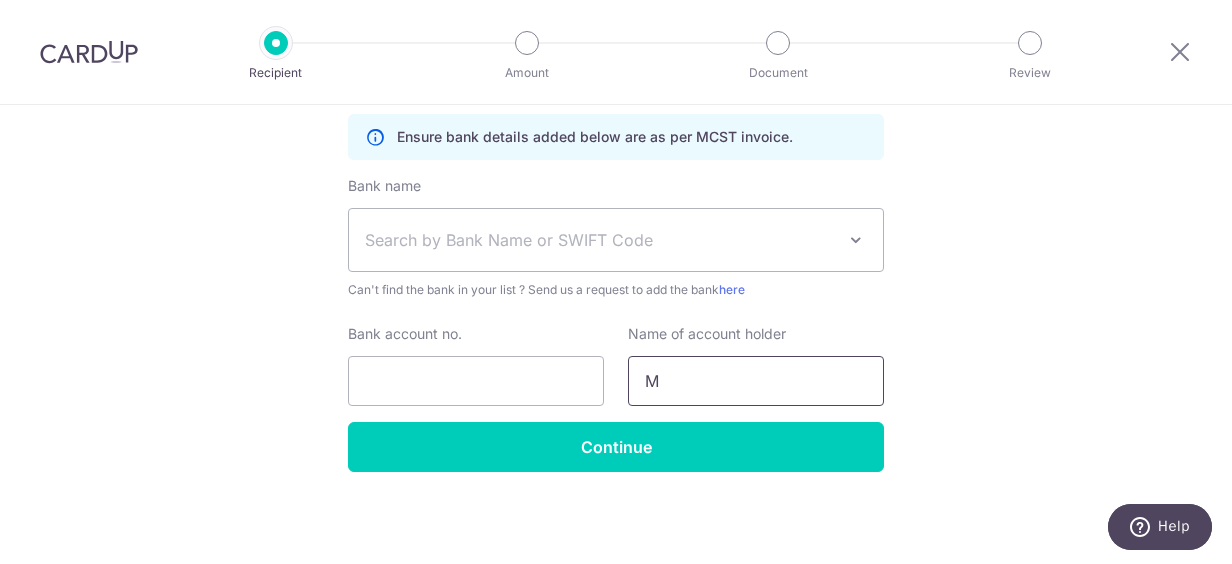 scroll, scrollTop: 0, scrollLeft: 0, axis: both 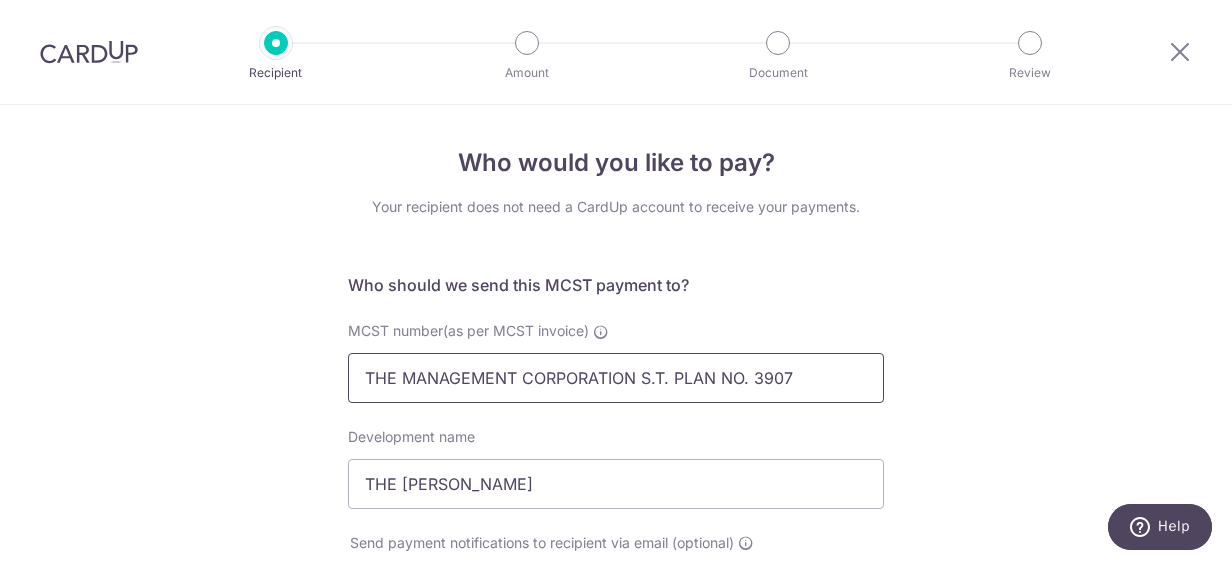 drag, startPoint x: 756, startPoint y: 375, endPoint x: 389, endPoint y: 365, distance: 367.1362 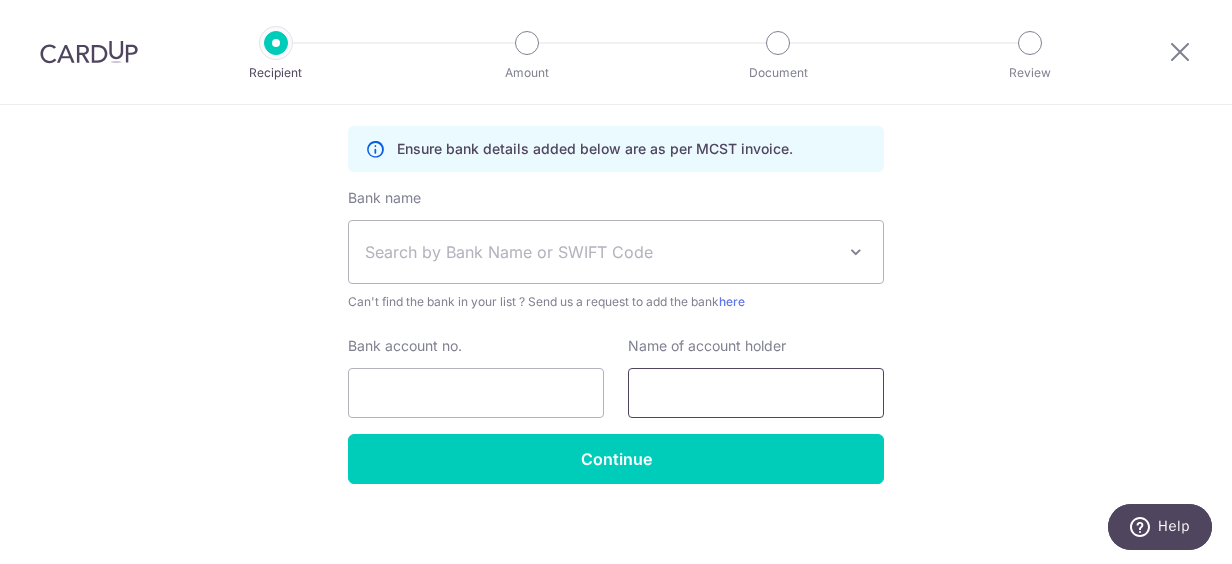 scroll, scrollTop: 597, scrollLeft: 0, axis: vertical 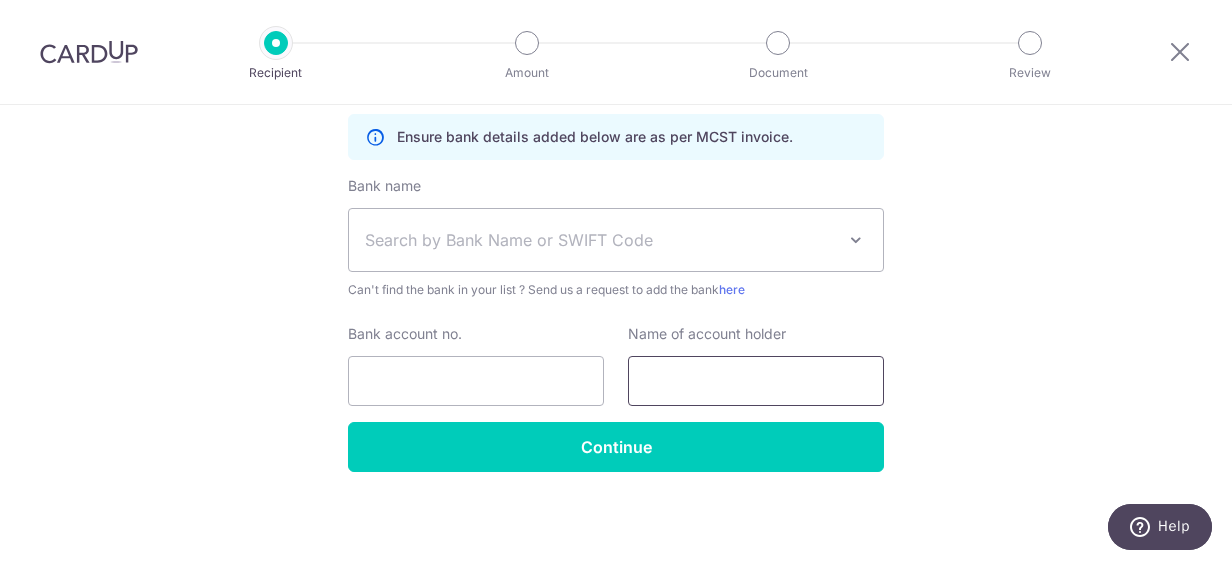 click at bounding box center (756, 381) 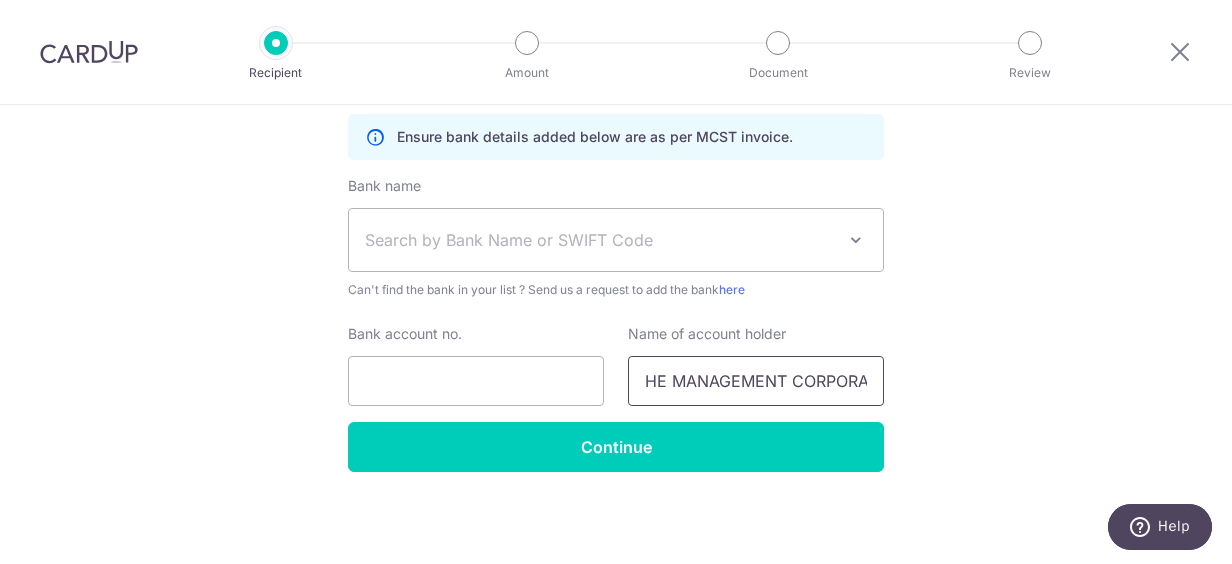 scroll, scrollTop: 0, scrollLeft: 0, axis: both 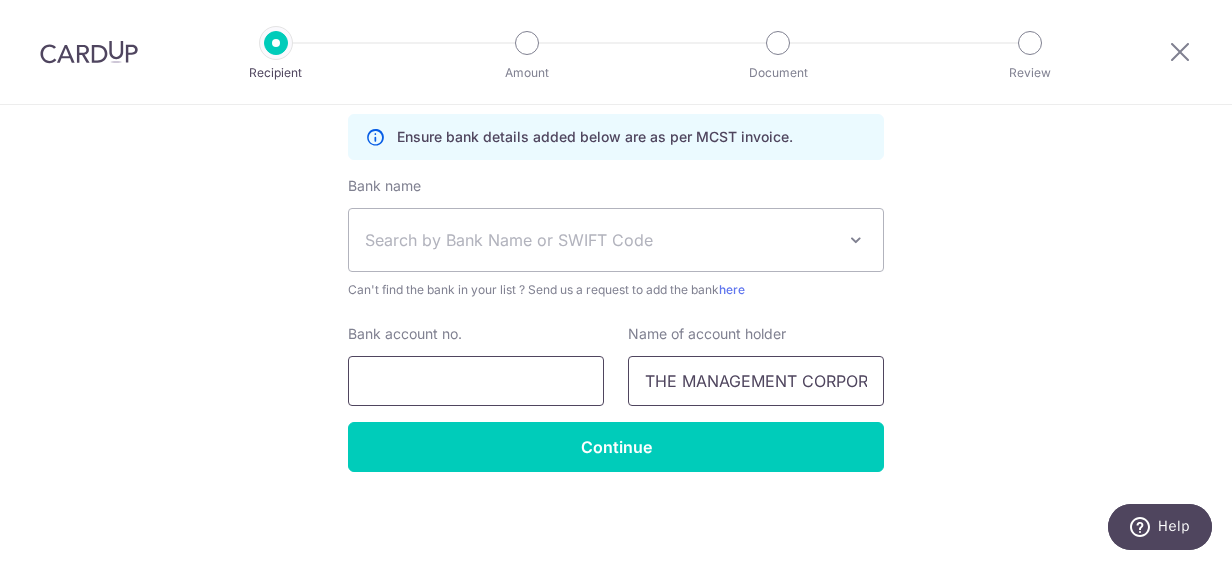 type on "THE MANAGEMENT CORPORATION S.T. PLAN NO. 3907" 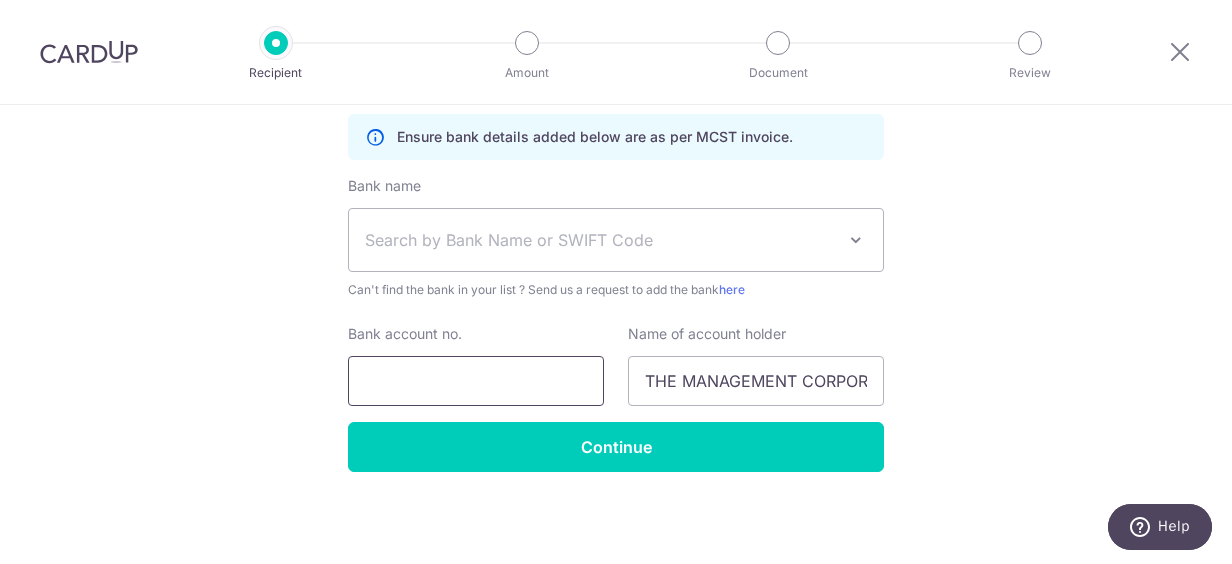 click on "Bank account no." at bounding box center (476, 381) 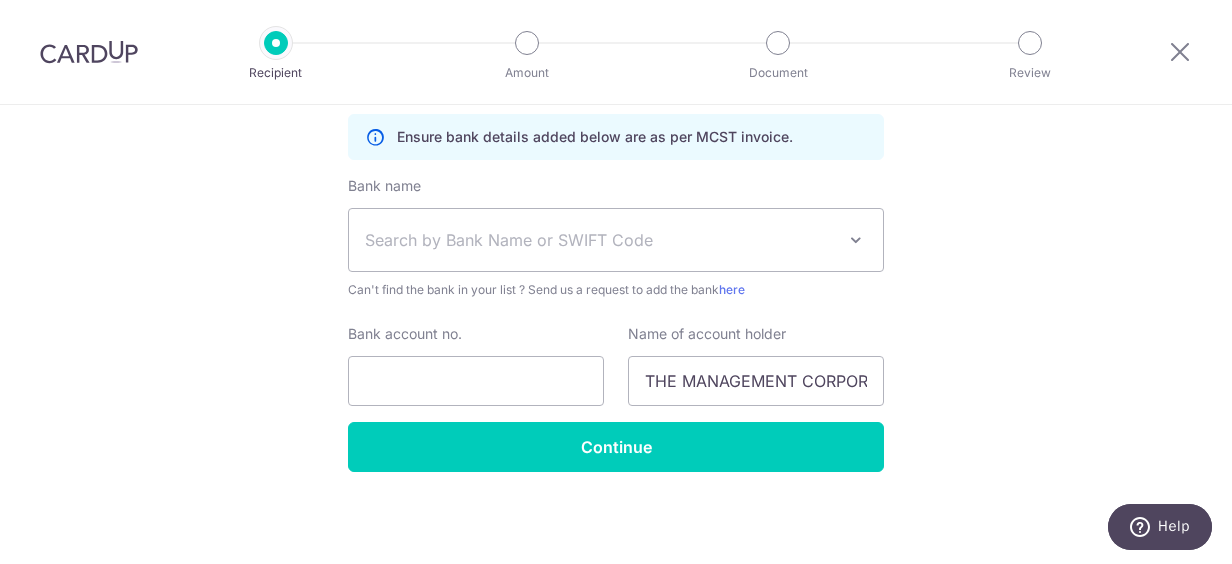 click on "Search by Bank Name or SWIFT Code" at bounding box center (600, 240) 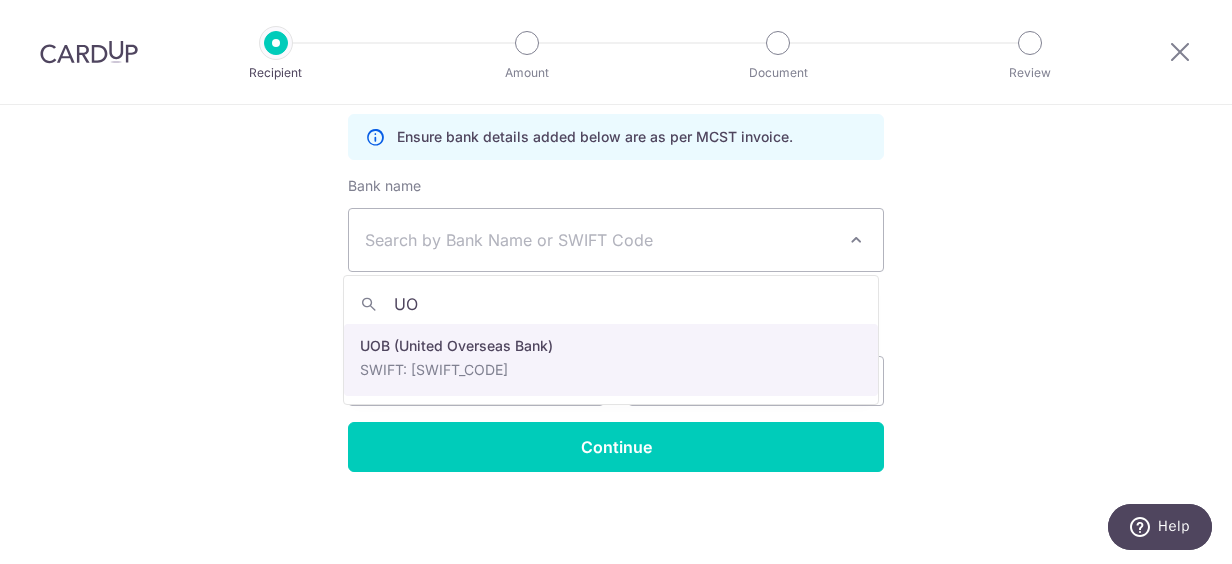 type on "UOB" 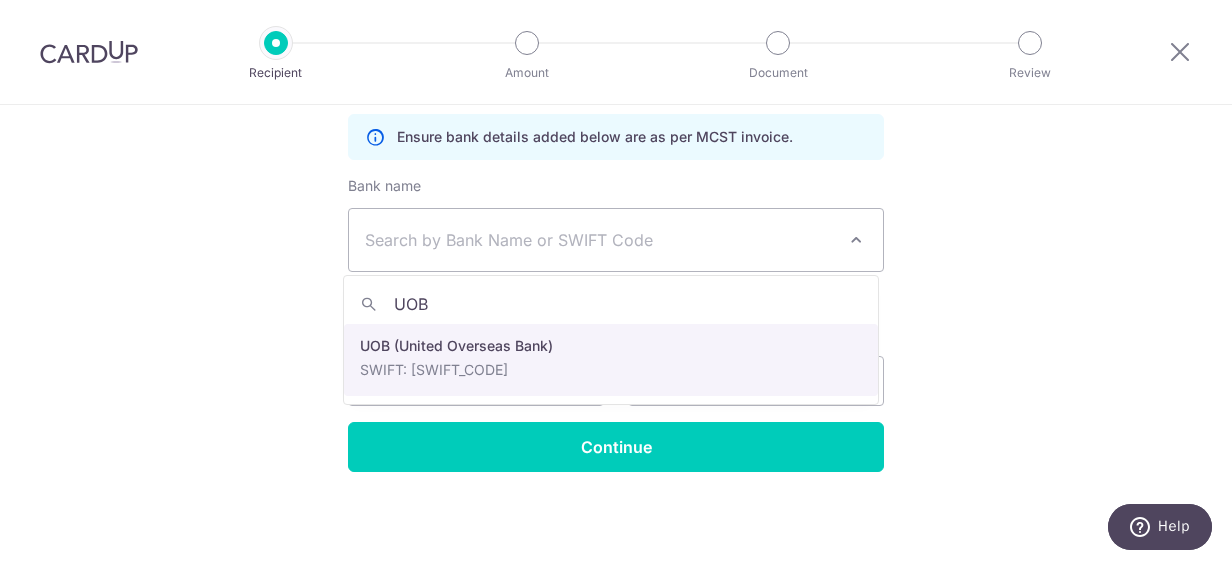 select on "18" 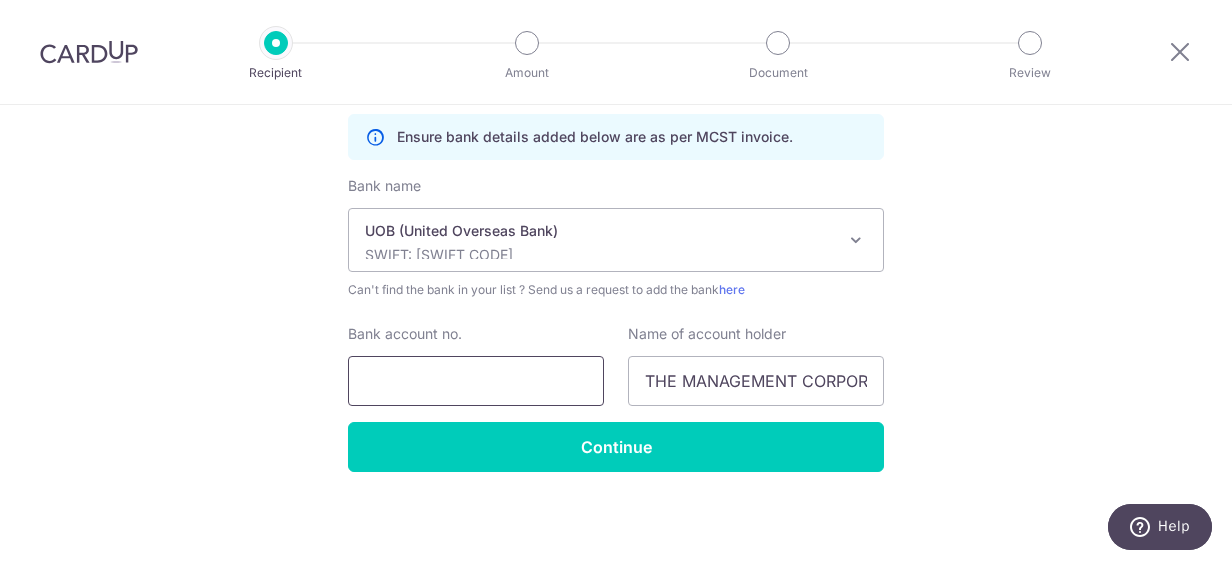 click on "Bank account no." at bounding box center [476, 381] 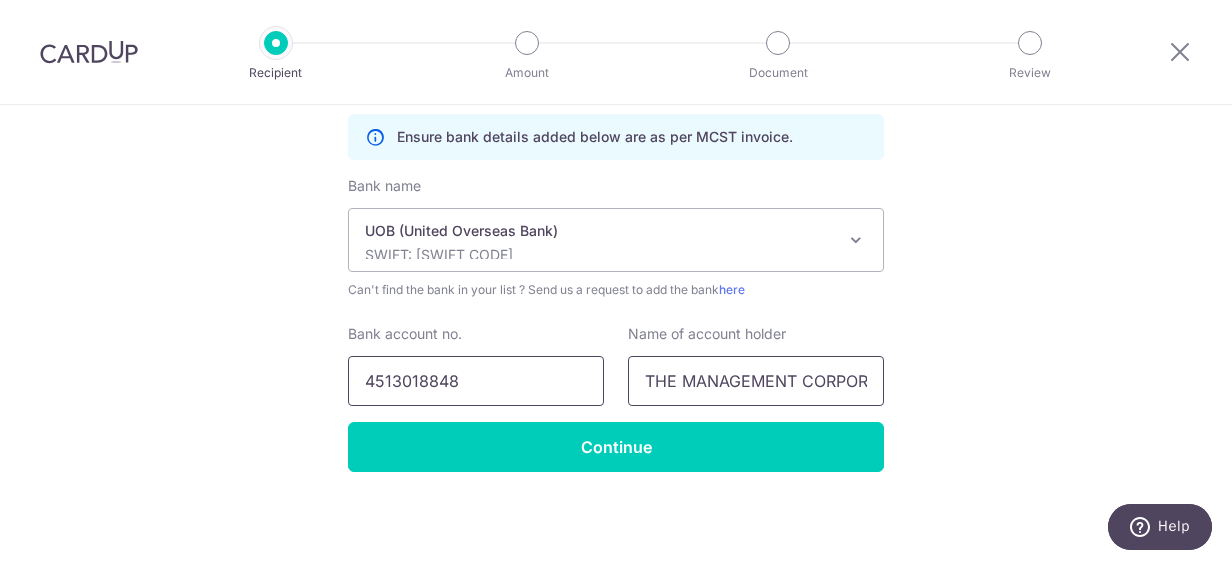 type on "4513018848" 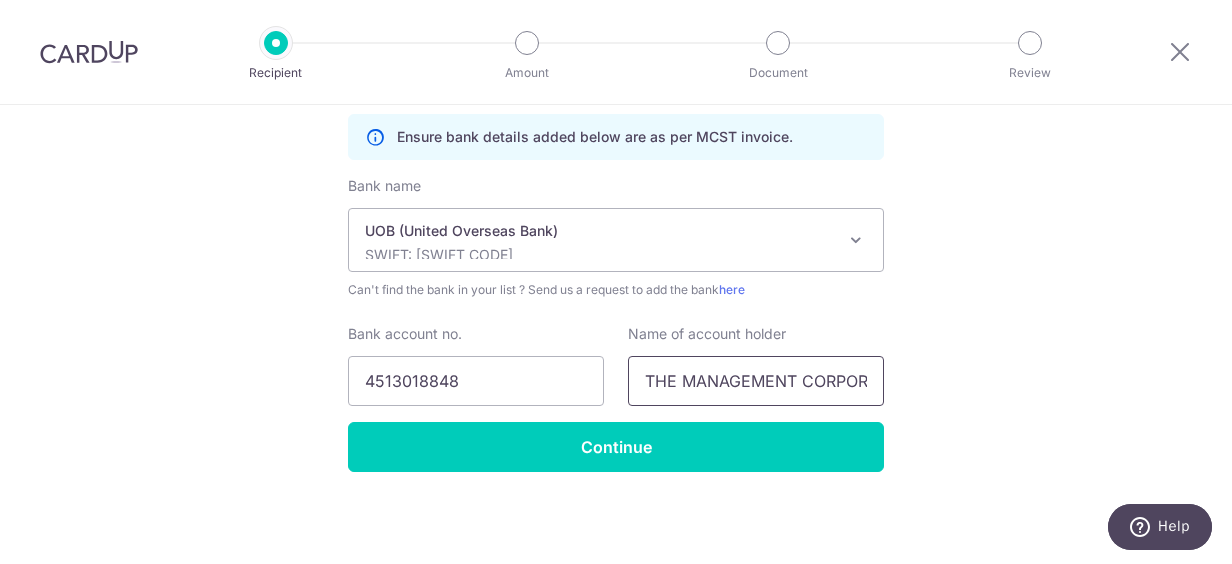 click on "THE MANAGEMENT CORPORATION S.T. PLAN NO. 3907" at bounding box center (756, 381) 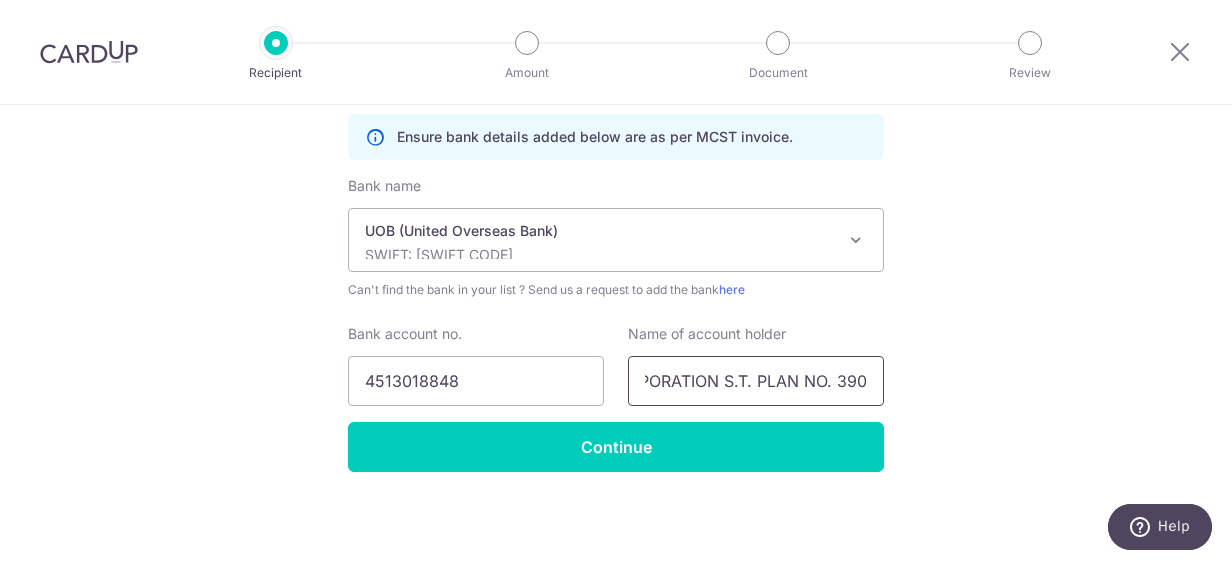 scroll, scrollTop: 0, scrollLeft: 206, axis: horizontal 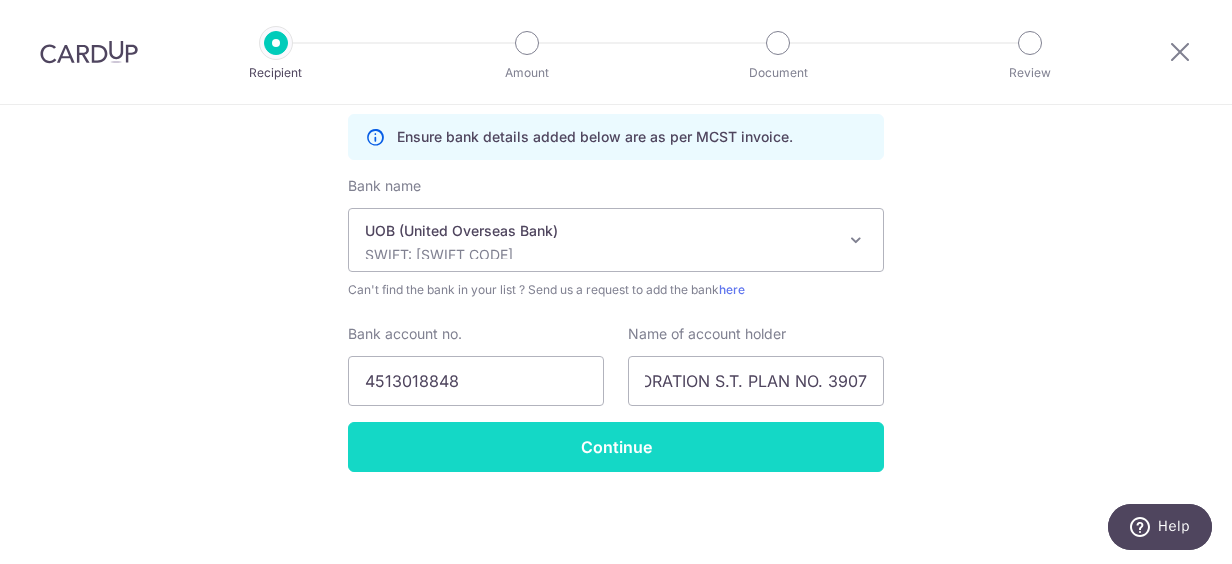 click on "Continue" at bounding box center (616, 447) 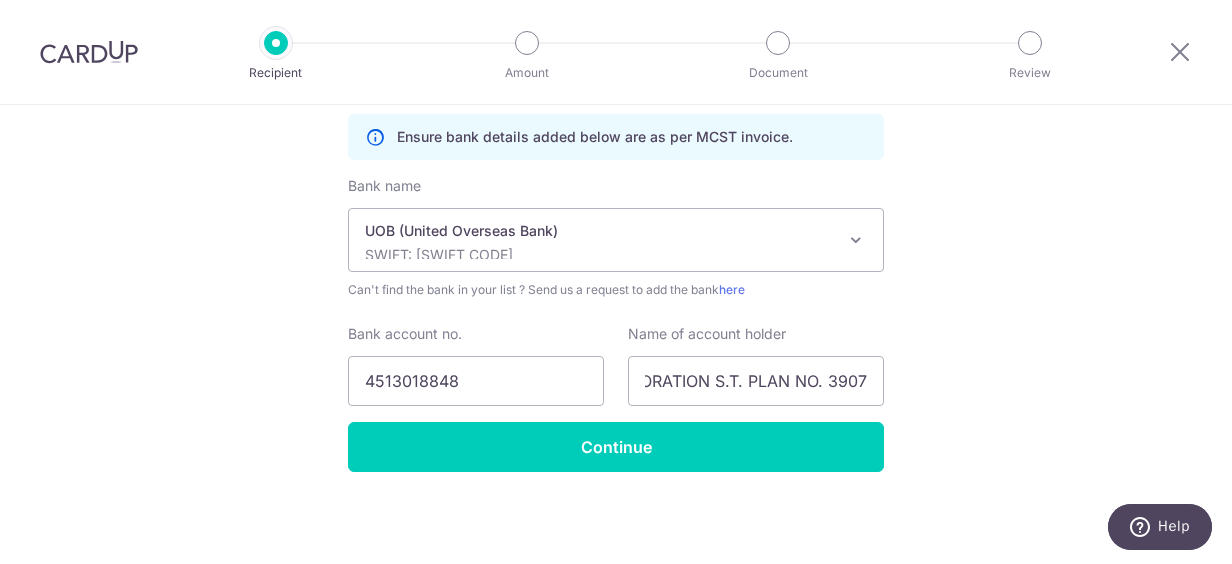 scroll, scrollTop: 0, scrollLeft: 0, axis: both 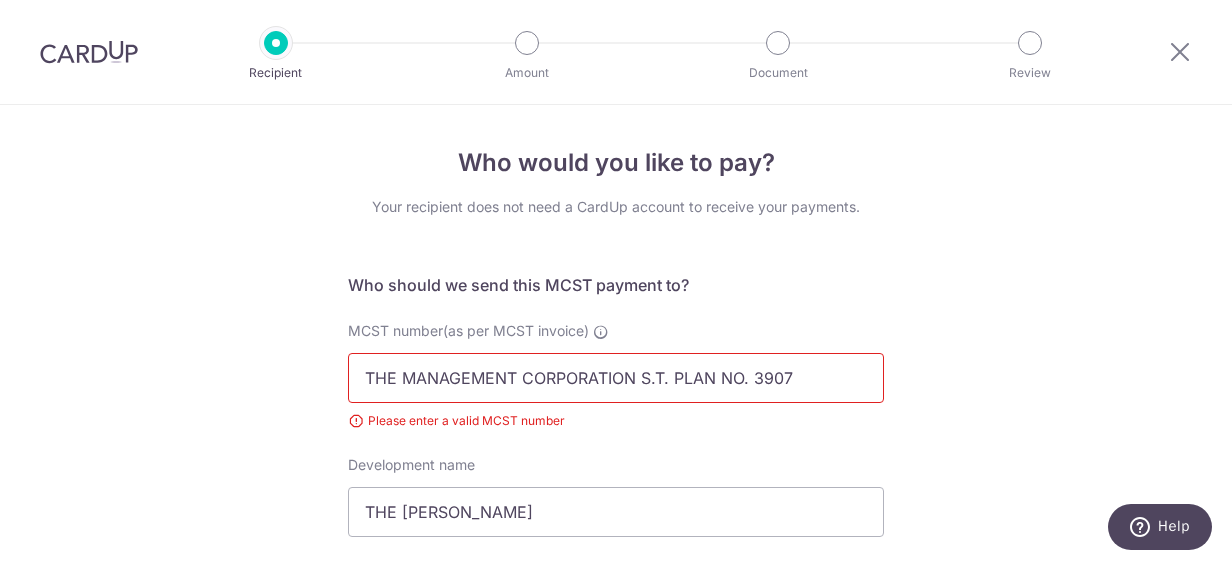 drag, startPoint x: 748, startPoint y: 378, endPoint x: -4, endPoint y: 356, distance: 752.3217 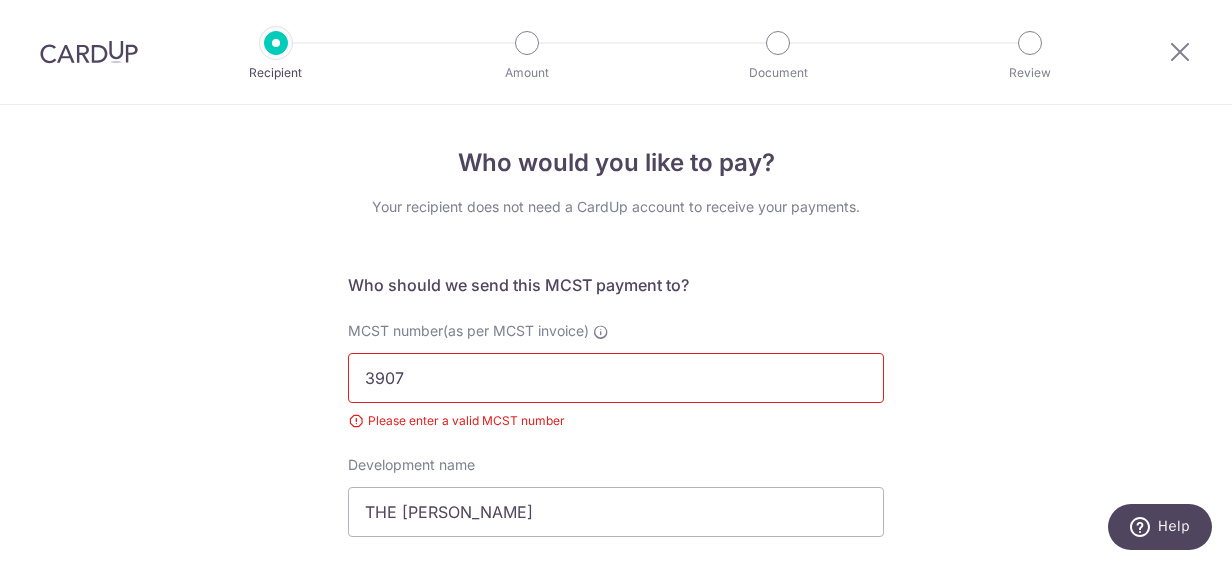 type on "3907" 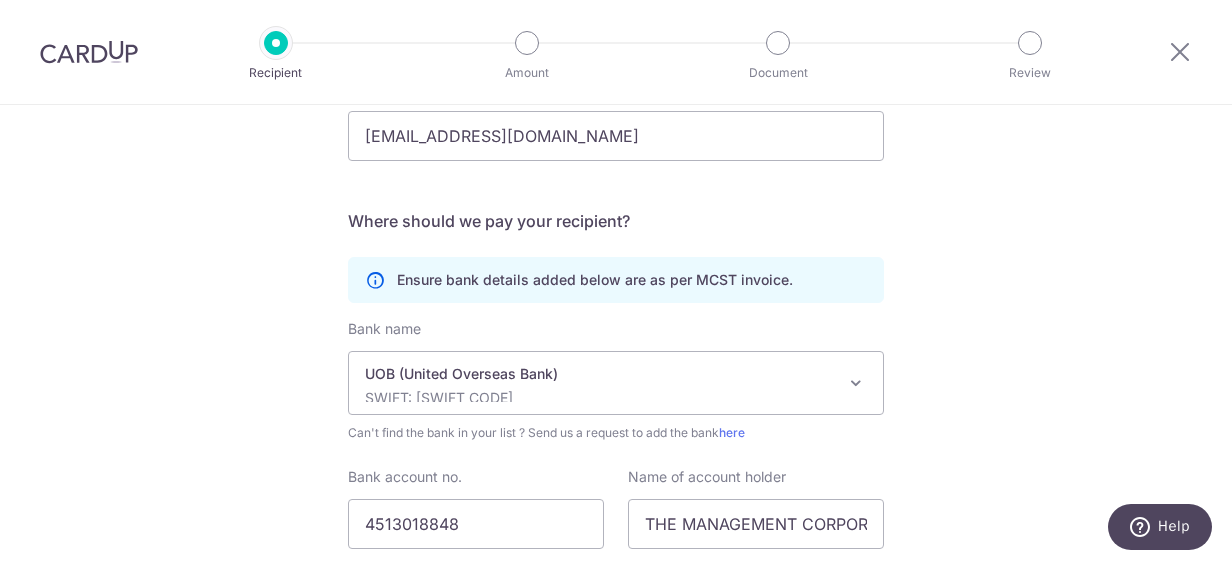 scroll, scrollTop: 600, scrollLeft: 0, axis: vertical 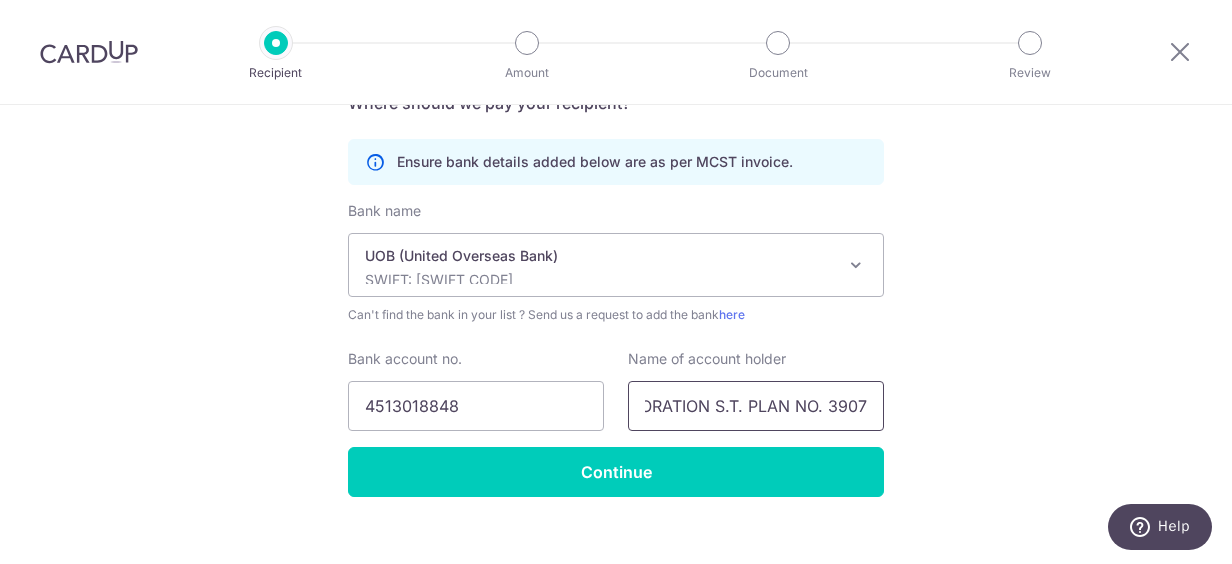 drag, startPoint x: 648, startPoint y: 407, endPoint x: 921, endPoint y: 418, distance: 273.22153 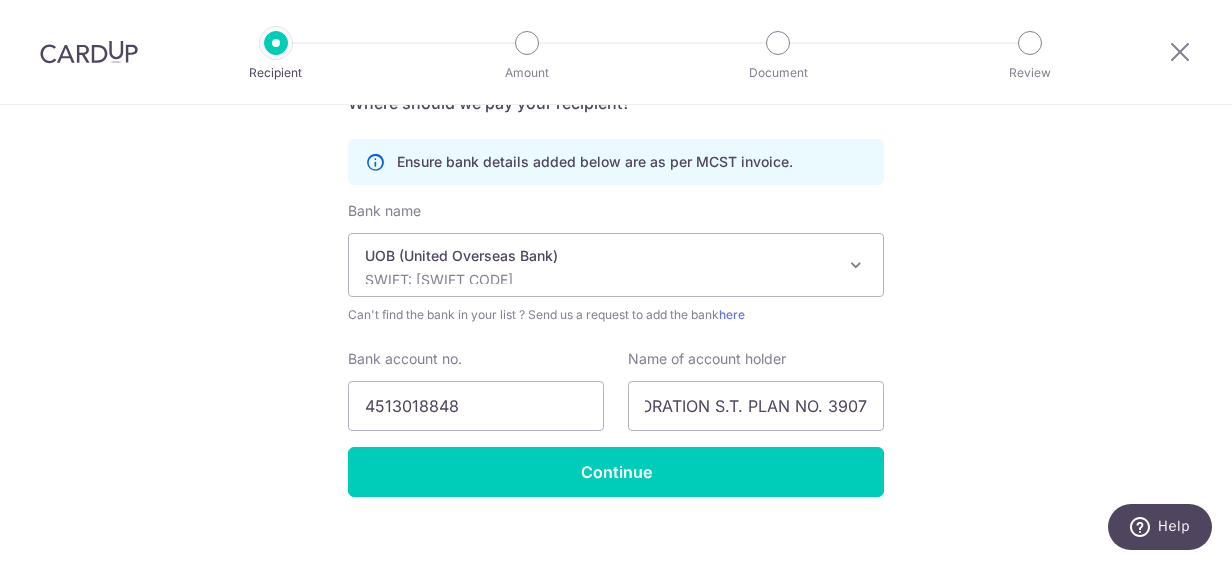 click on "Who would you like to pay?
Your recipient does not need a CardUp account to receive your payments.
Who should we send this MCST payment to?
MCST number(as per MCST invoice)
3907
Please enter a valid MCST number
Development name
THE MINTON
Send payment notifications to recipient via email (optional)
toh.xinying8@gmail.com
translation missing: en.no key
URL" at bounding box center (616, 48) 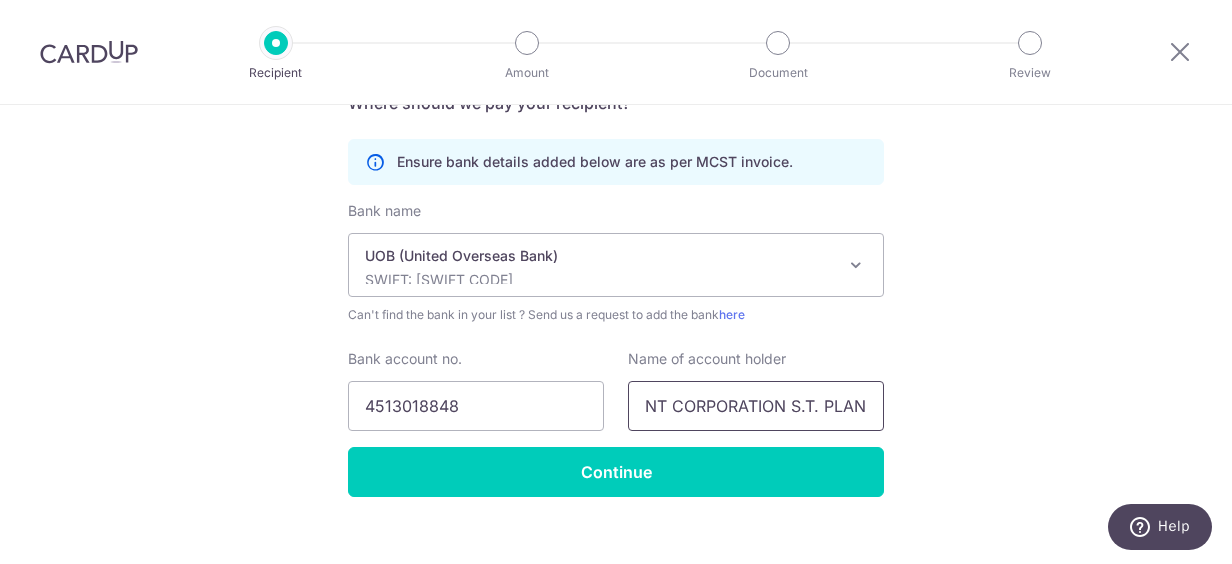 scroll, scrollTop: 0, scrollLeft: 206, axis: horizontal 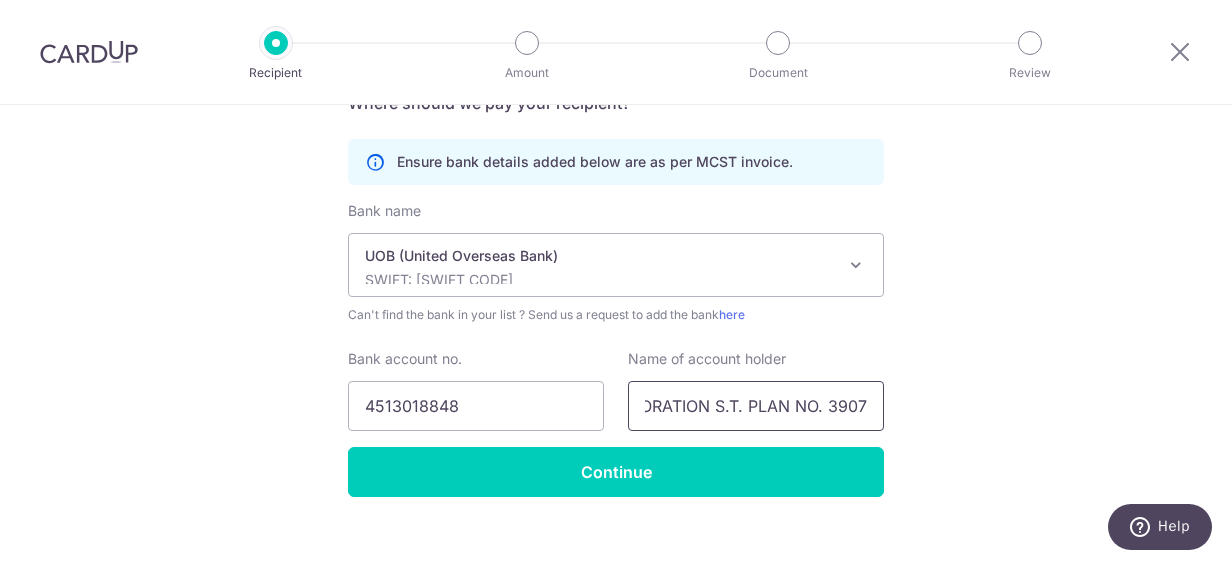 drag, startPoint x: 681, startPoint y: 396, endPoint x: 930, endPoint y: 419, distance: 250.06 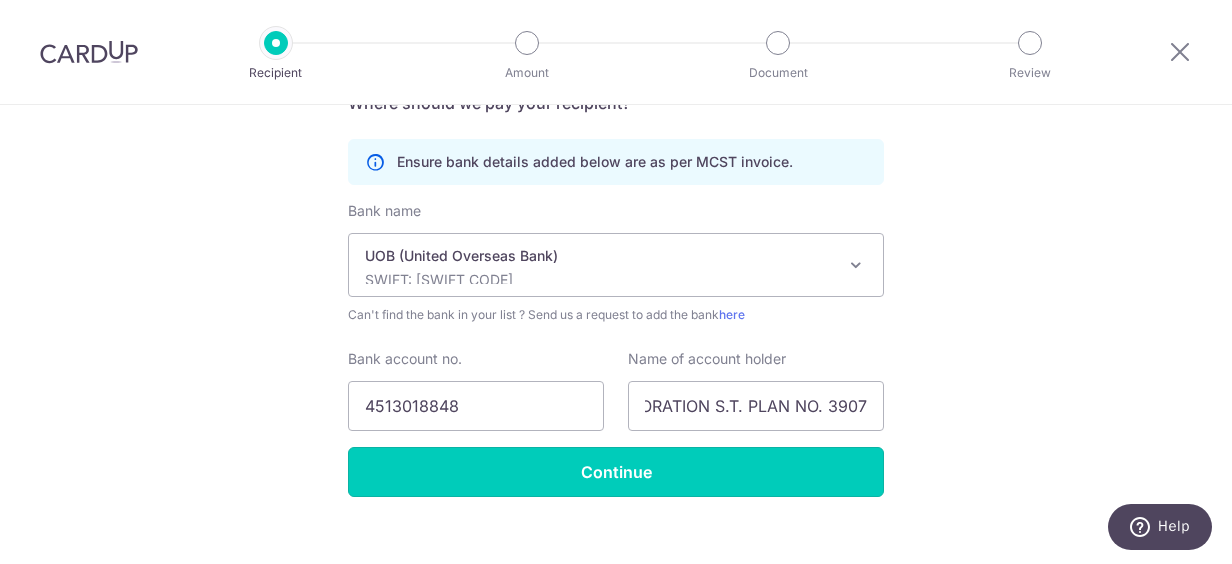 scroll, scrollTop: 0, scrollLeft: 0, axis: both 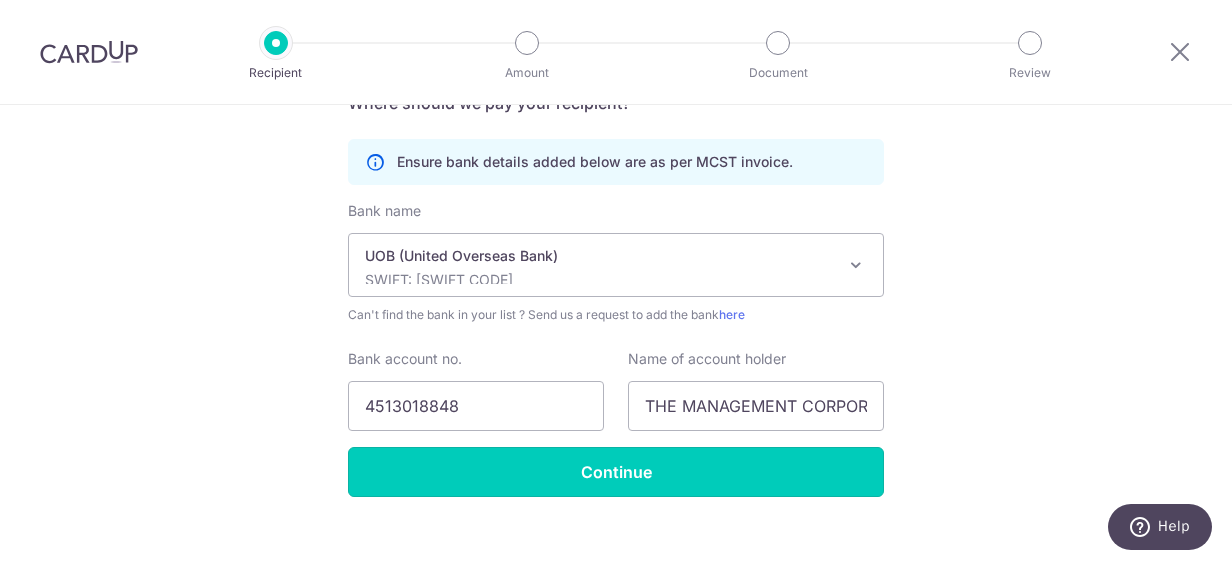 click on "Continue" at bounding box center [616, 472] 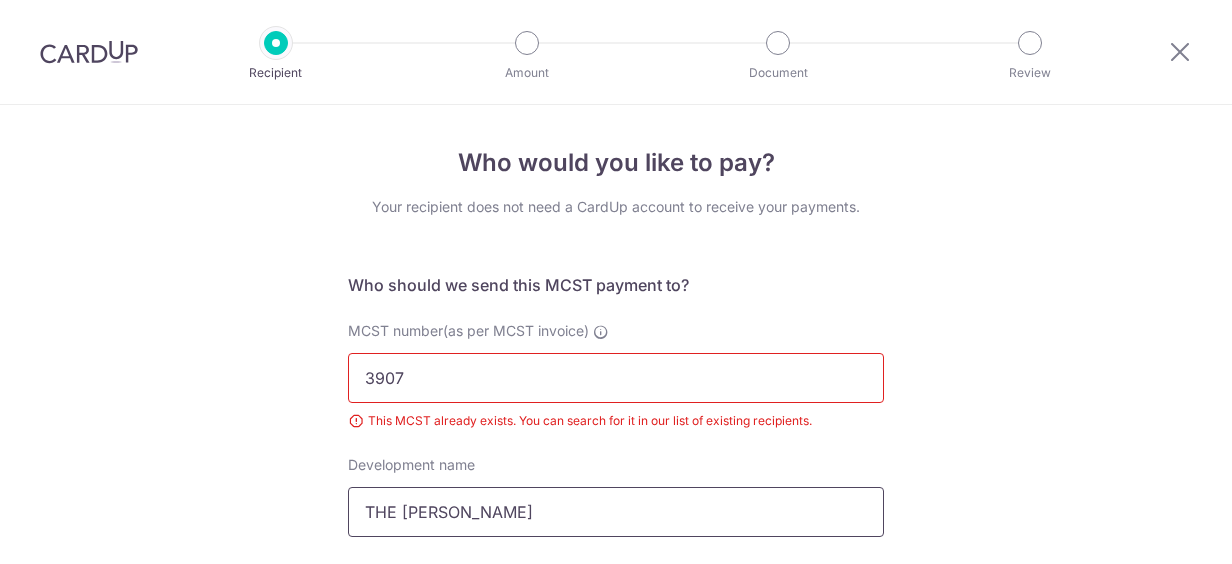 scroll, scrollTop: 0, scrollLeft: 0, axis: both 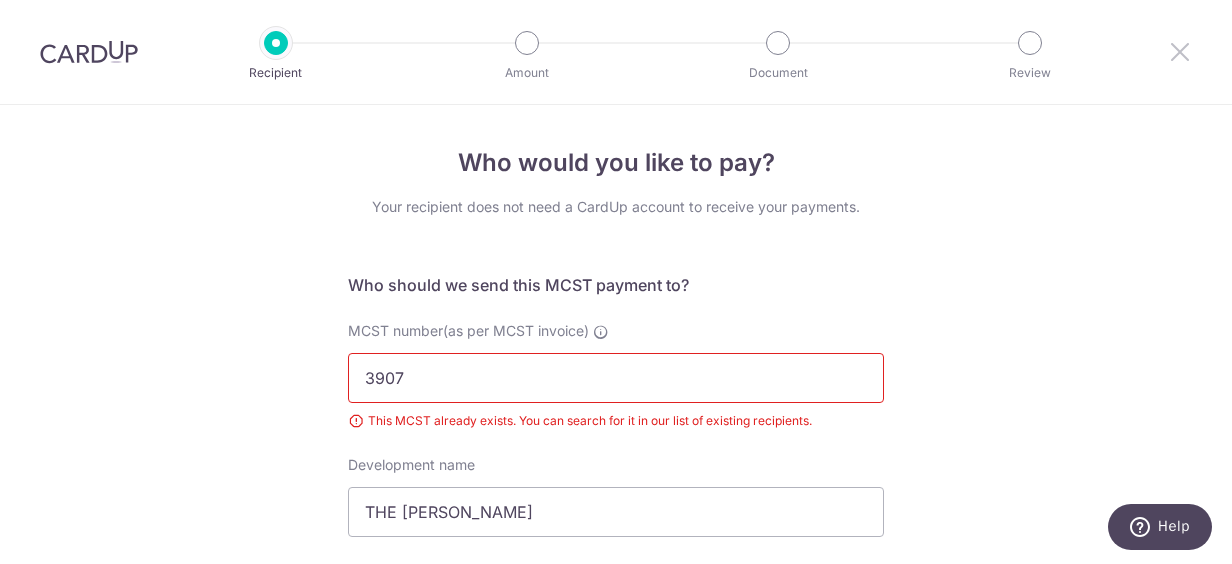 click at bounding box center [1180, 51] 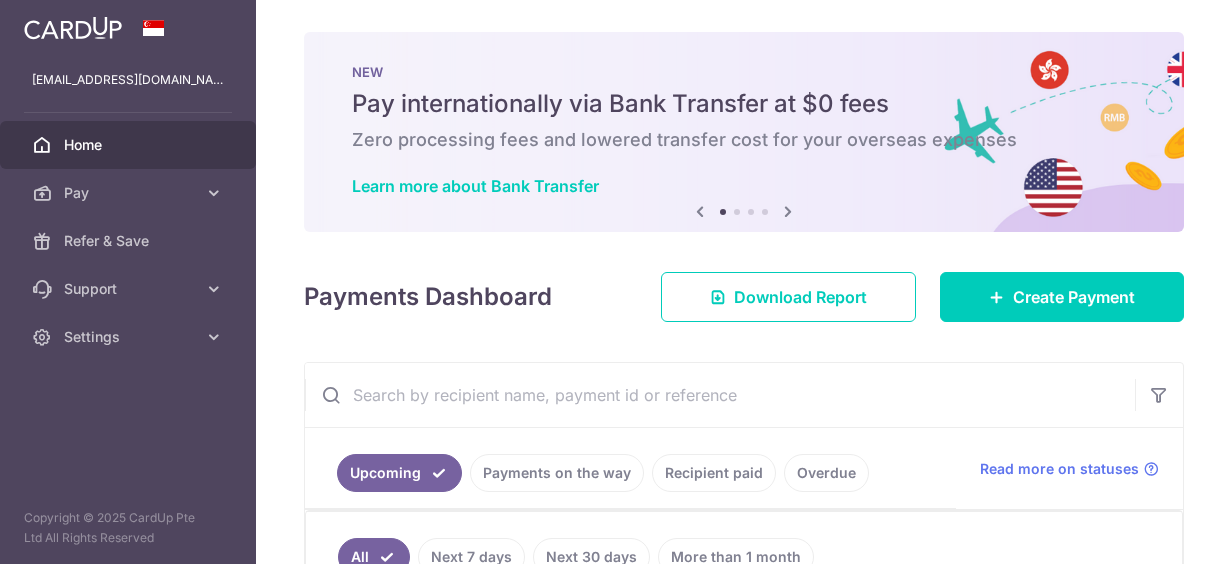 scroll, scrollTop: 0, scrollLeft: 0, axis: both 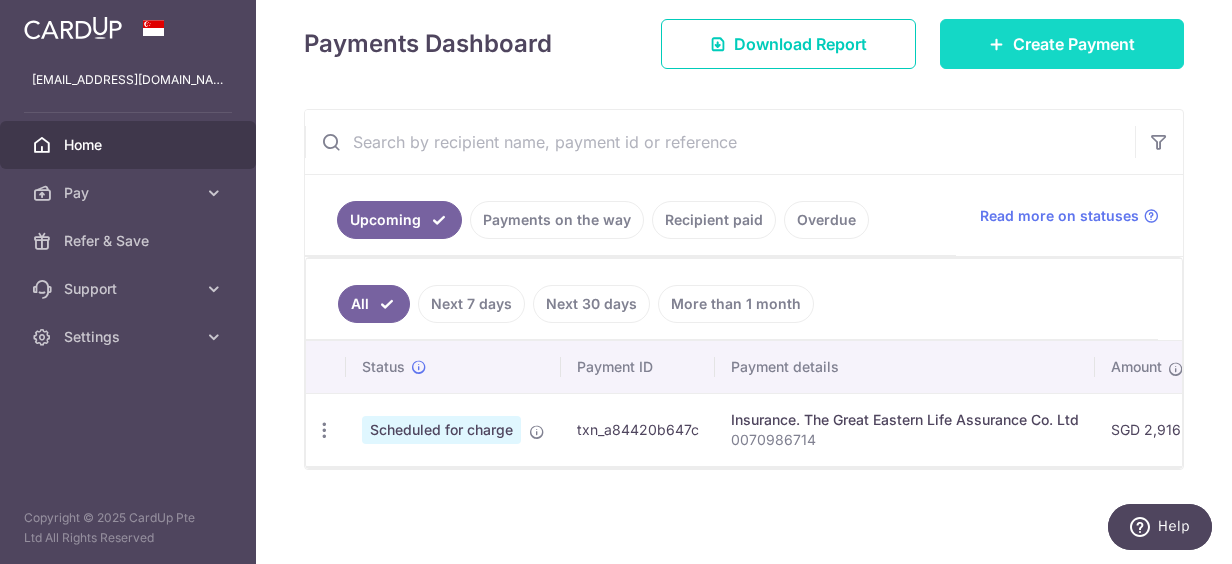 click on "Create Payment" at bounding box center (1074, 44) 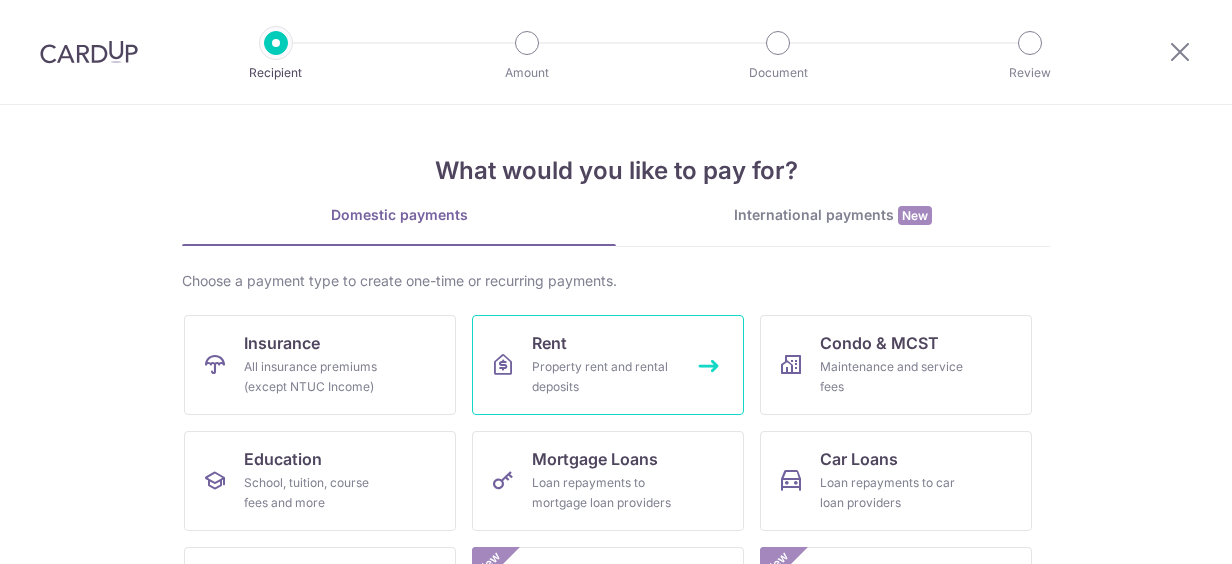 scroll, scrollTop: 0, scrollLeft: 0, axis: both 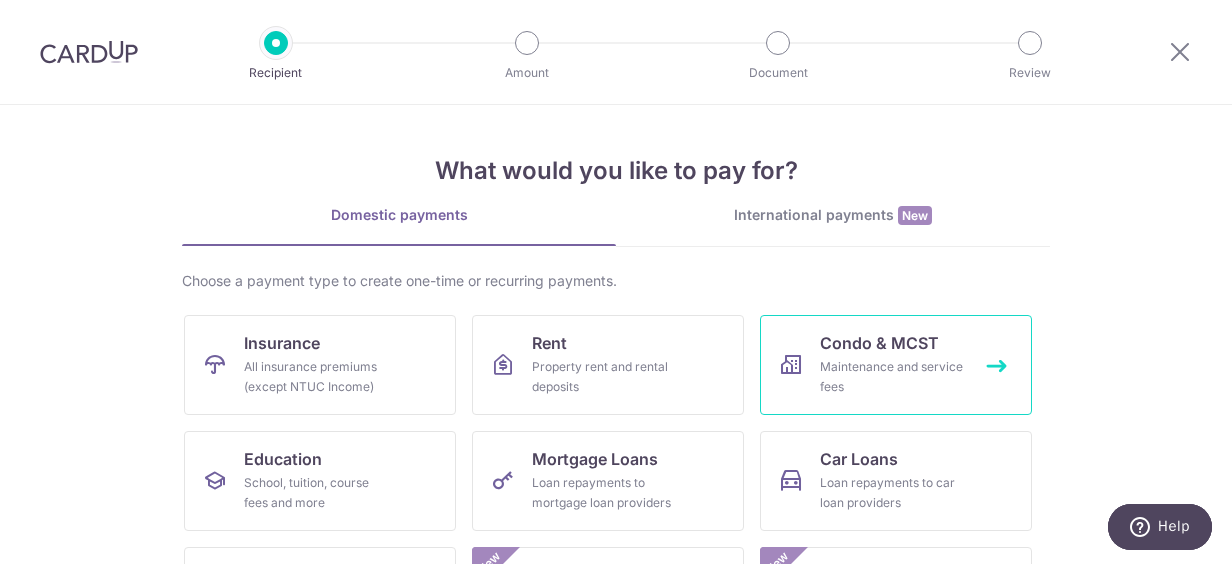 click on "Condo & MCST" at bounding box center [879, 343] 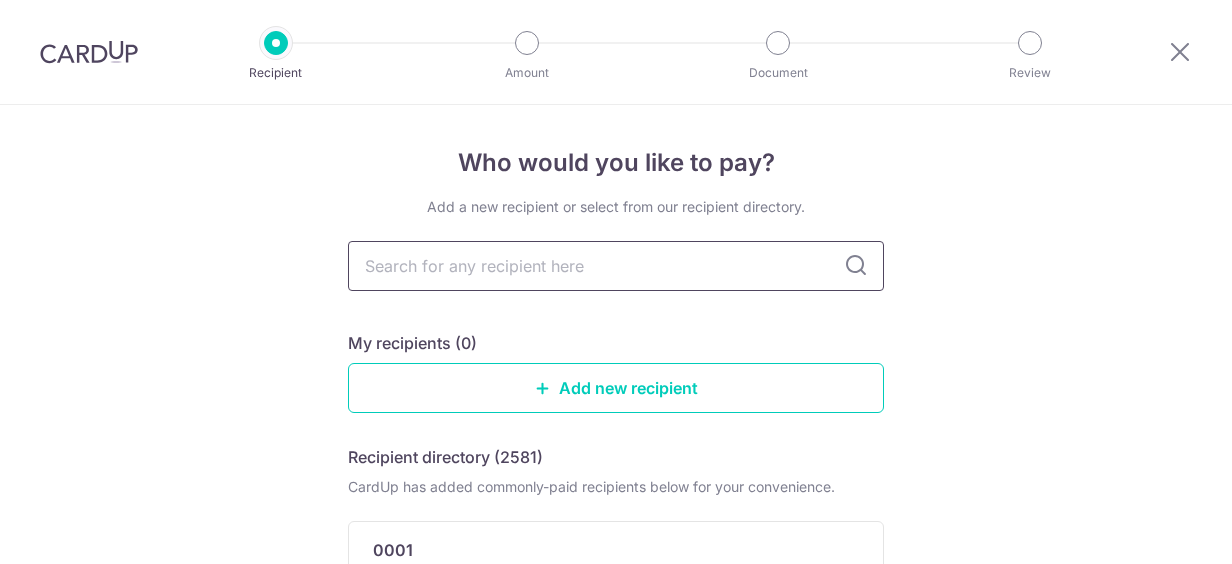 scroll, scrollTop: 0, scrollLeft: 0, axis: both 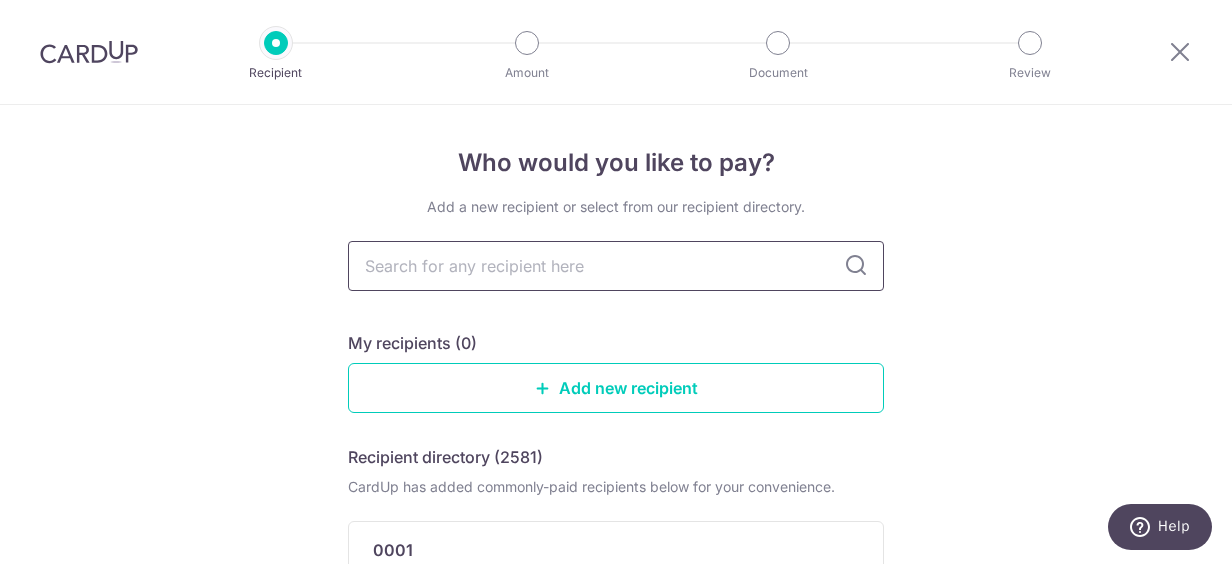 click at bounding box center [616, 266] 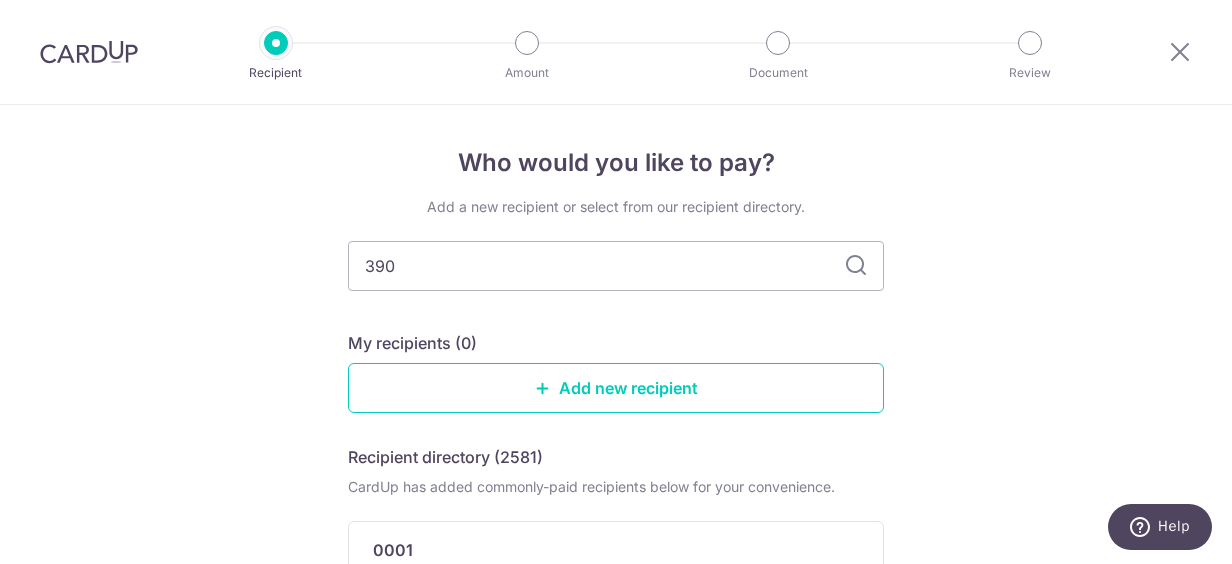 type on "3907" 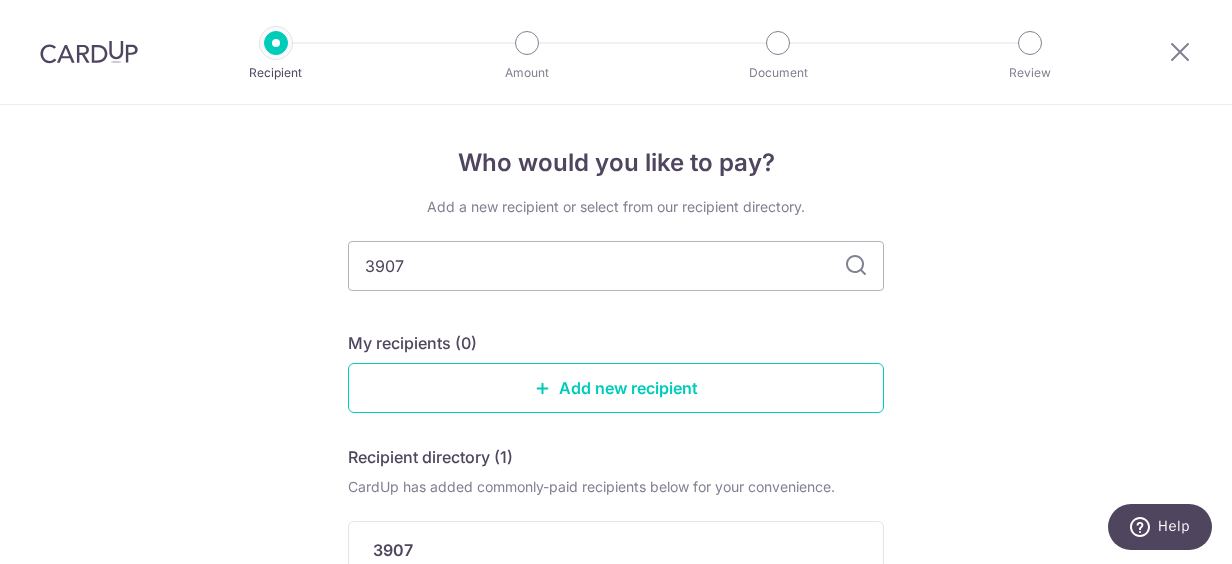 click at bounding box center (856, 266) 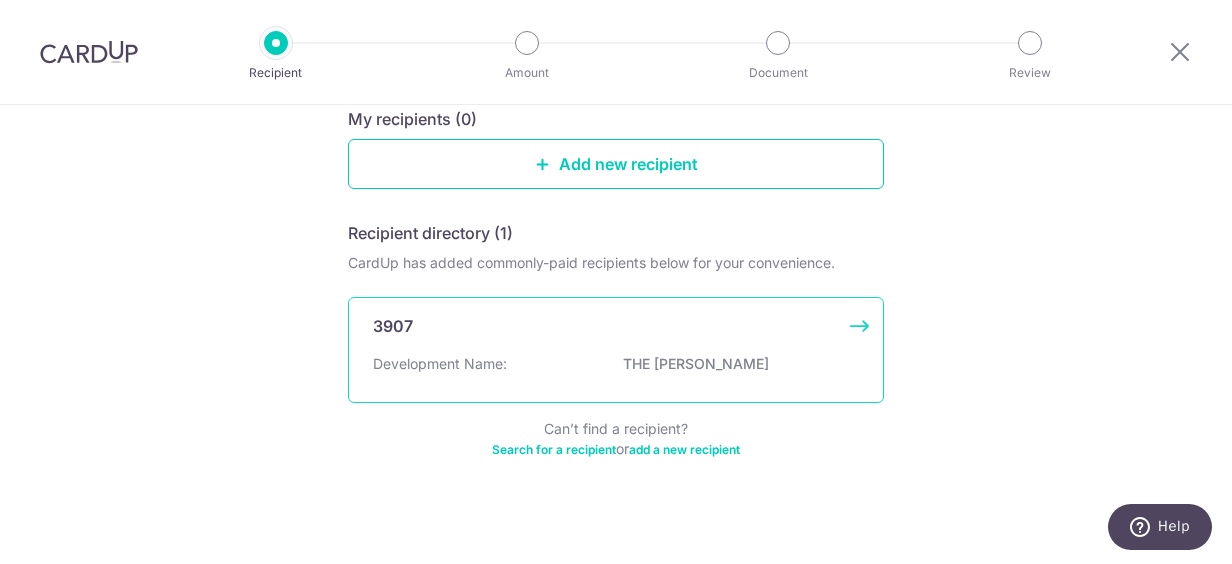 scroll, scrollTop: 235, scrollLeft: 0, axis: vertical 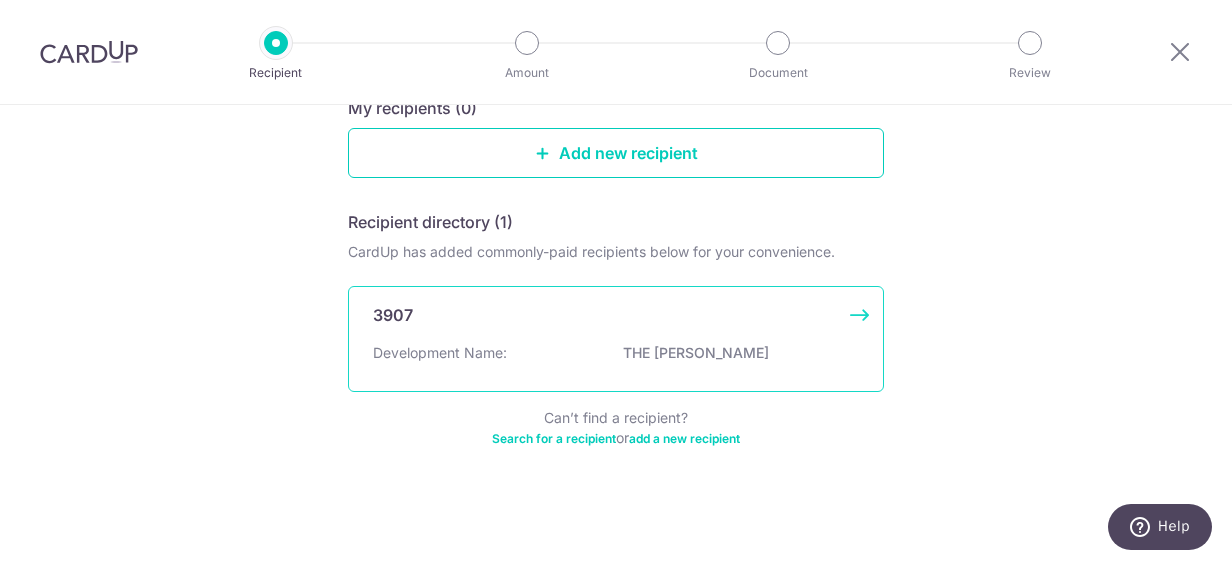 click on "Development Name:" at bounding box center [440, 353] 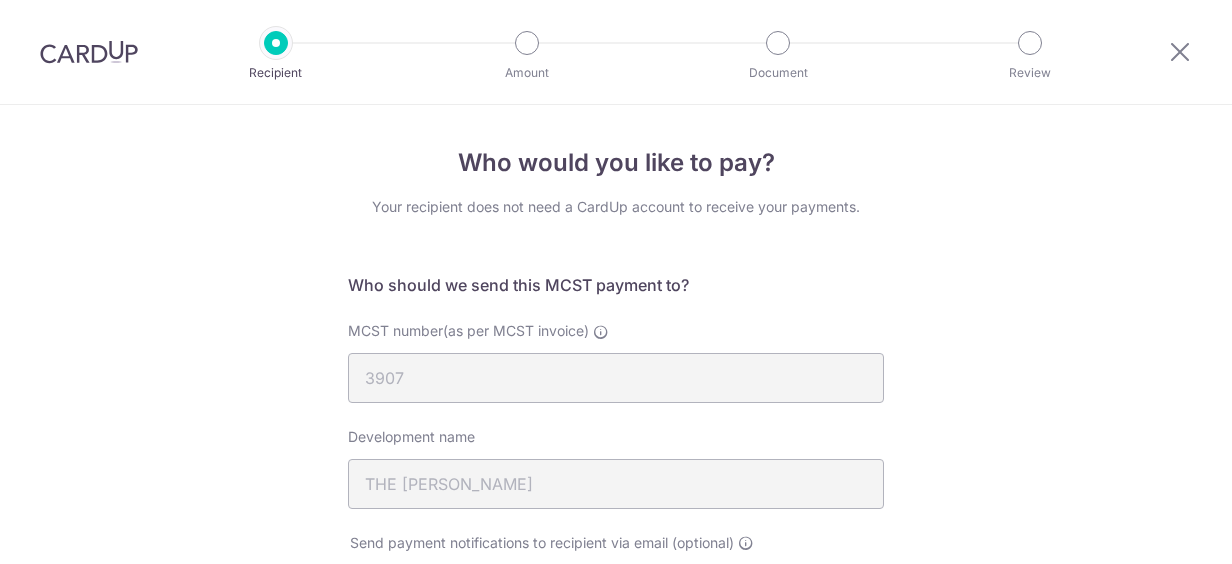 scroll, scrollTop: 0, scrollLeft: 0, axis: both 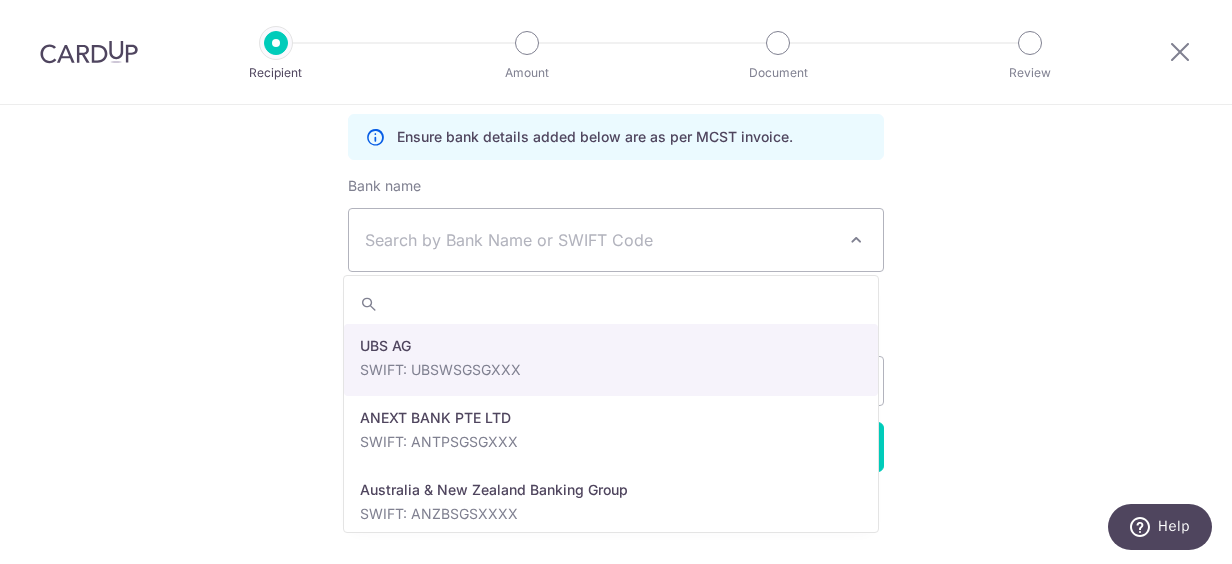 click on "Search by Bank Name or SWIFT Code" at bounding box center [600, 240] 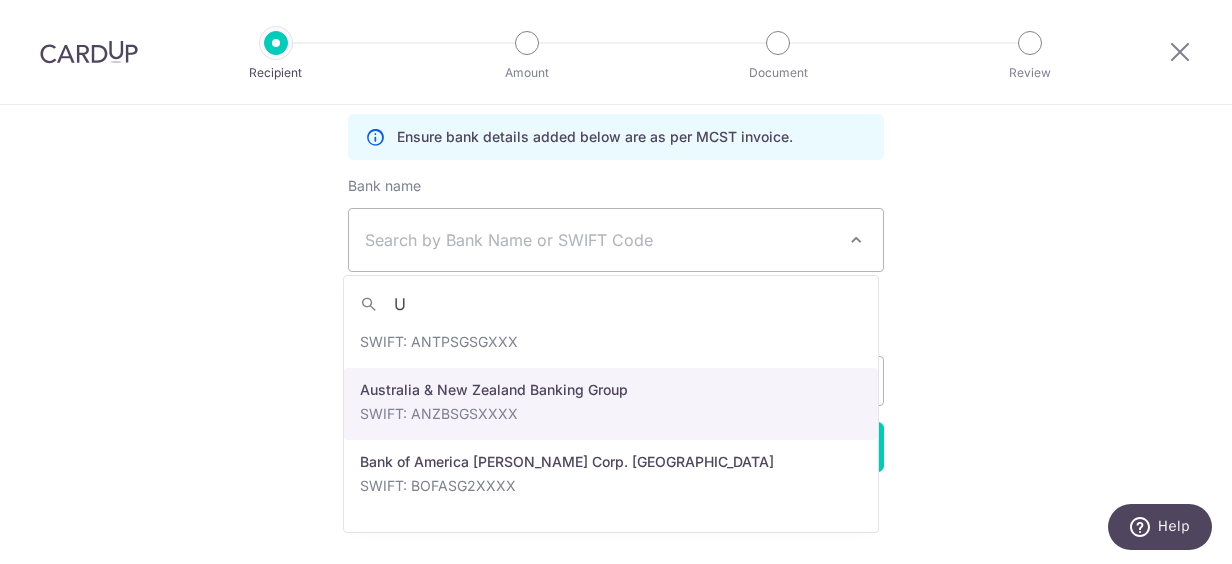 scroll, scrollTop: 0, scrollLeft: 0, axis: both 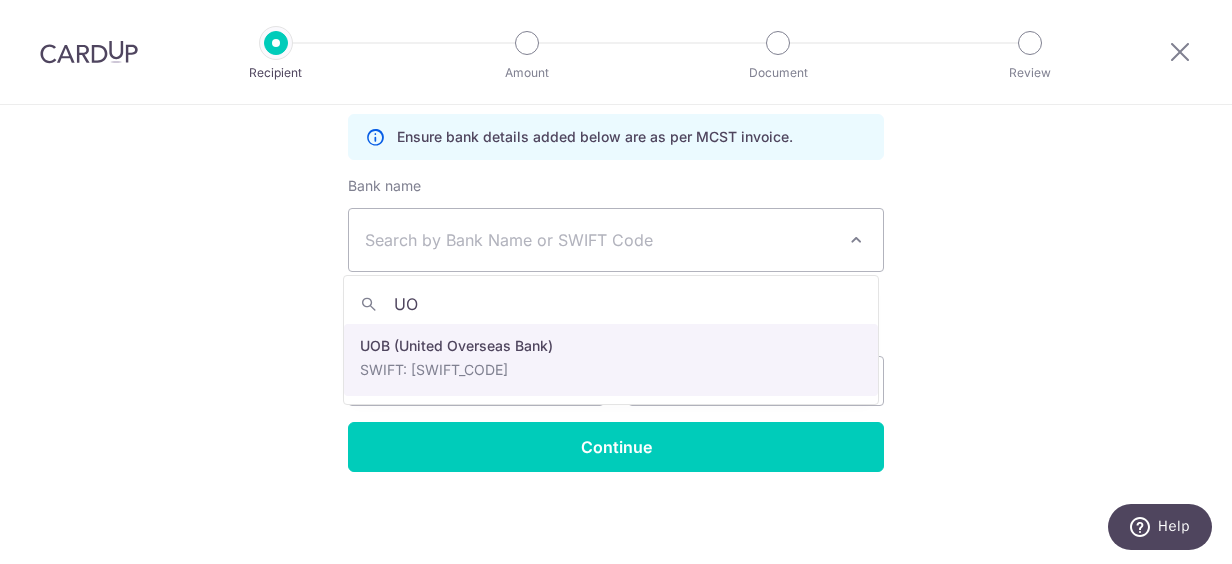 type on "UOB" 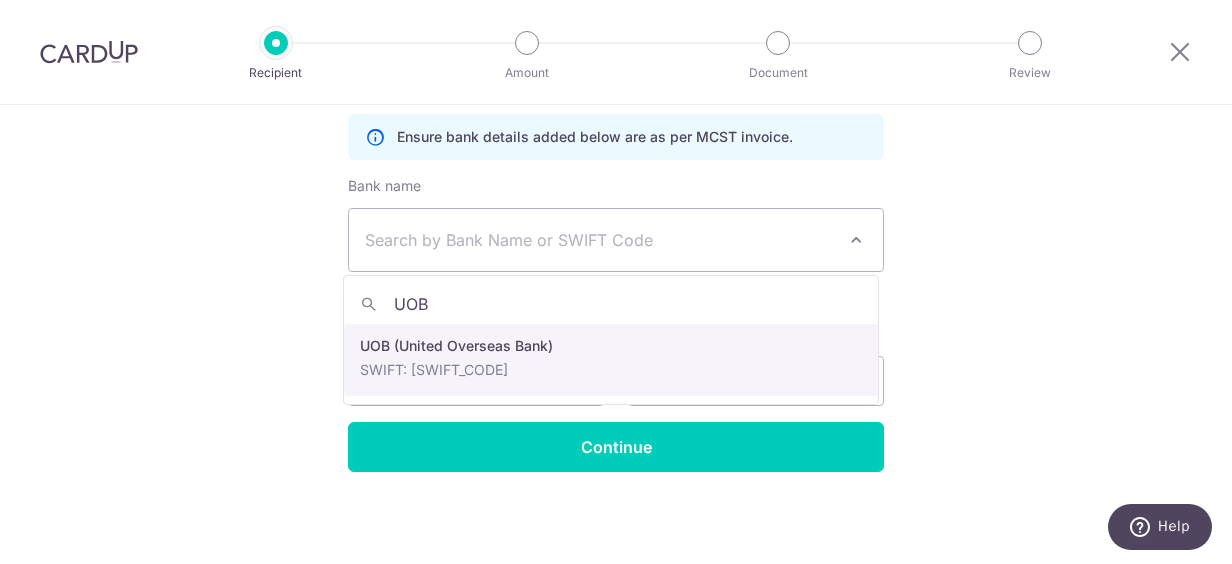 select on "18" 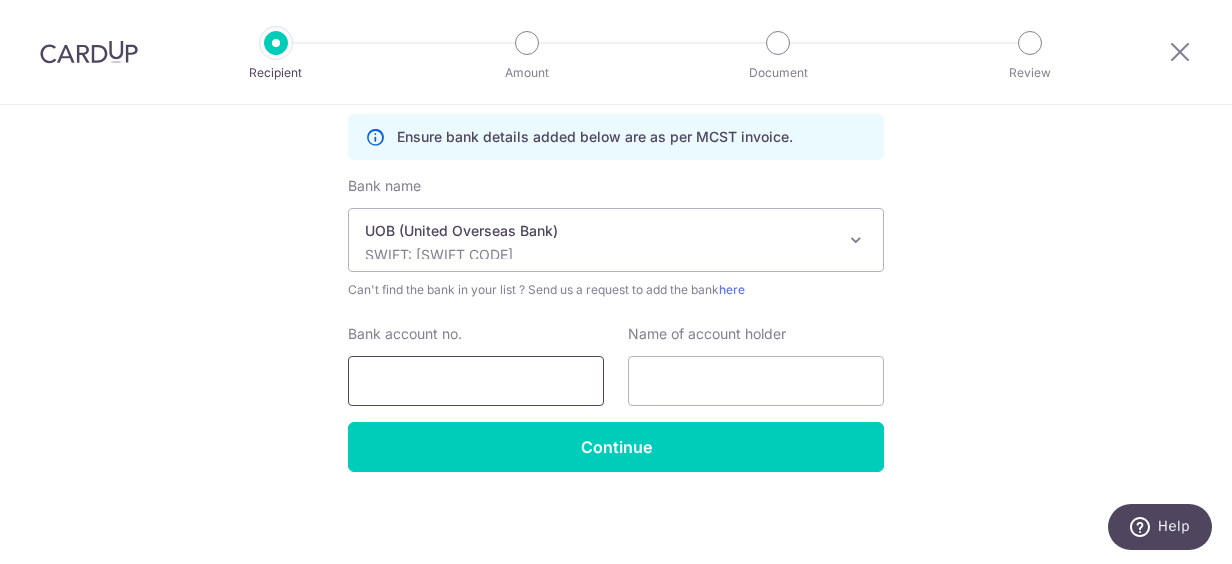 click on "Bank account no." at bounding box center [476, 381] 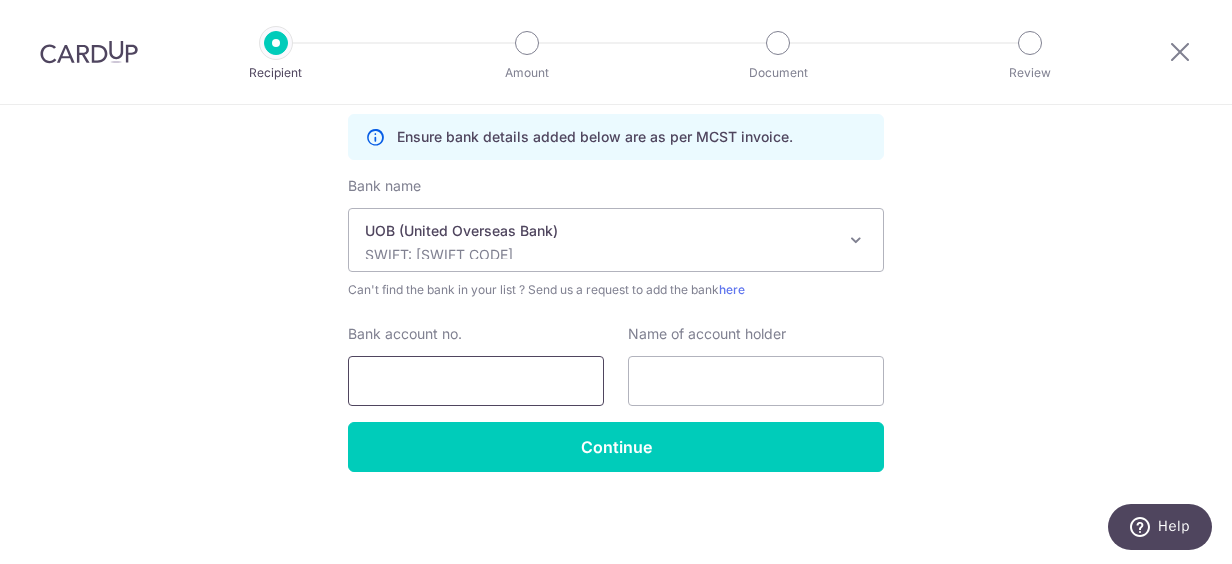 type on "4513018848" 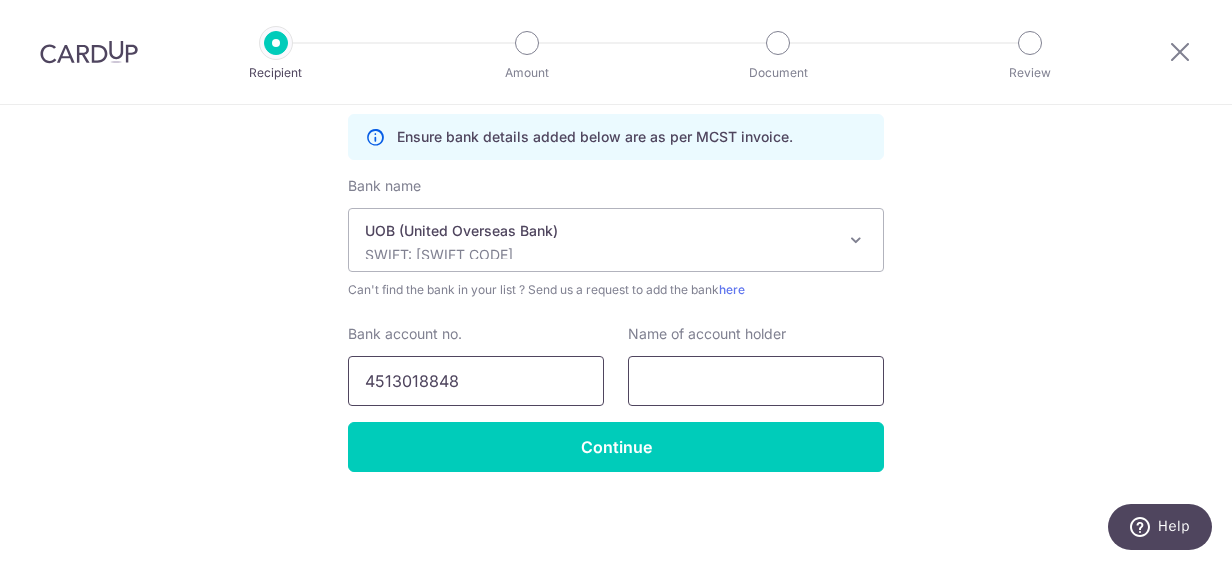 type on "THE MANAGEMENT CORPORATION S.T. PLAN NO. 3907" 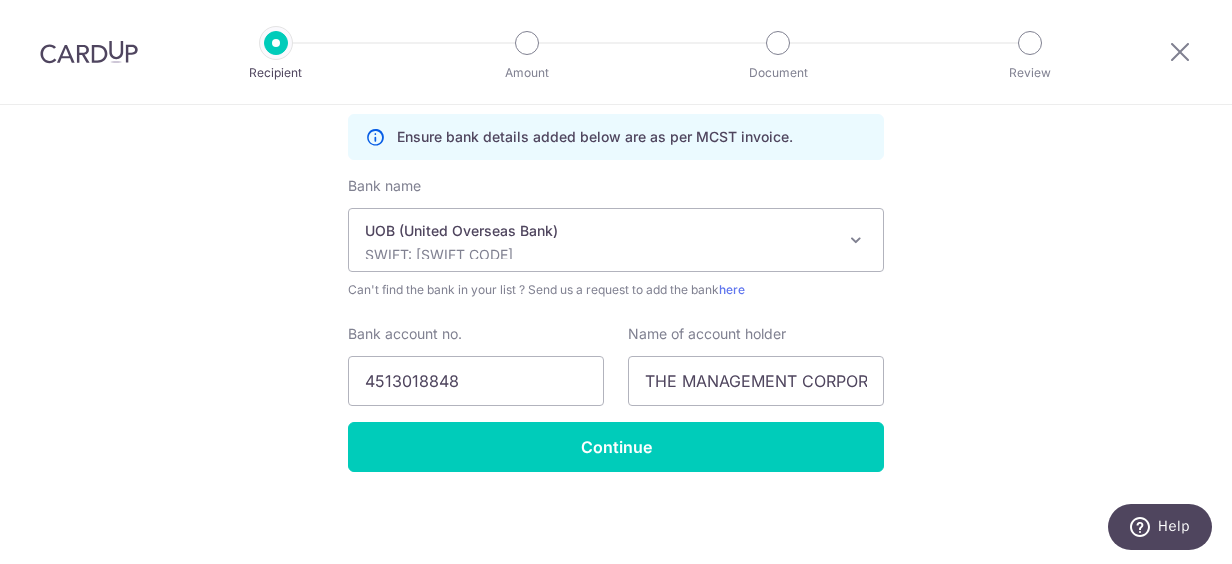 click on "Who would you like to pay?
Your recipient does not need a CardUp account to receive your payments.
Who should we send this MCST payment to?
MCST number(as per MCST invoice)
3907
Development name
THE MINTON
Send payment notifications to recipient via email (optional)
translation missing: en.no key
URL
68861936" at bounding box center (616, 37) 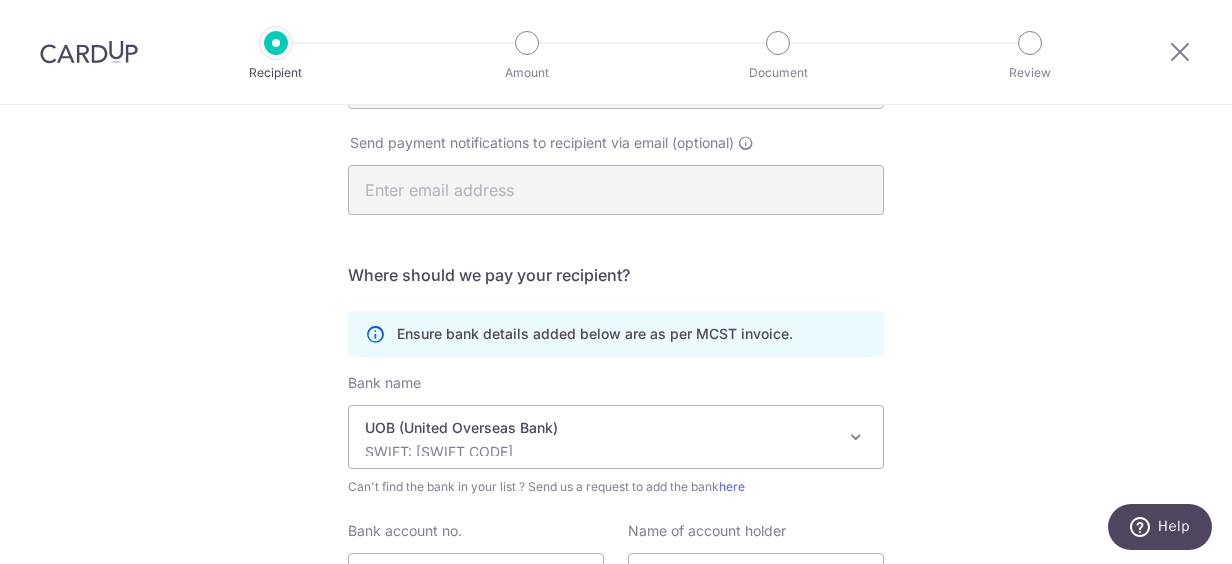 scroll, scrollTop: 597, scrollLeft: 0, axis: vertical 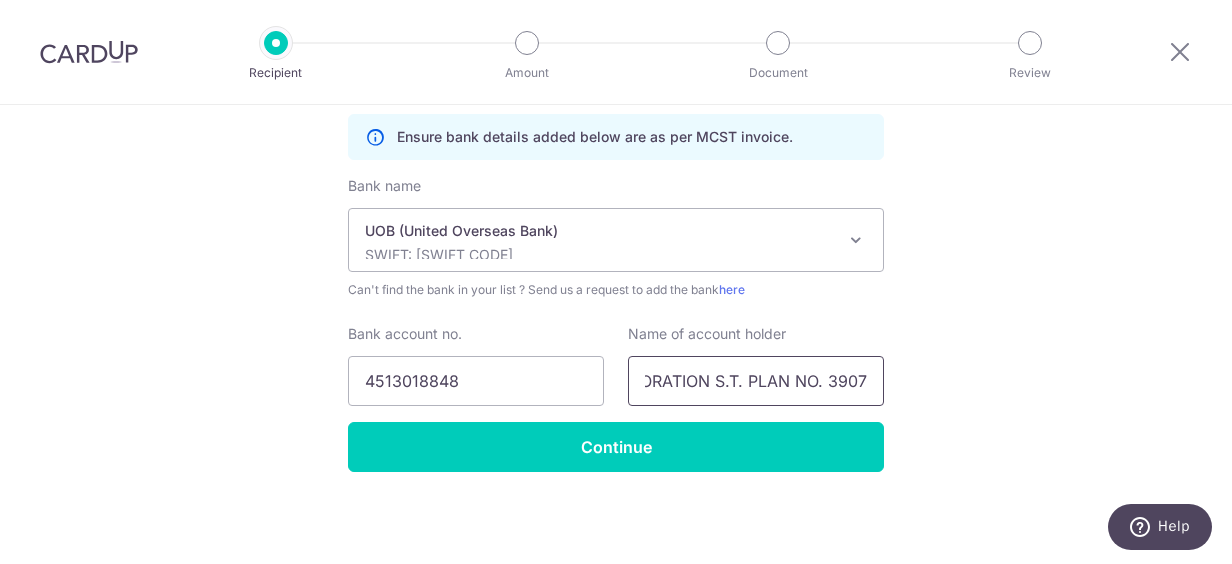 drag, startPoint x: 719, startPoint y: 381, endPoint x: 1068, endPoint y: 391, distance: 349.14325 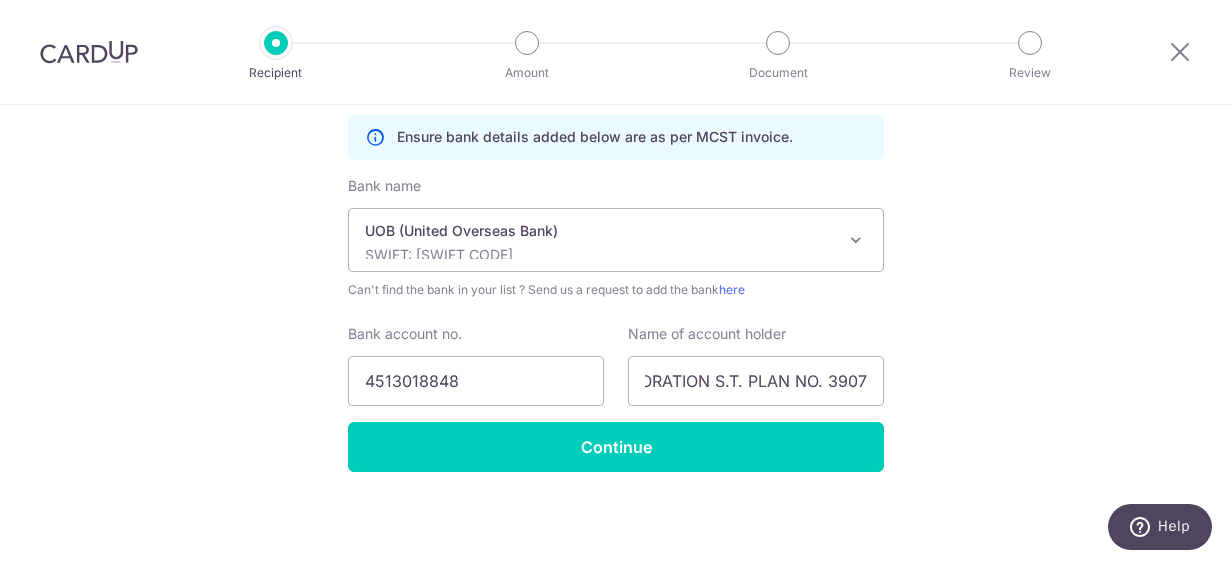 drag, startPoint x: 1076, startPoint y: 434, endPoint x: 1065, endPoint y: 432, distance: 11.18034 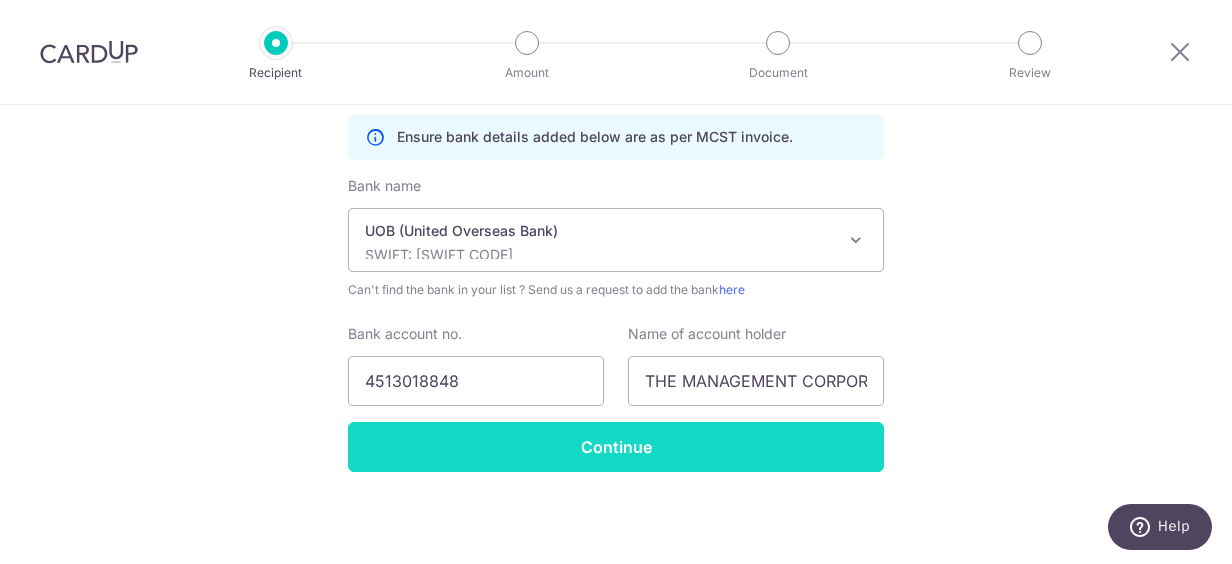 click on "Continue" at bounding box center (616, 447) 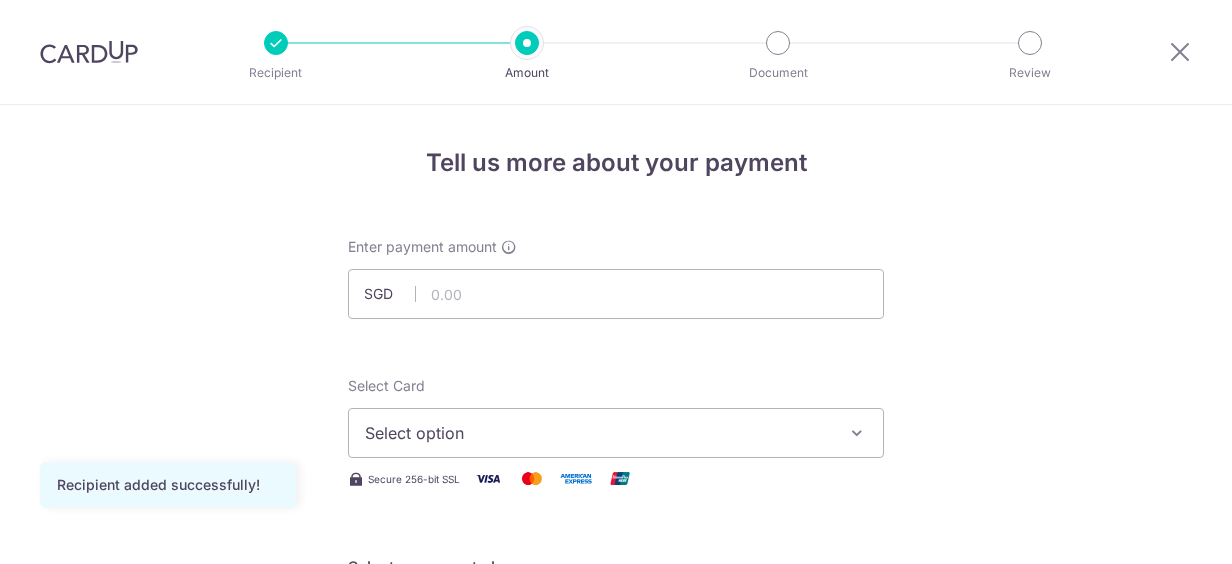 scroll, scrollTop: 0, scrollLeft: 0, axis: both 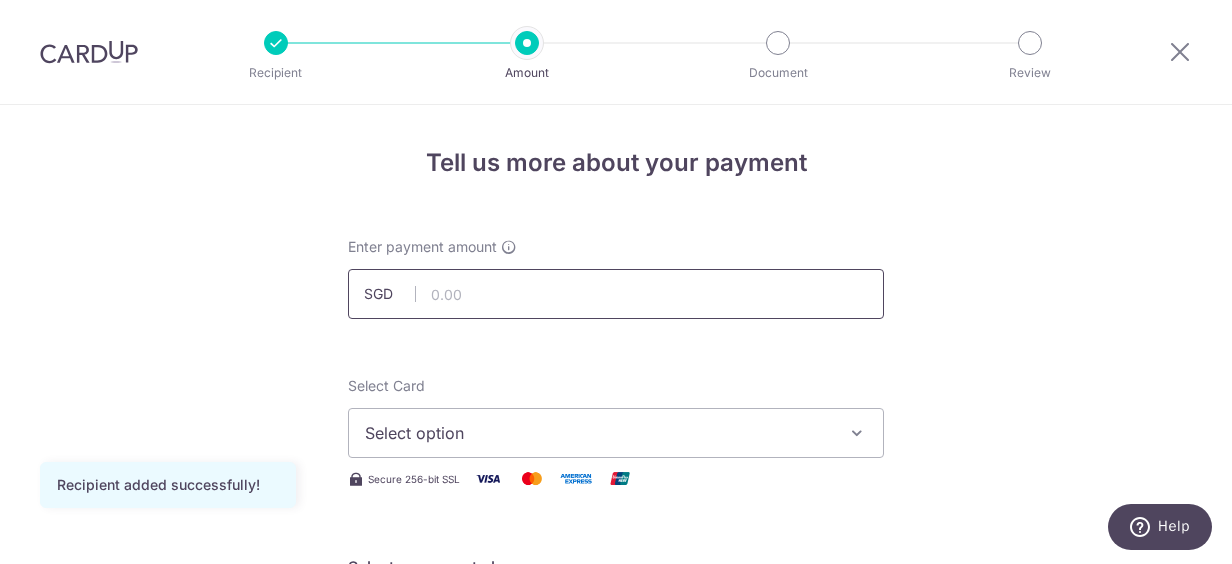 click at bounding box center (616, 294) 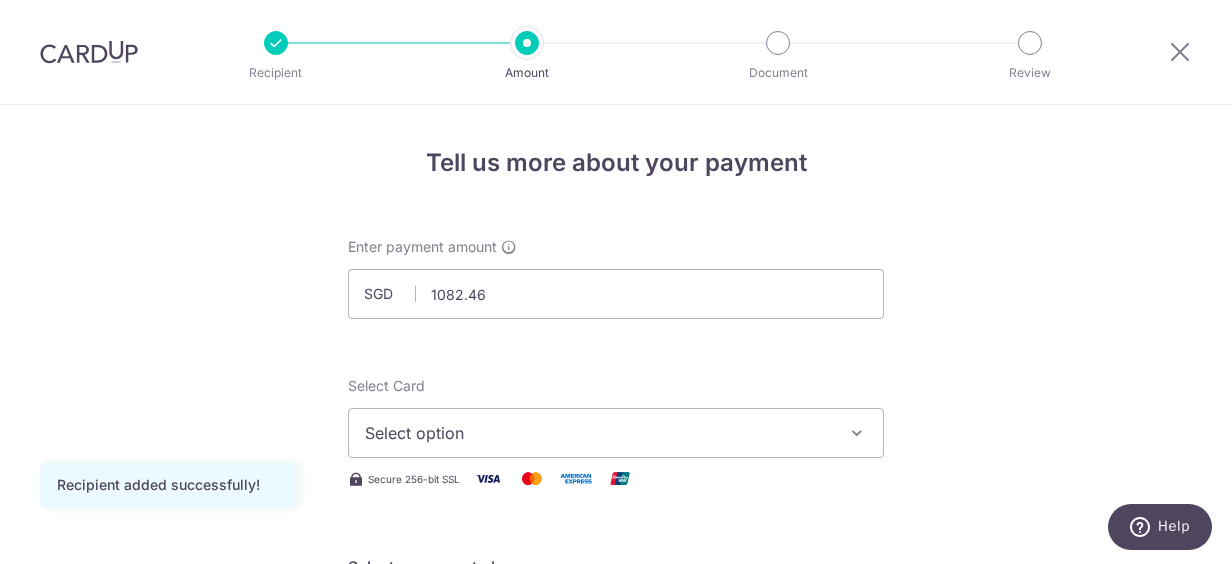 type on "1,082.46" 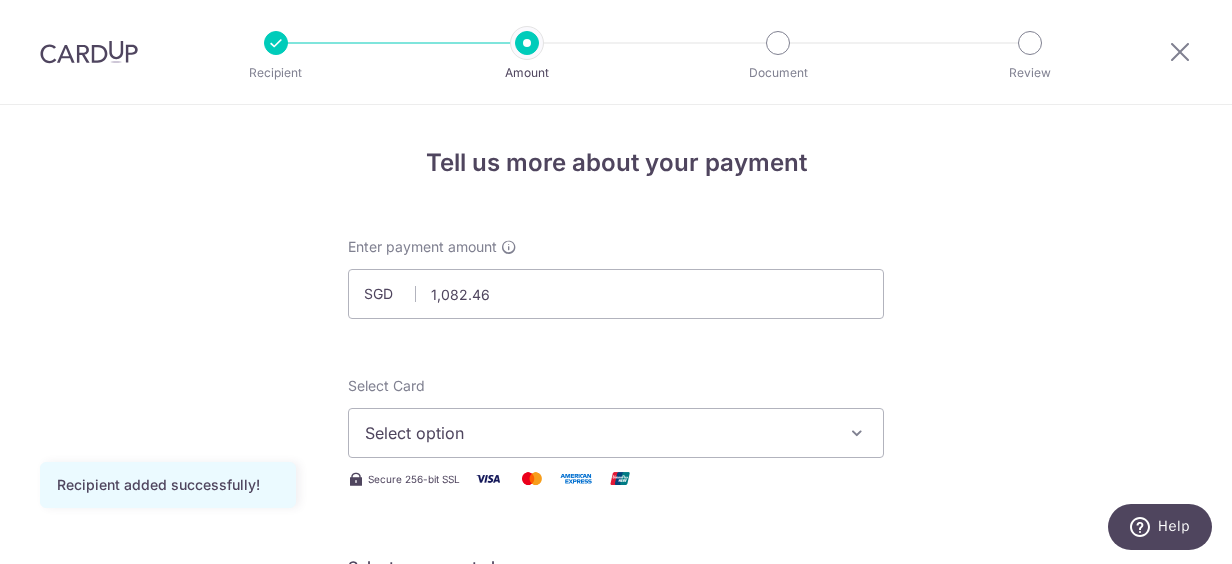 click on "Select option" at bounding box center (598, 433) 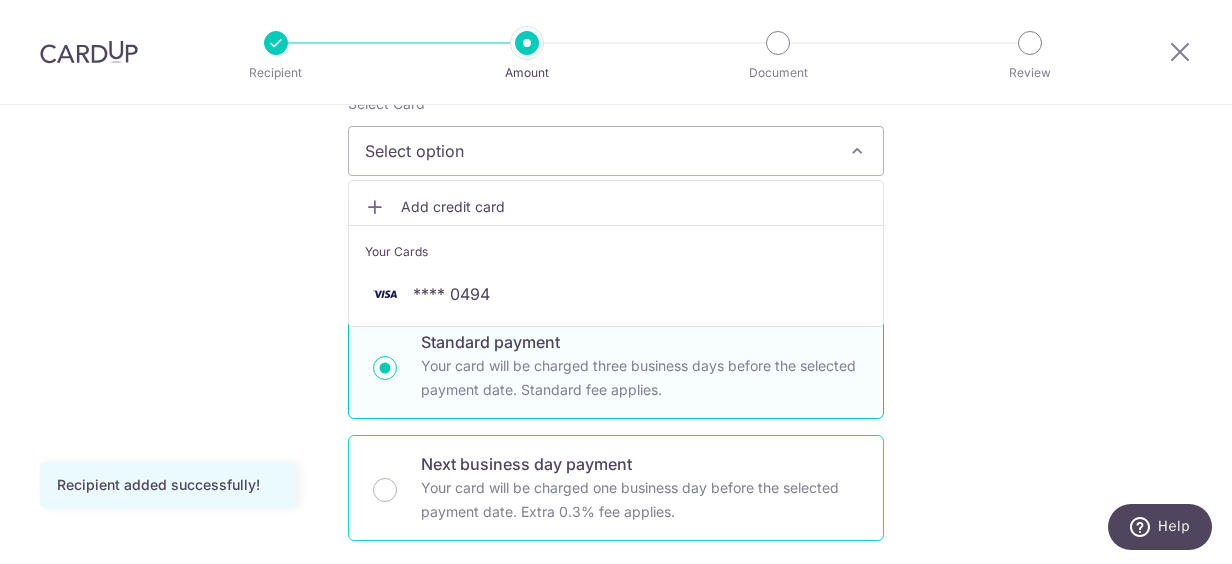 scroll, scrollTop: 300, scrollLeft: 0, axis: vertical 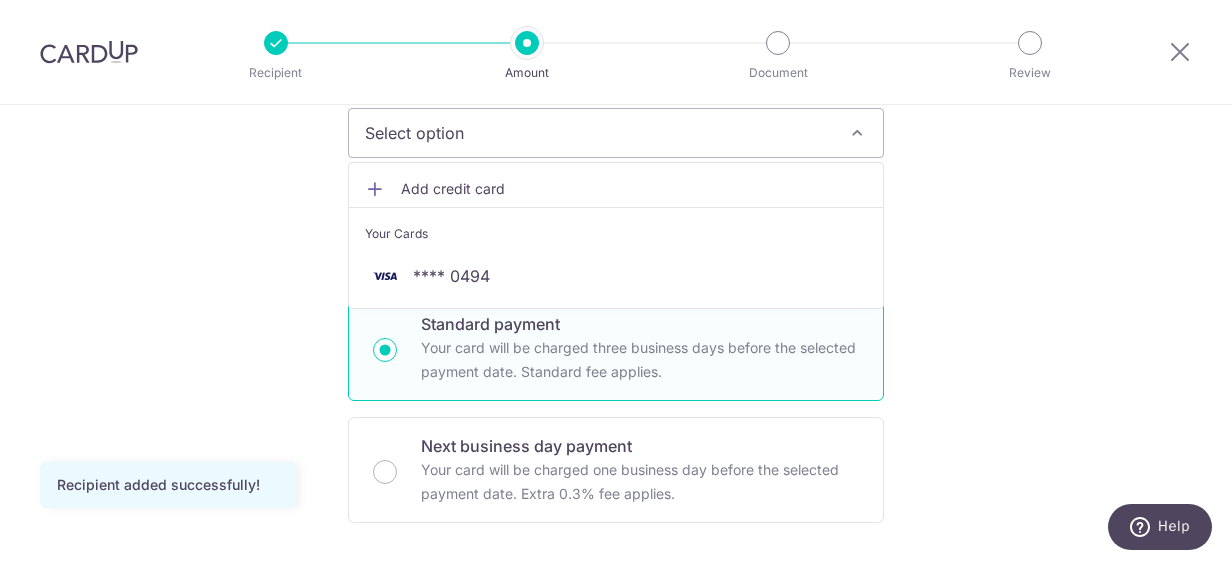 drag, startPoint x: 495, startPoint y: 357, endPoint x: 510, endPoint y: 356, distance: 15.033297 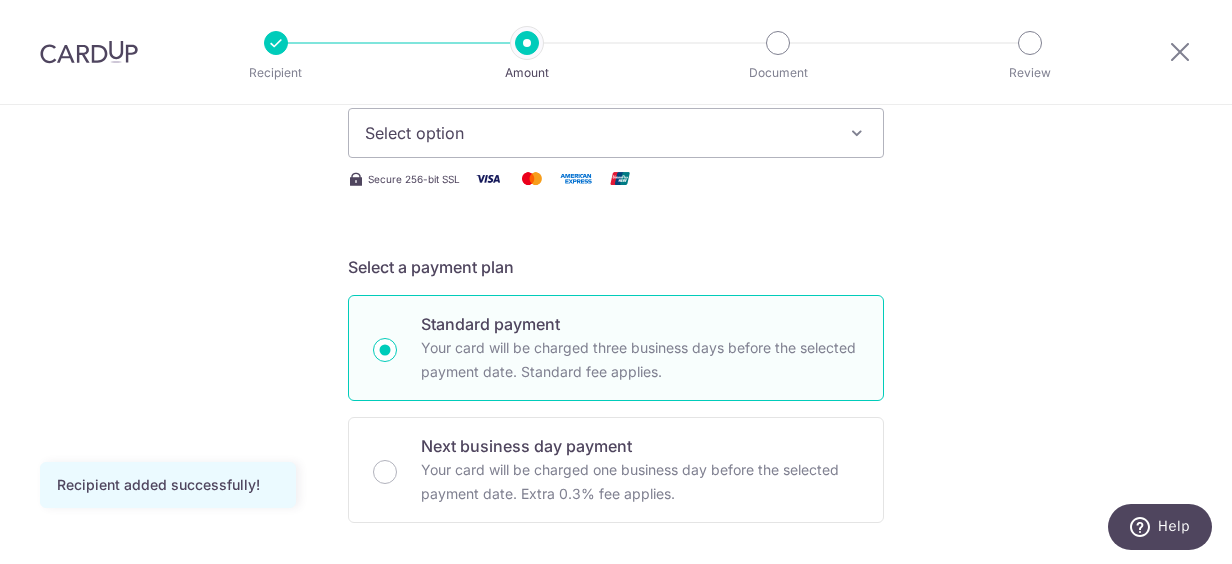 click on "Tell us more about your payment
Enter payment amount
SGD
1,082.46
1082.46
Recipient added successfully!
Select Card
Select option
Add credit card
Your Cards
**** 0494
Secure 256-bit SSL
Text
New card details
Card
Secure 256-bit SSL" at bounding box center (616, 693) 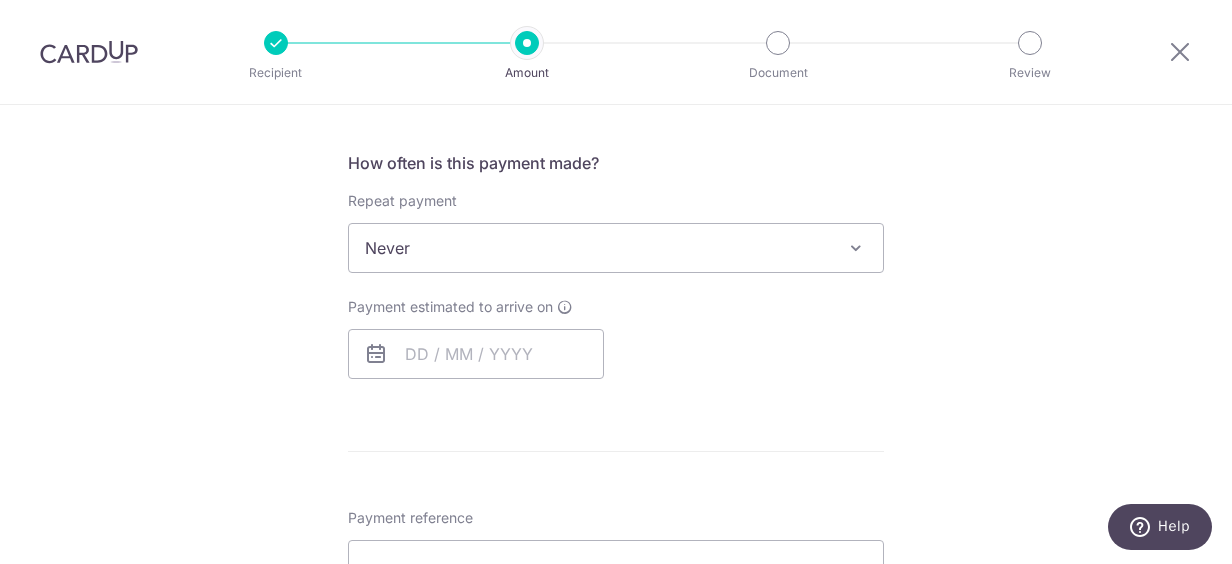 scroll, scrollTop: 800, scrollLeft: 0, axis: vertical 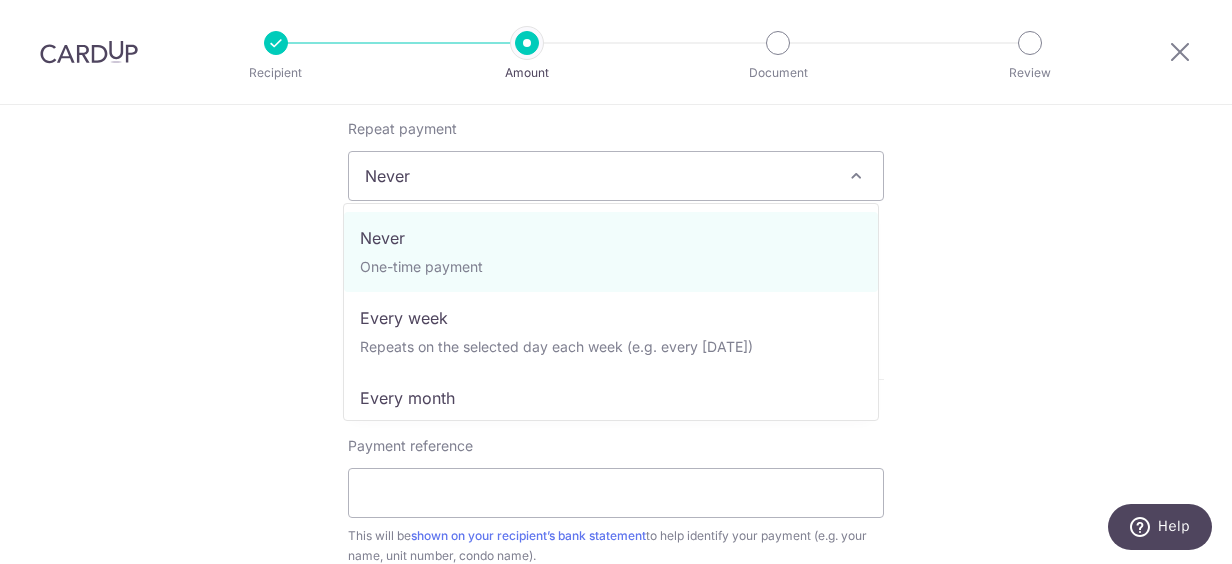 click on "Never" at bounding box center (616, 176) 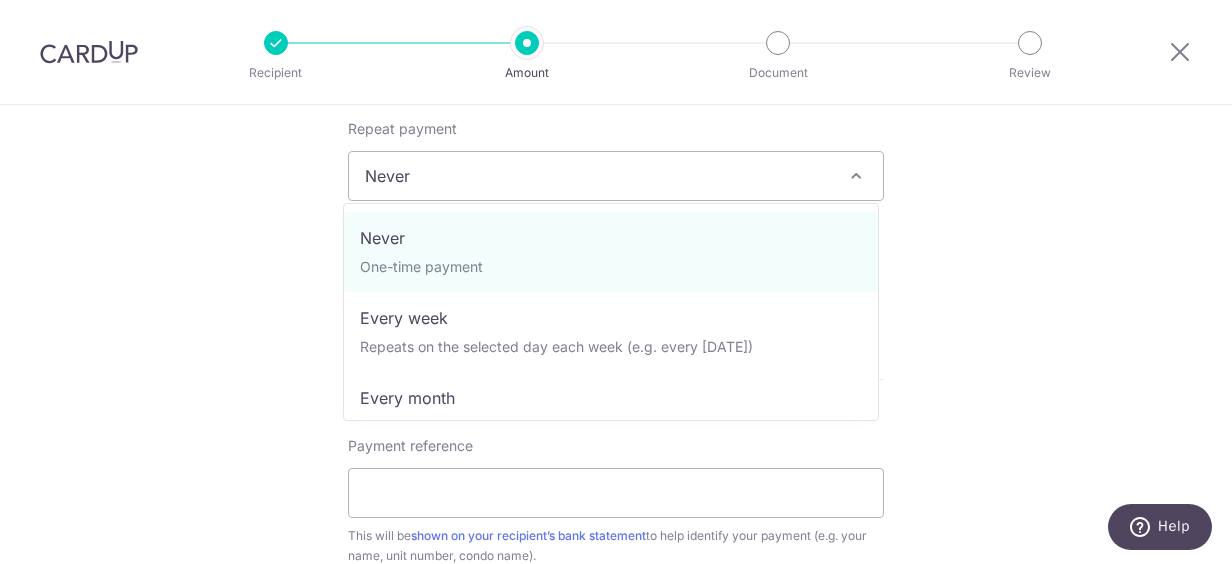 drag, startPoint x: 508, startPoint y: 241, endPoint x: 594, endPoint y: 306, distance: 107.80074 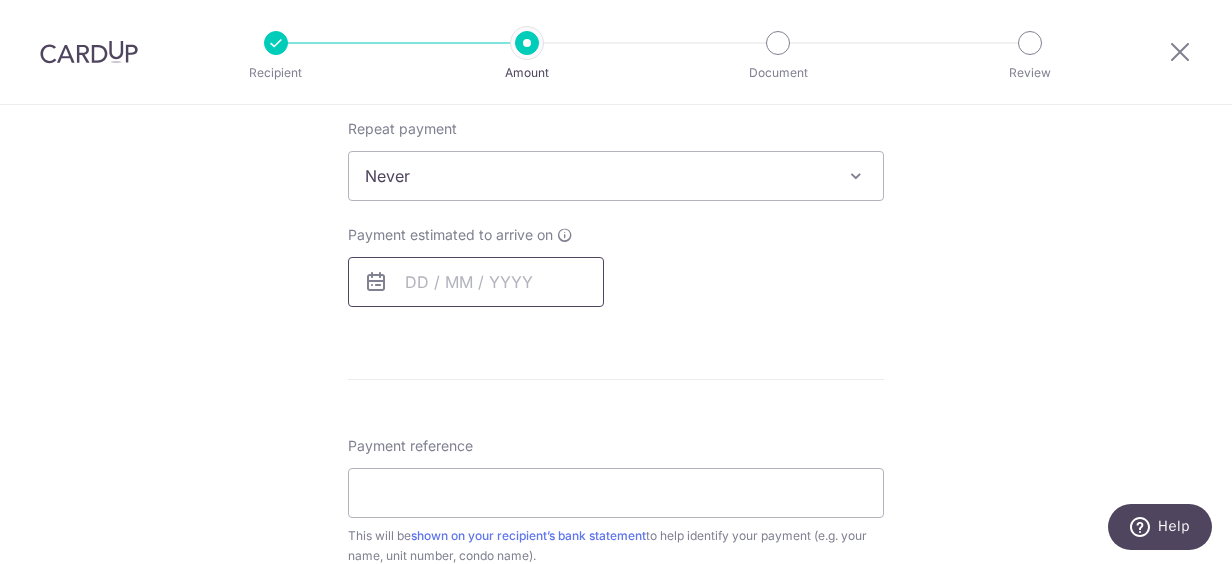 click at bounding box center (476, 282) 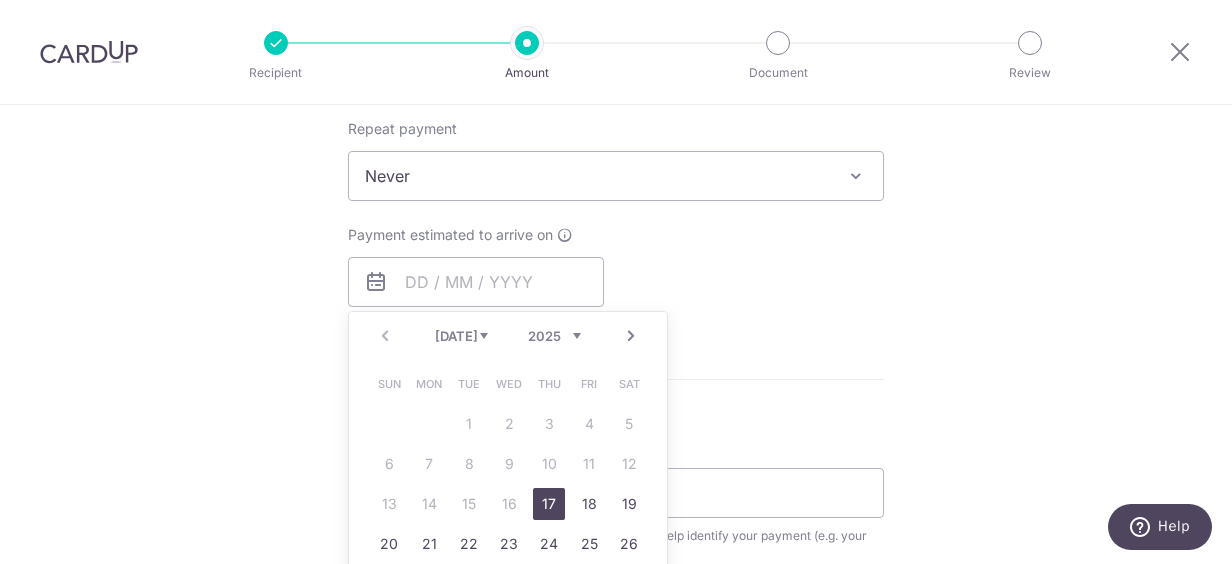 click on "17" at bounding box center (549, 504) 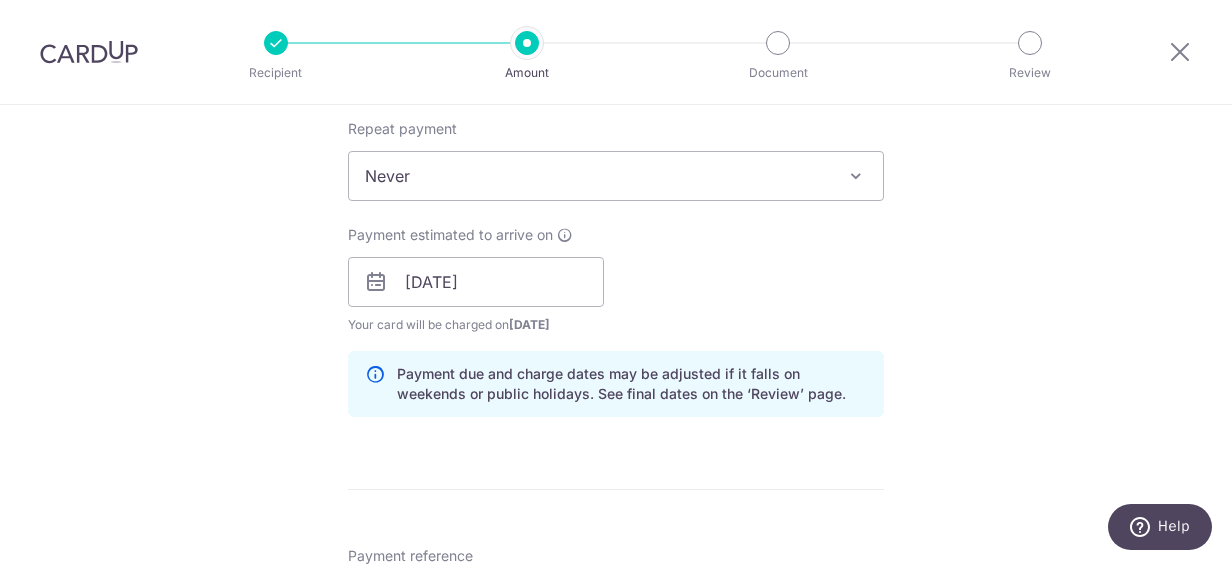 click on "Tell us more about your payment
Enter payment amount
SGD
1,082.46
1082.46
Recipient added successfully!
Select Card
Select option
Add credit card
Your Cards
**** 0494
Secure 256-bit SSL
Text
New card details
Card
Secure 256-bit SSL" at bounding box center [616, 248] 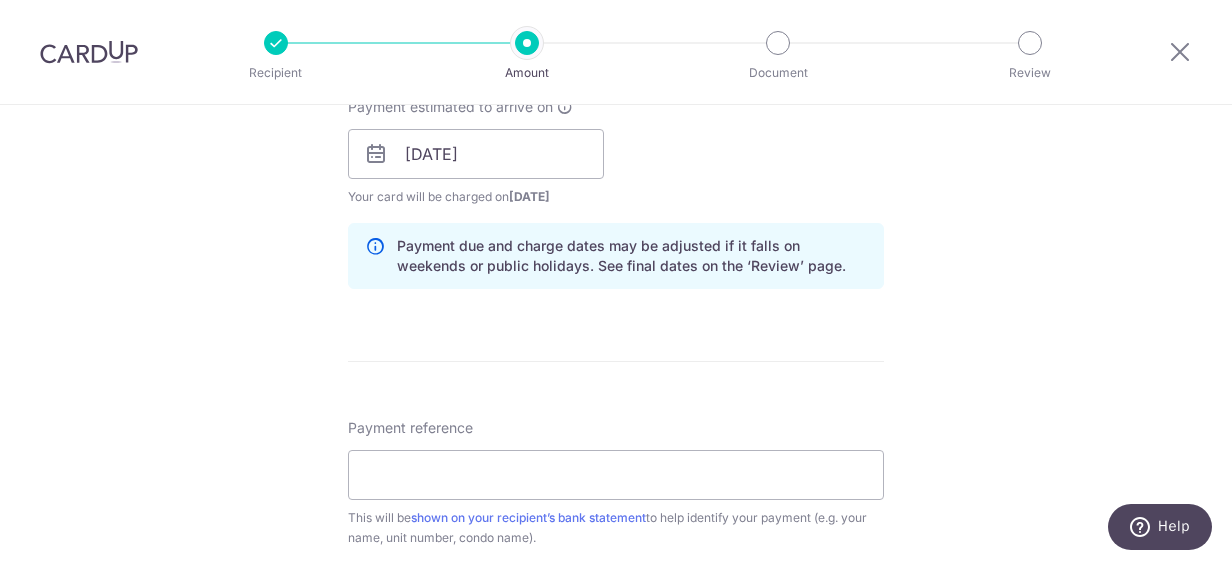 scroll, scrollTop: 1000, scrollLeft: 0, axis: vertical 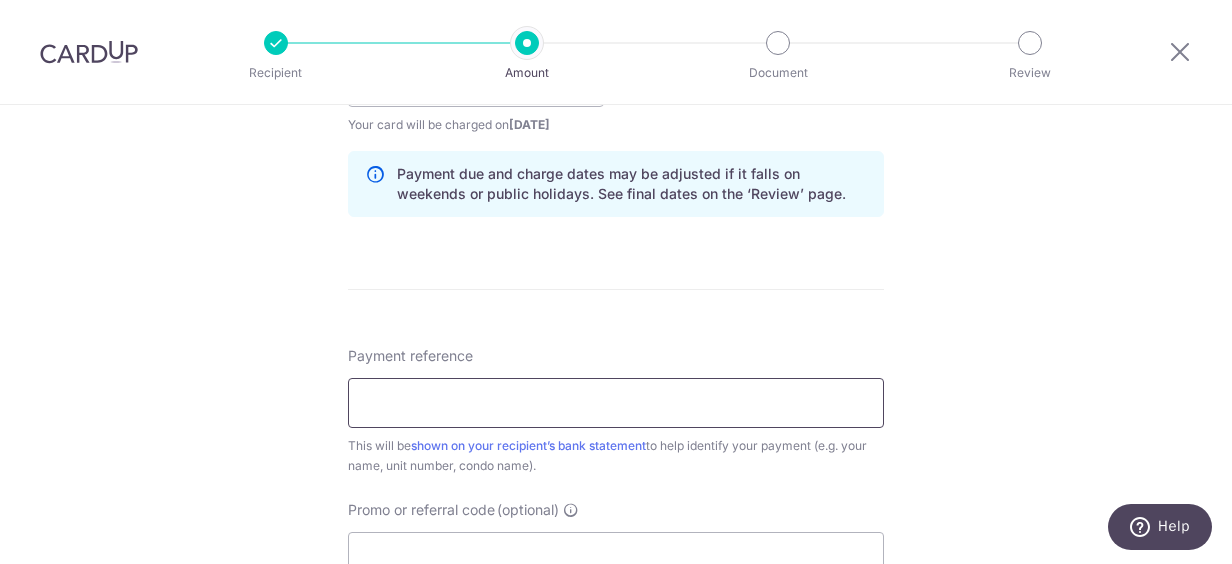 click on "Payment reference" at bounding box center (616, 403) 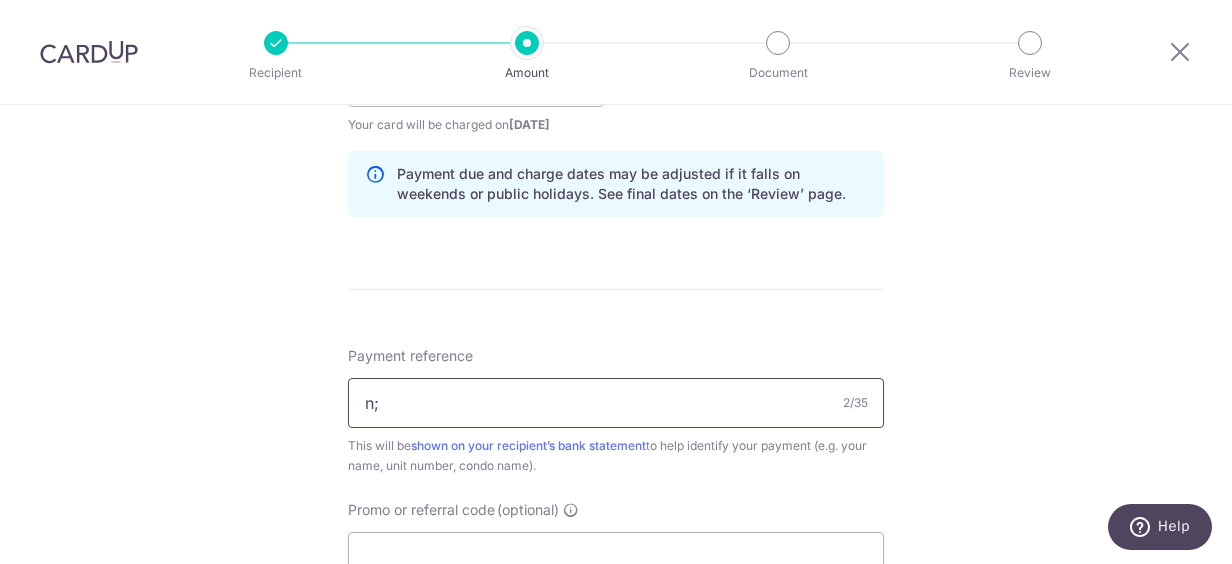 type on "n" 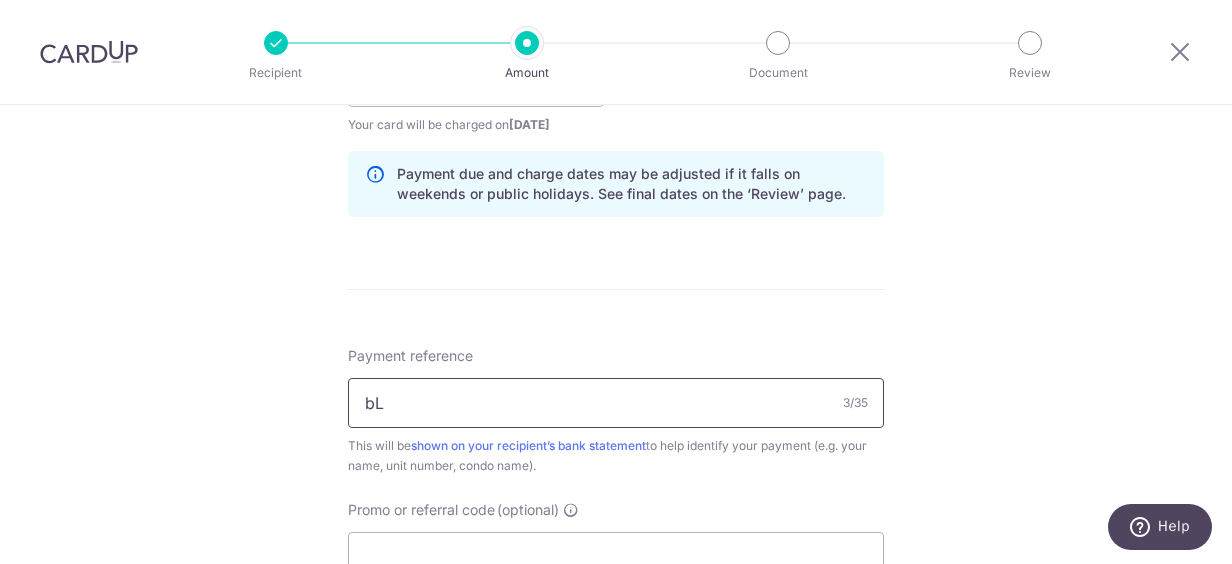 type on "b" 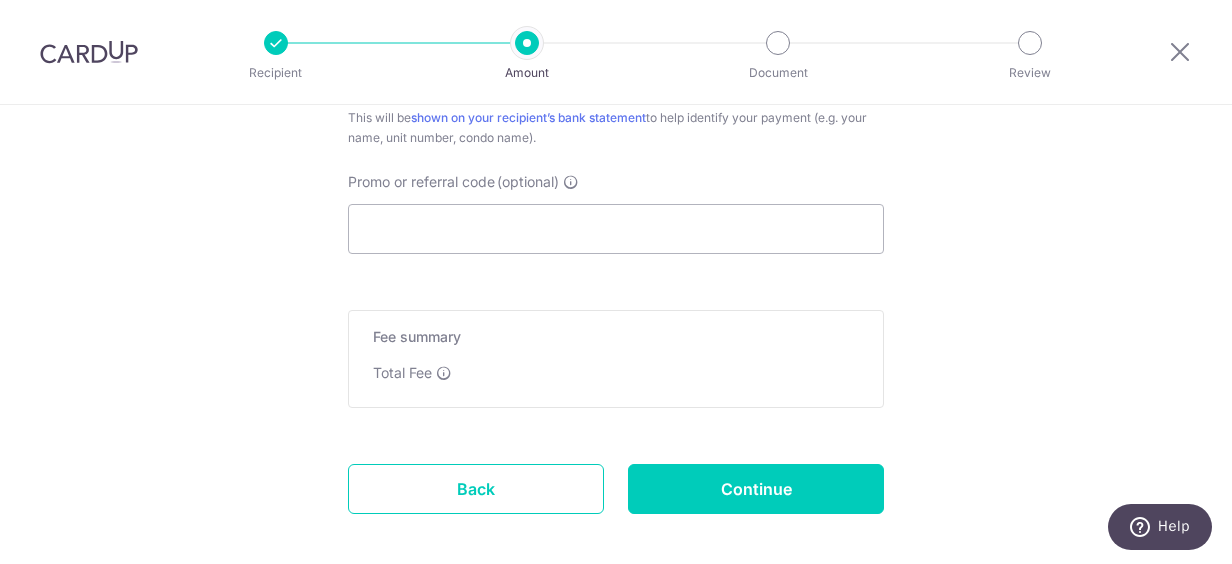 scroll, scrollTop: 1400, scrollLeft: 0, axis: vertical 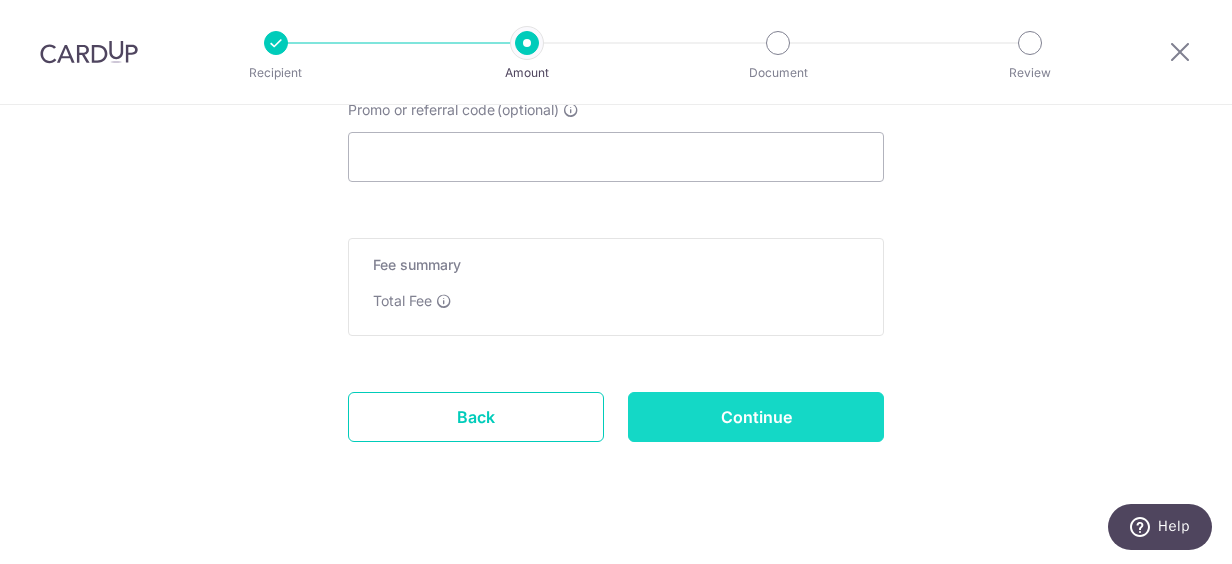 type on "blk 12C # 13-65" 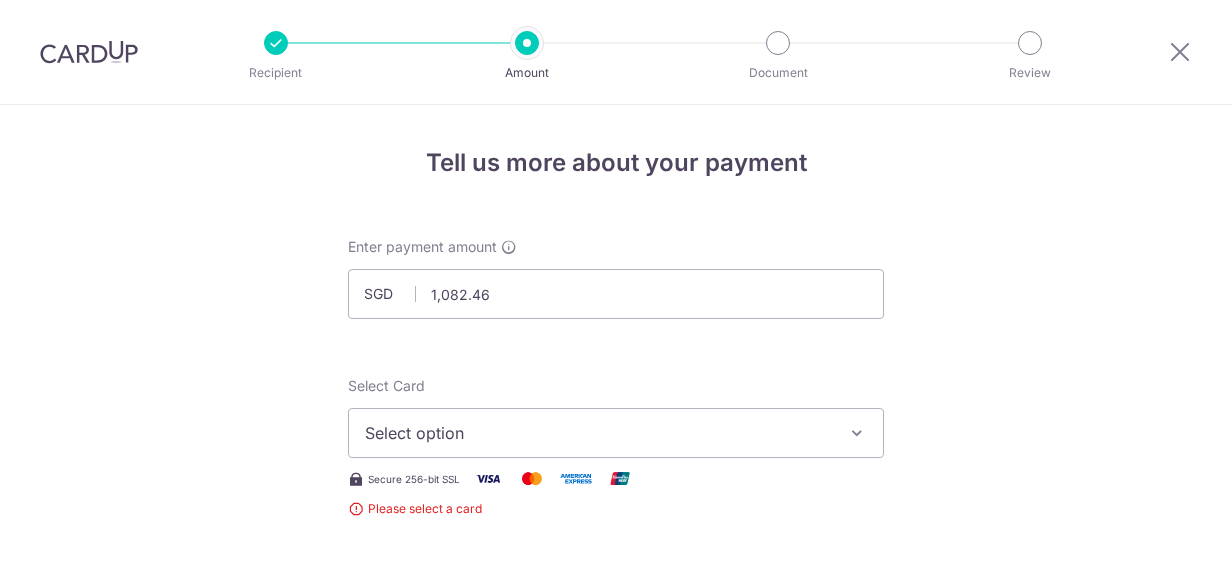 scroll, scrollTop: 0, scrollLeft: 0, axis: both 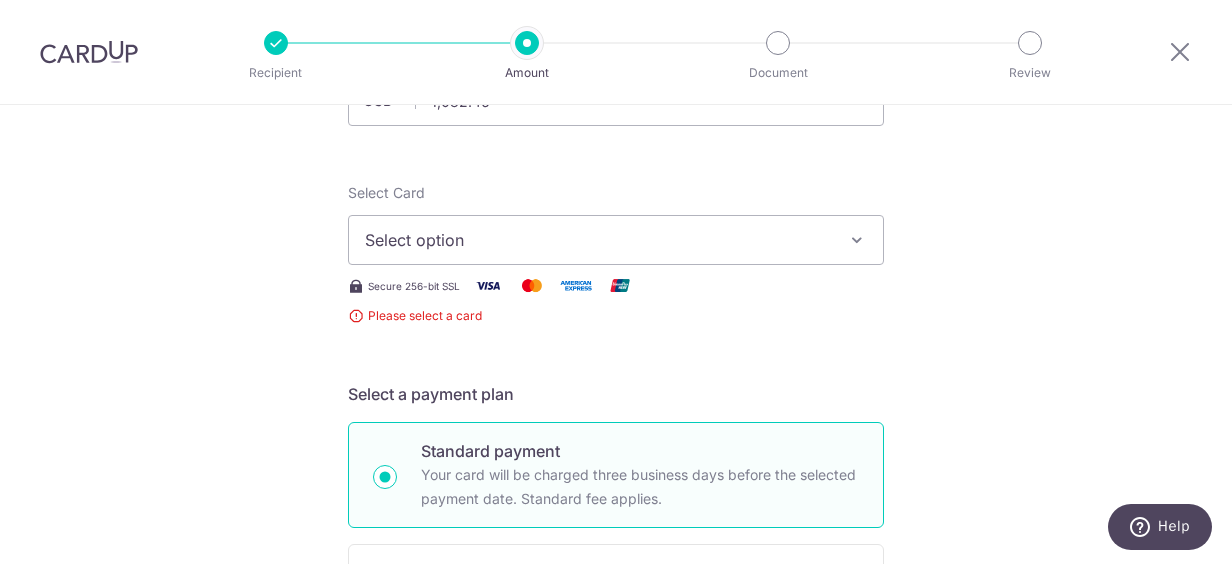click on "Select option" at bounding box center [616, 240] 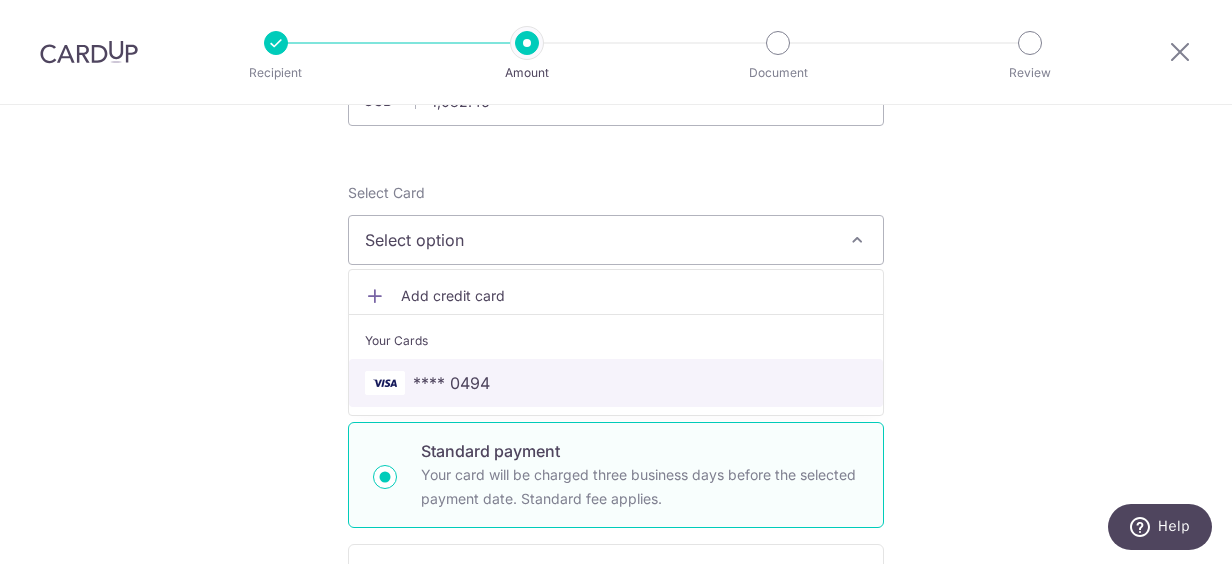 click on "**** 0494" at bounding box center (616, 383) 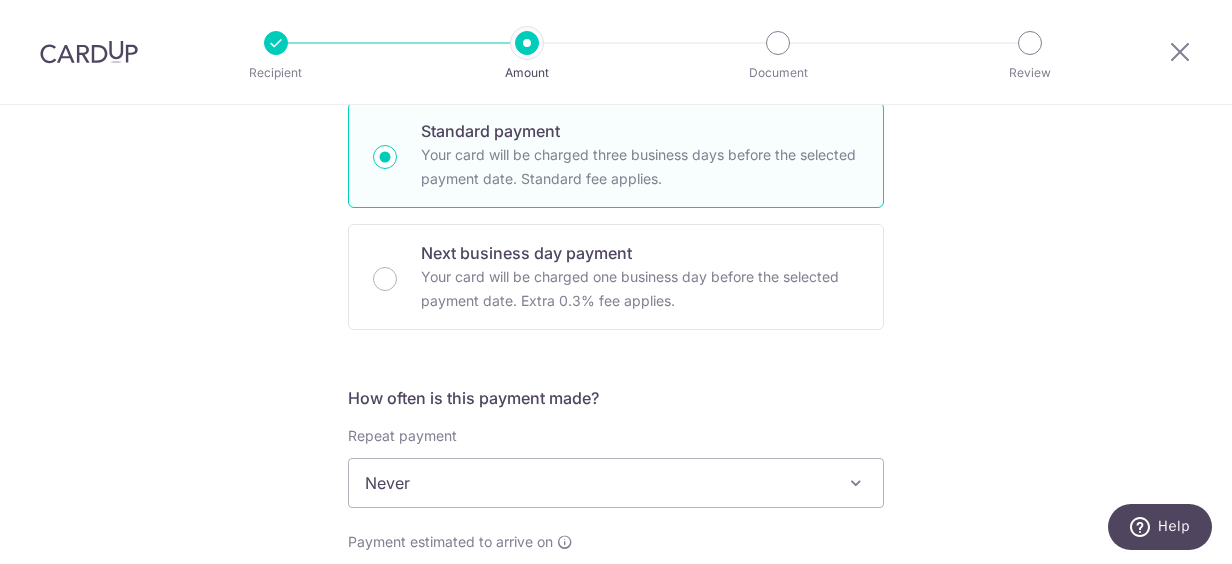 scroll, scrollTop: 993, scrollLeft: 0, axis: vertical 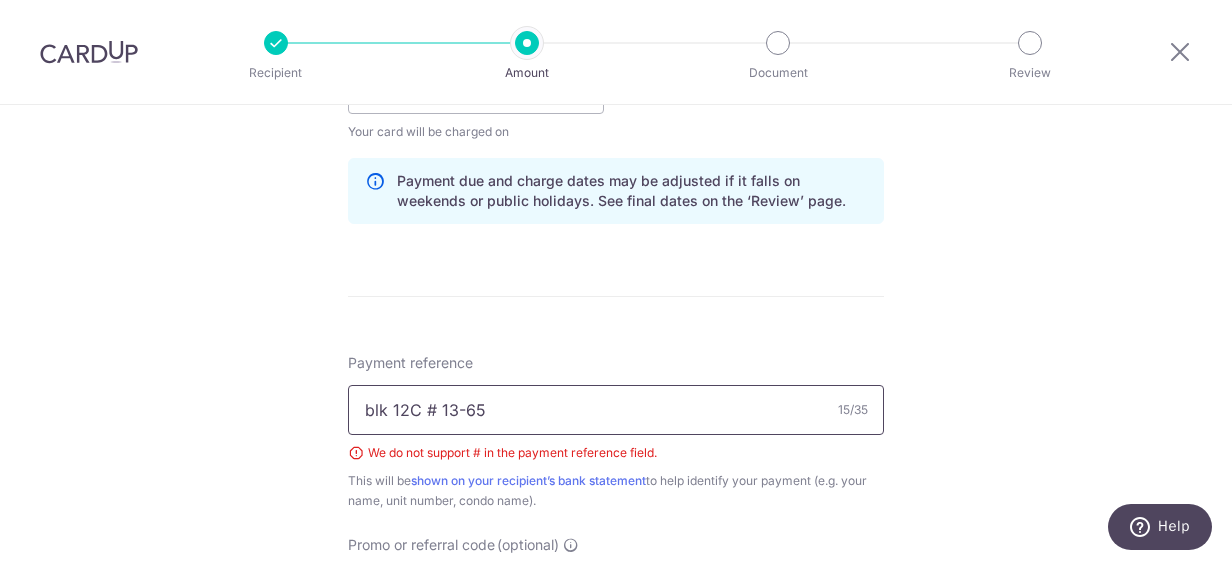 click on "blk 12C # 13-65" at bounding box center [616, 410] 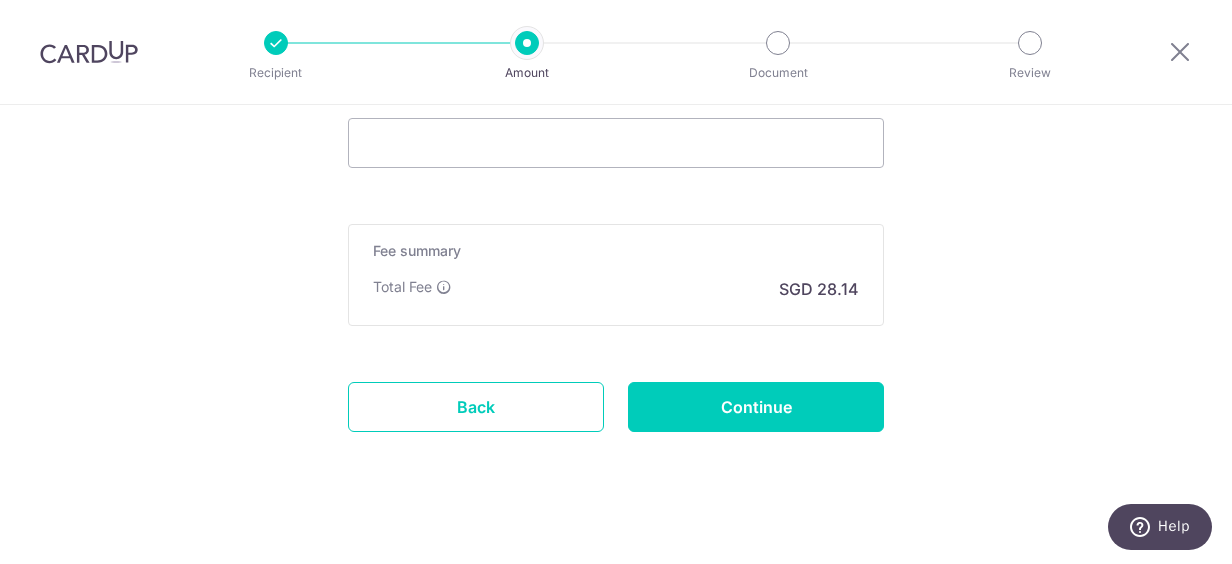 scroll, scrollTop: 1455, scrollLeft: 0, axis: vertical 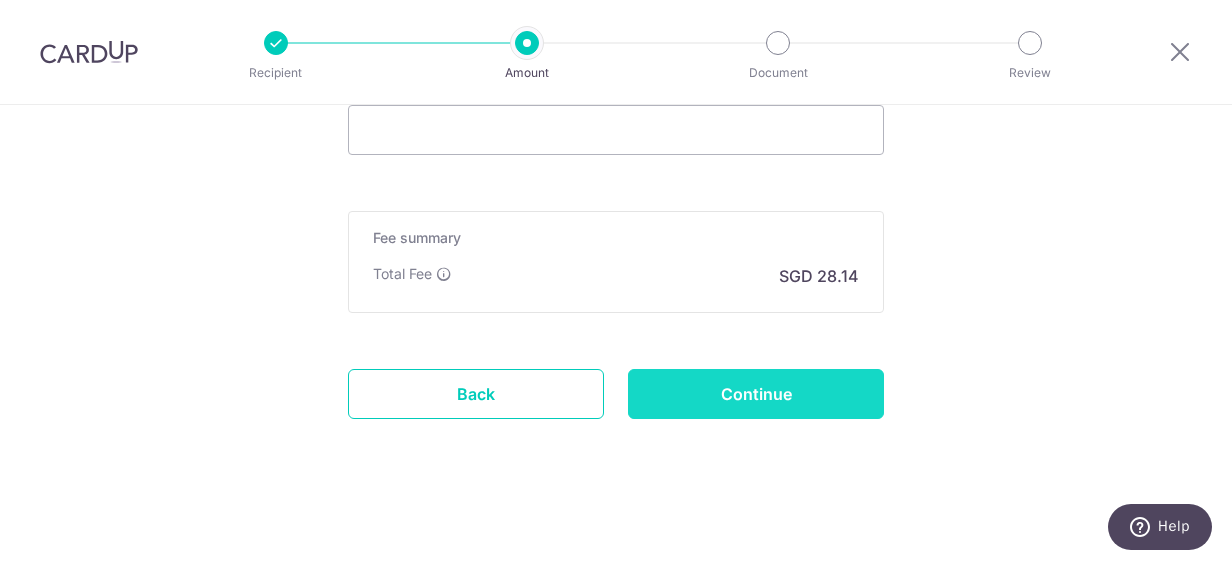type on "The minton Blk 12C unit13-65" 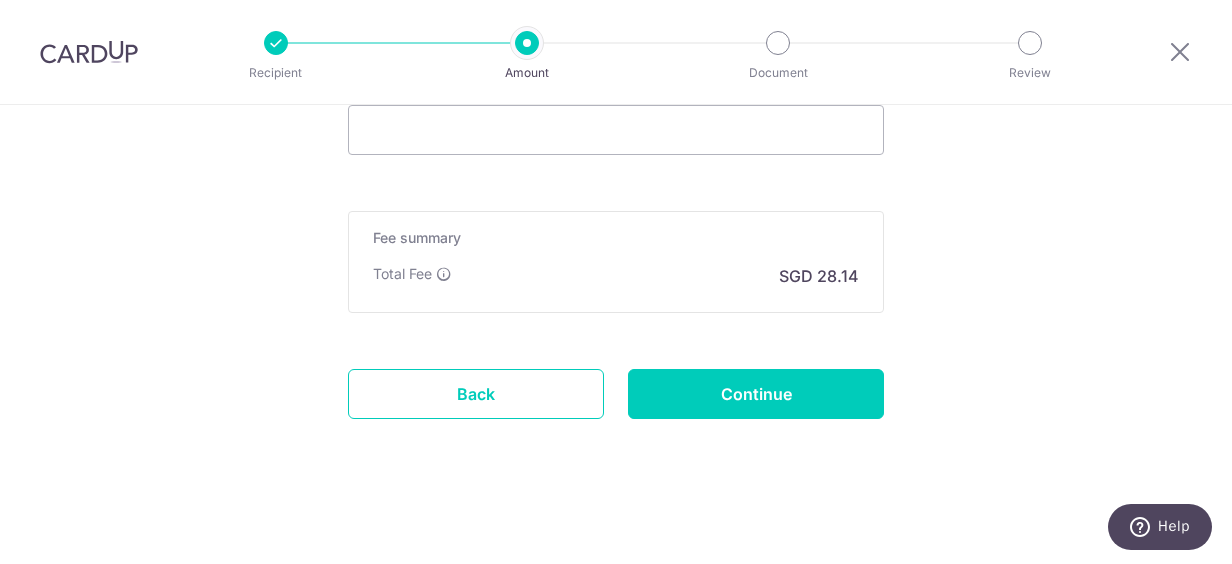 type on "Create Schedule" 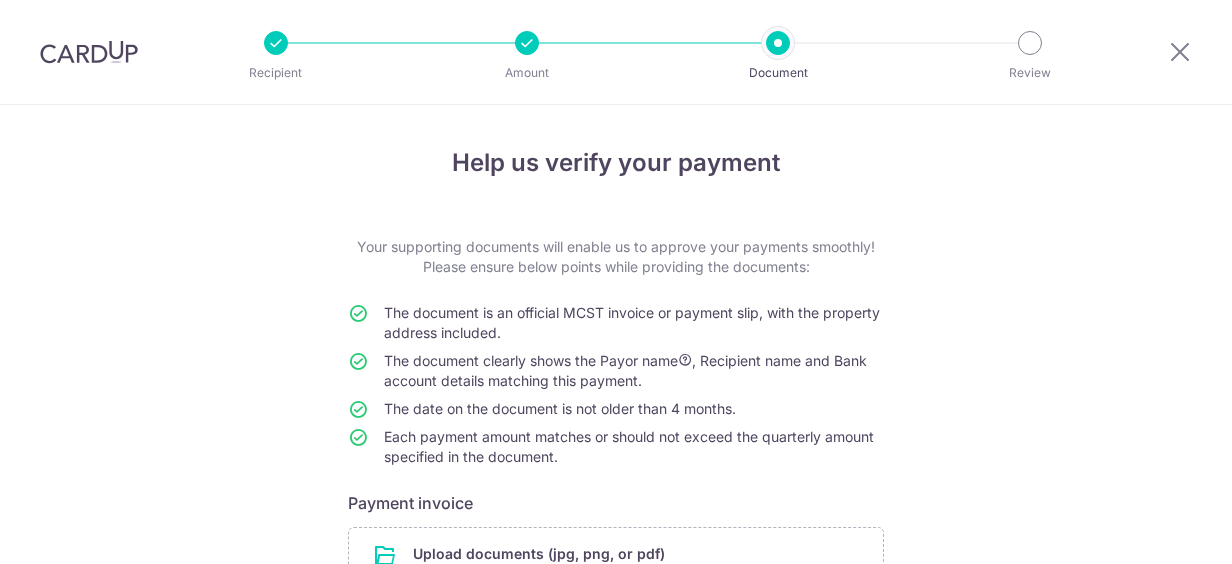 scroll, scrollTop: 0, scrollLeft: 0, axis: both 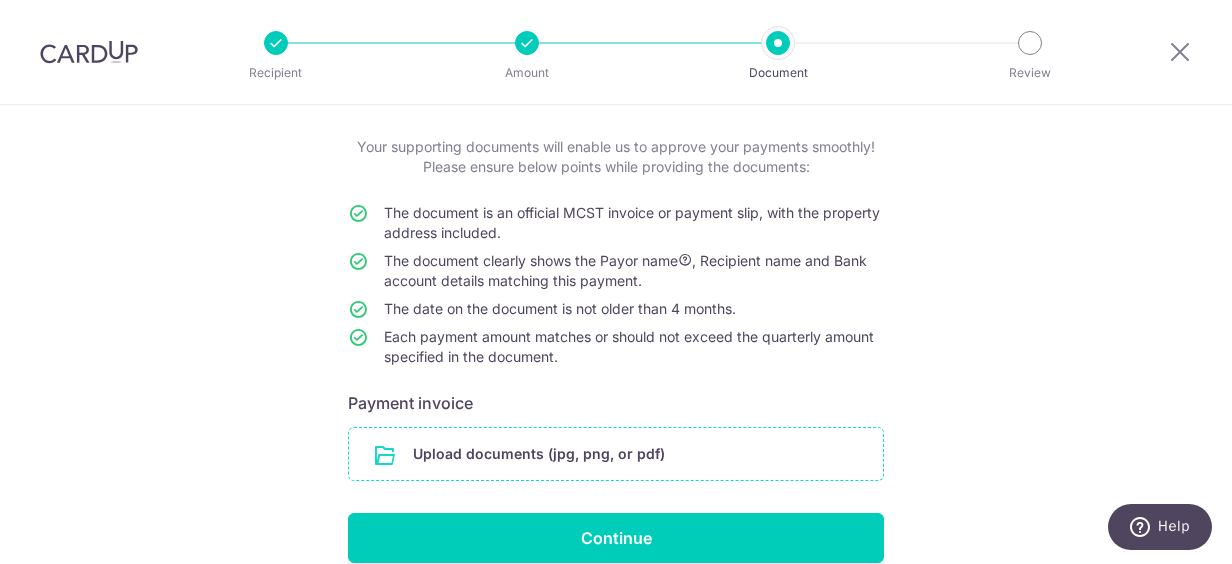 click at bounding box center (616, 454) 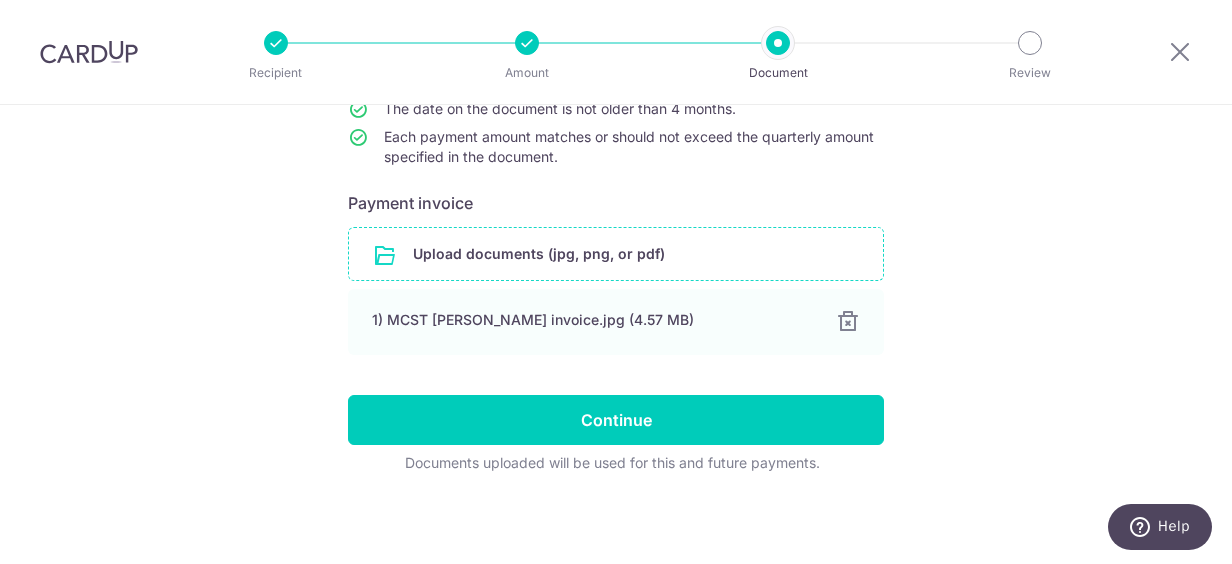 scroll, scrollTop: 301, scrollLeft: 0, axis: vertical 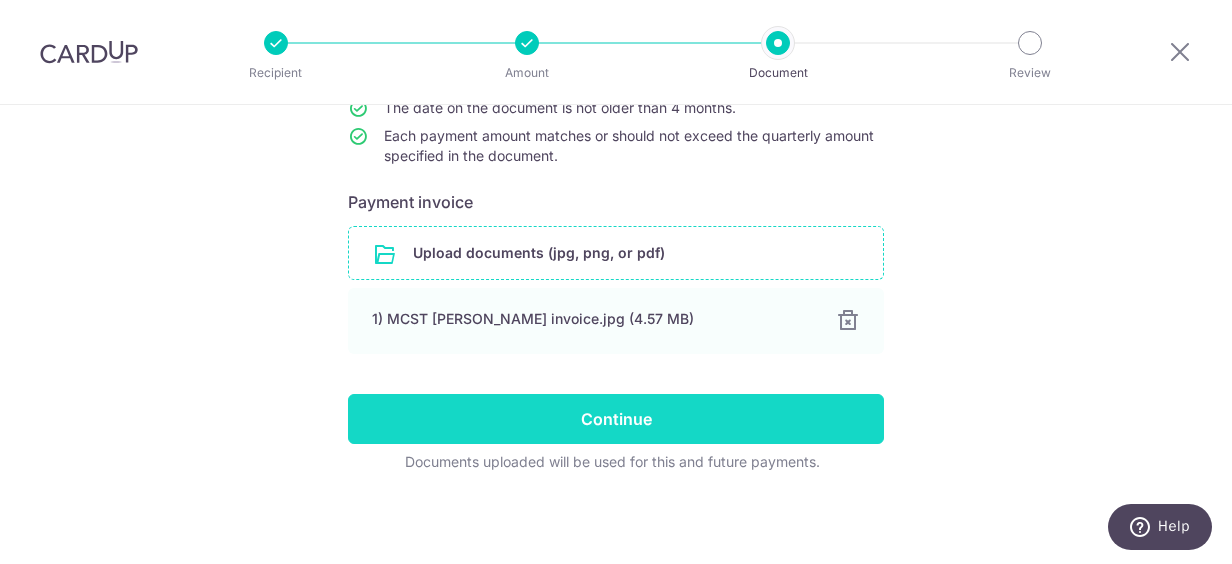 click on "Continue" at bounding box center [616, 419] 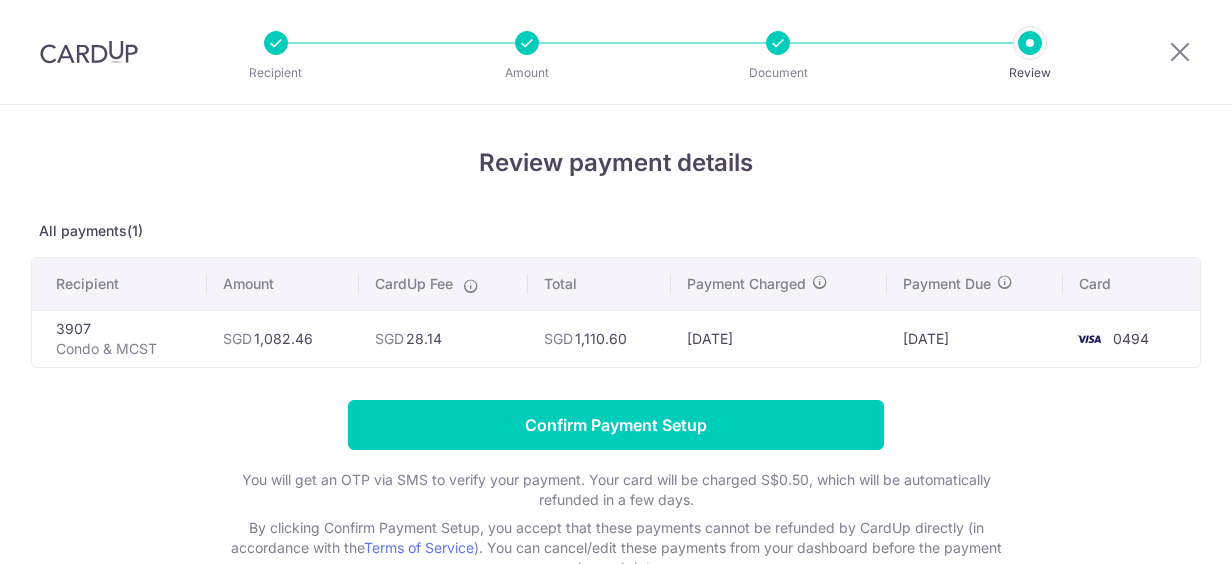 scroll, scrollTop: 0, scrollLeft: 0, axis: both 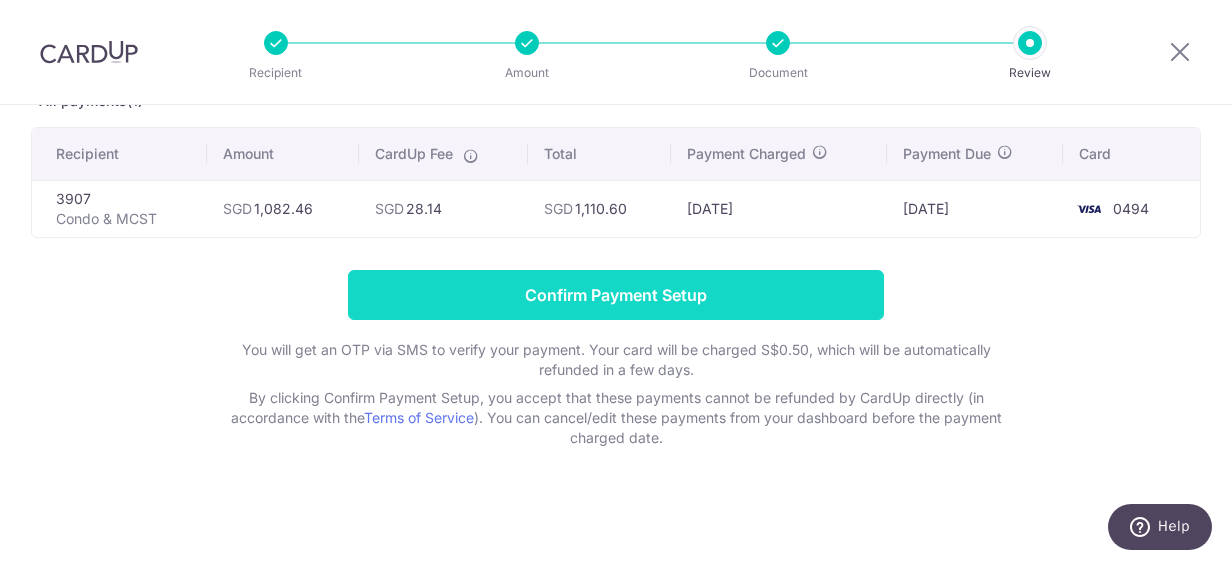 click on "Confirm Payment Setup" at bounding box center [616, 295] 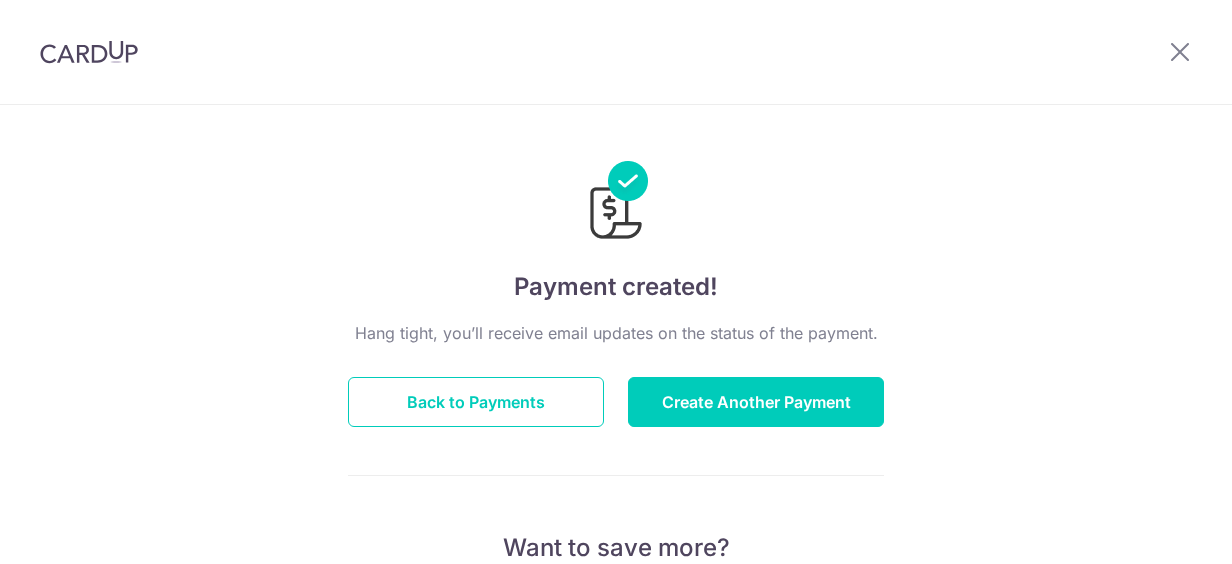 scroll, scrollTop: 0, scrollLeft: 0, axis: both 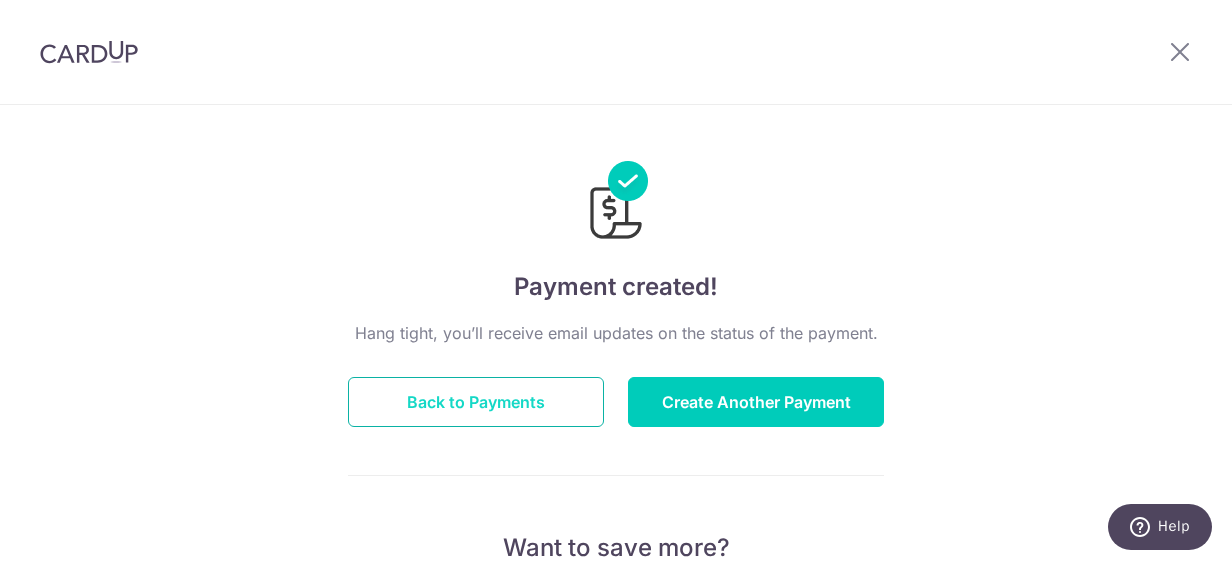 click on "Back to Payments" at bounding box center [476, 402] 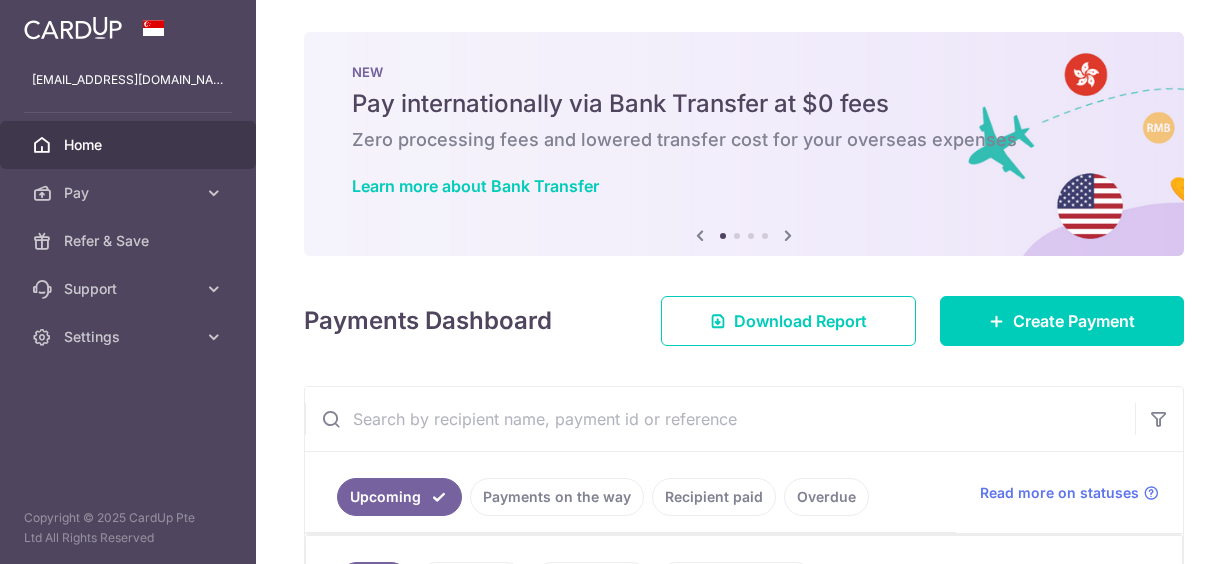 scroll, scrollTop: 0, scrollLeft: 0, axis: both 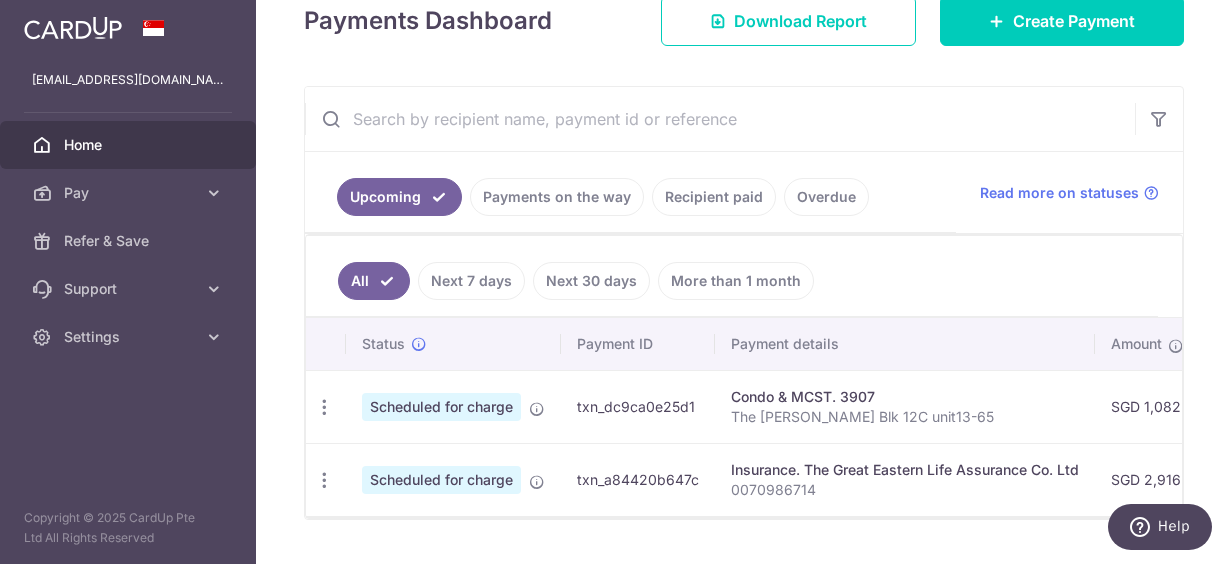 click on "Payments on the way" at bounding box center [557, 197] 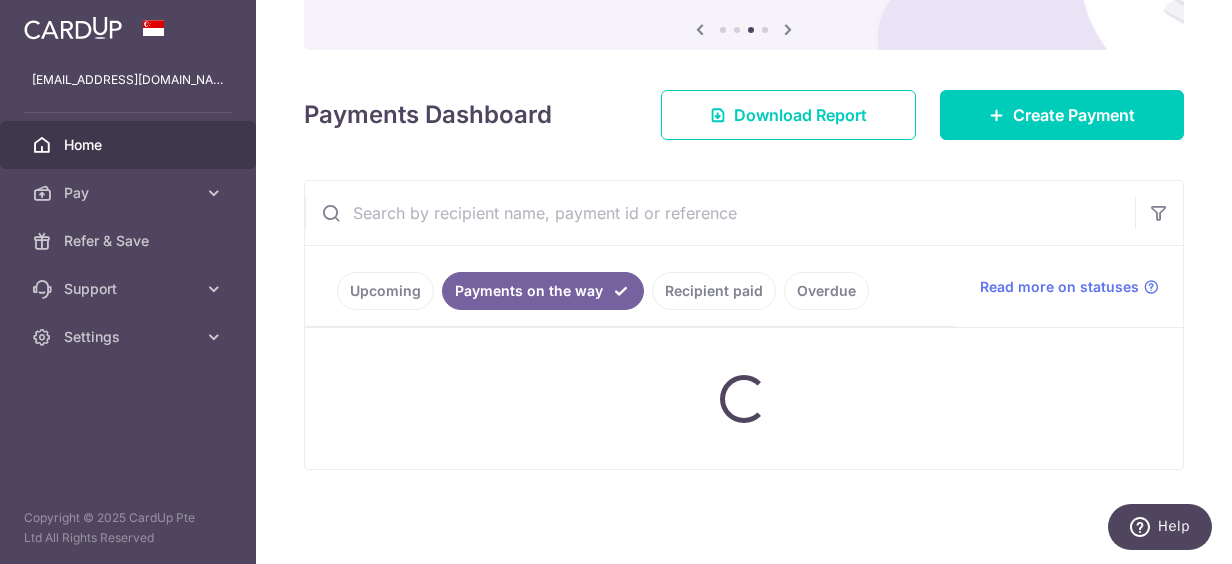 scroll, scrollTop: 300, scrollLeft: 0, axis: vertical 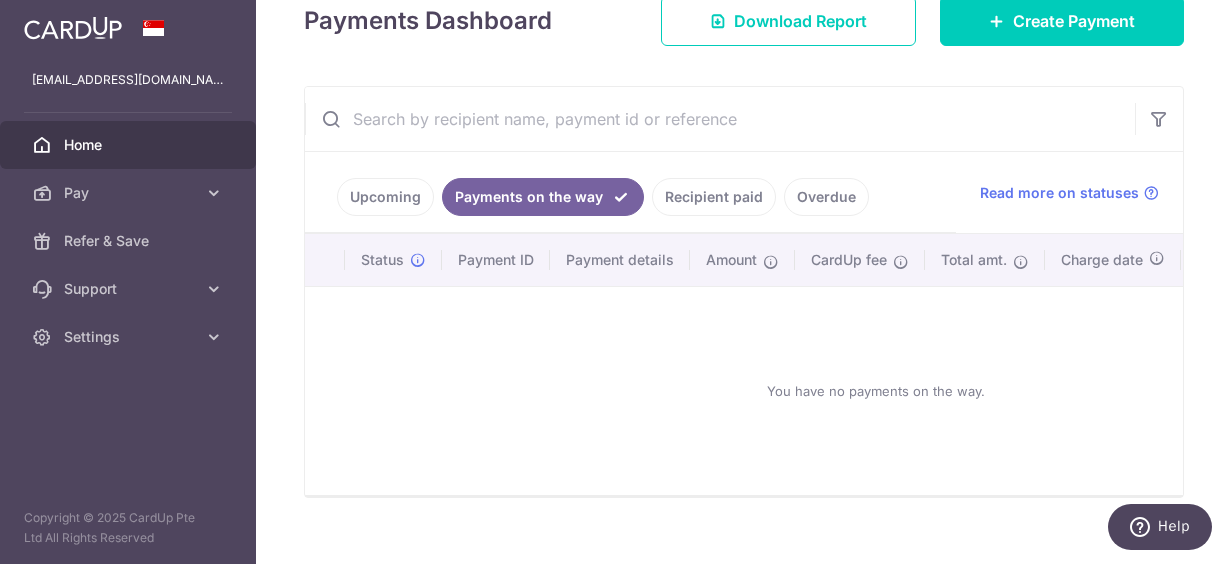 click on "Recipient paid" at bounding box center [714, 197] 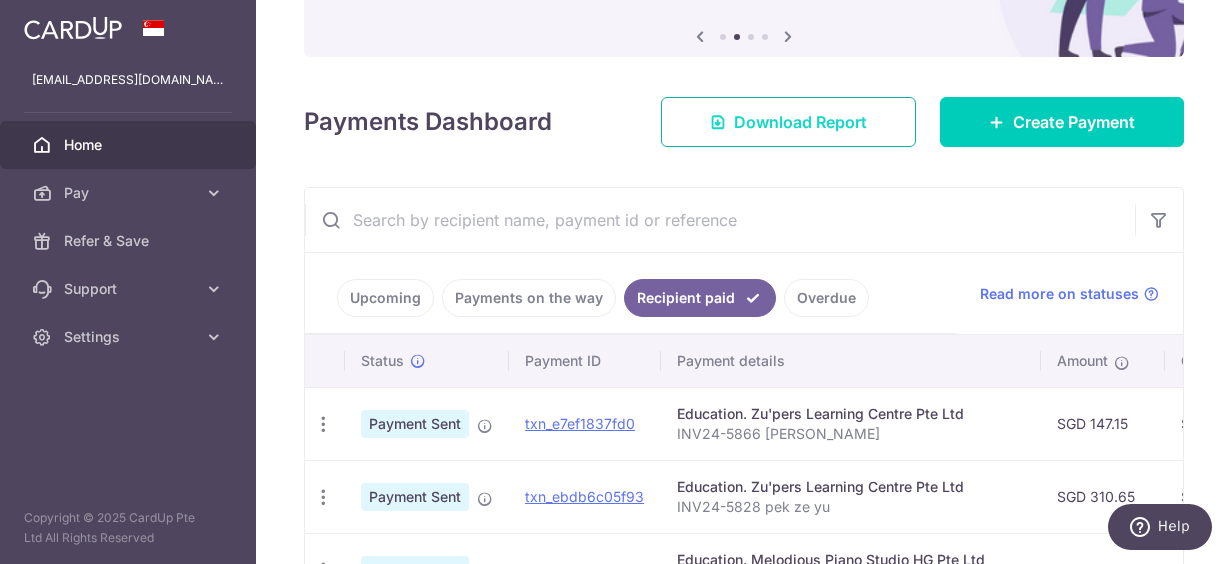 scroll, scrollTop: 134, scrollLeft: 0, axis: vertical 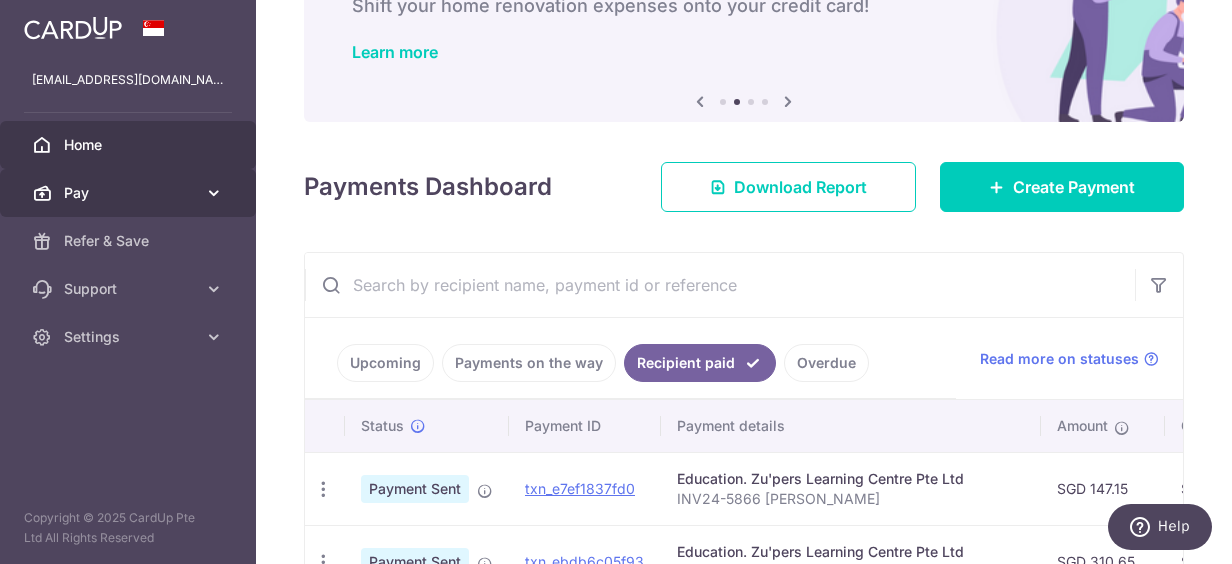 click on "Pay" at bounding box center [130, 193] 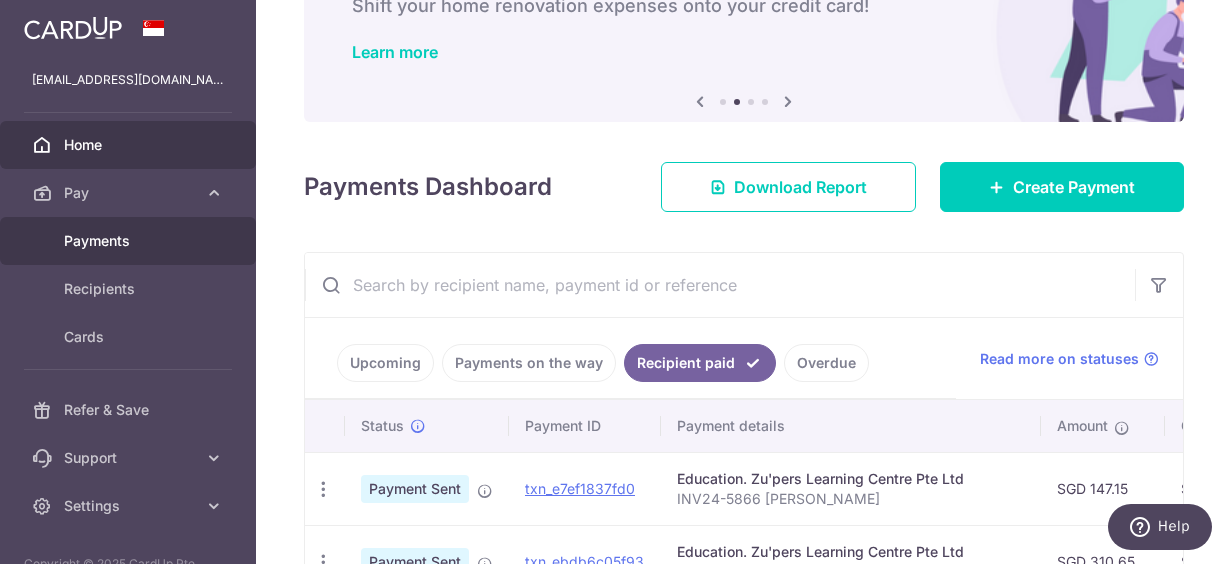 click on "Payments" at bounding box center (130, 241) 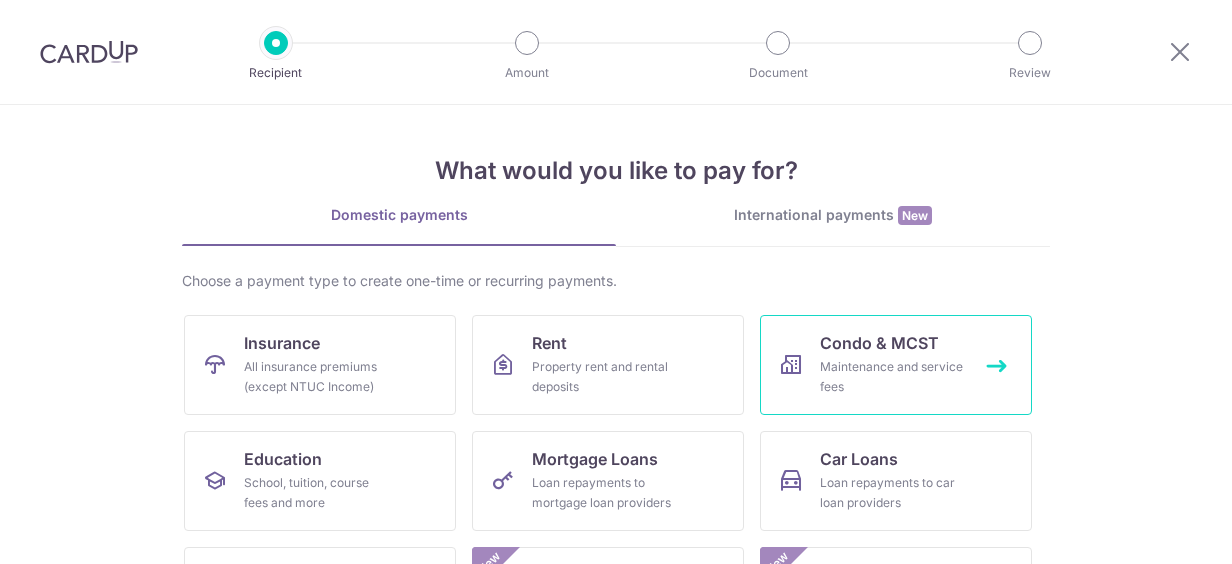 scroll, scrollTop: 0, scrollLeft: 0, axis: both 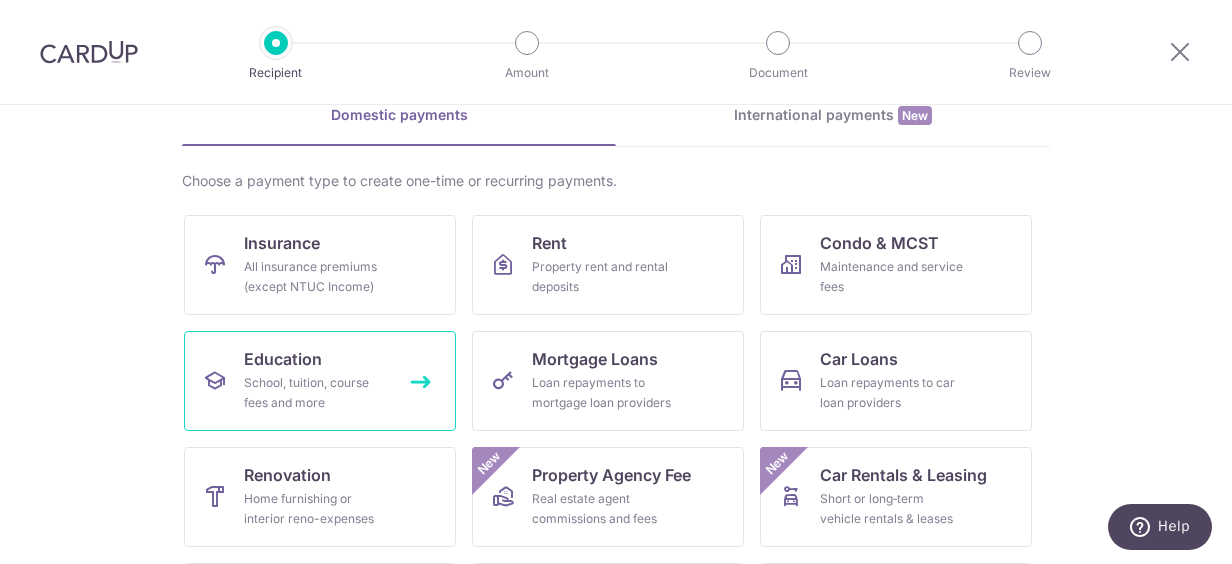 click on "School, tuition, course fees and more" at bounding box center [316, 393] 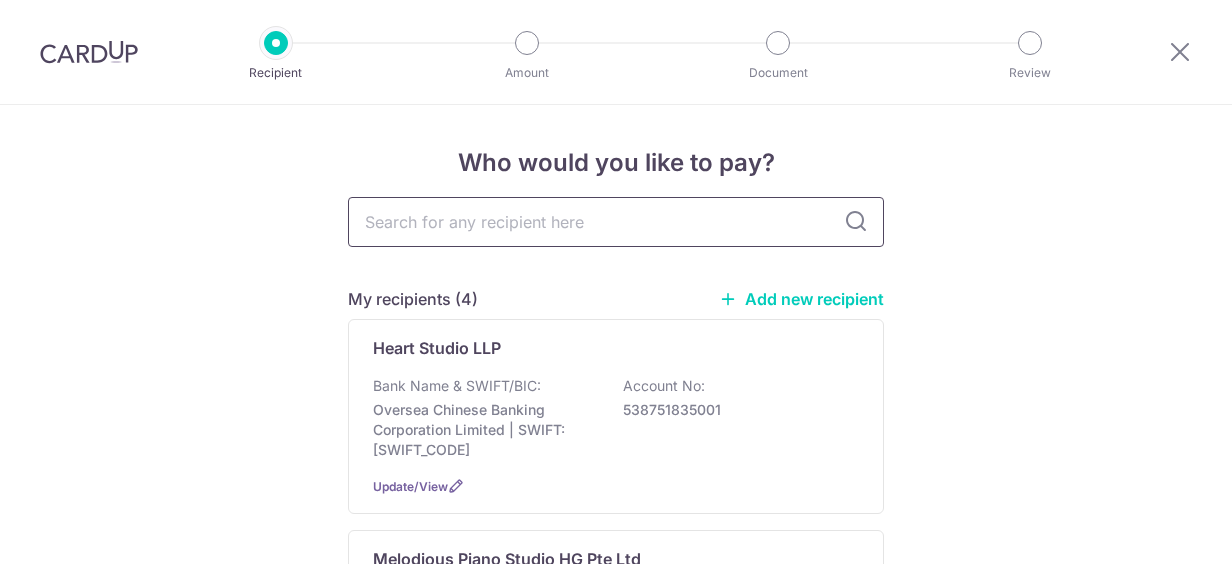 scroll, scrollTop: 0, scrollLeft: 0, axis: both 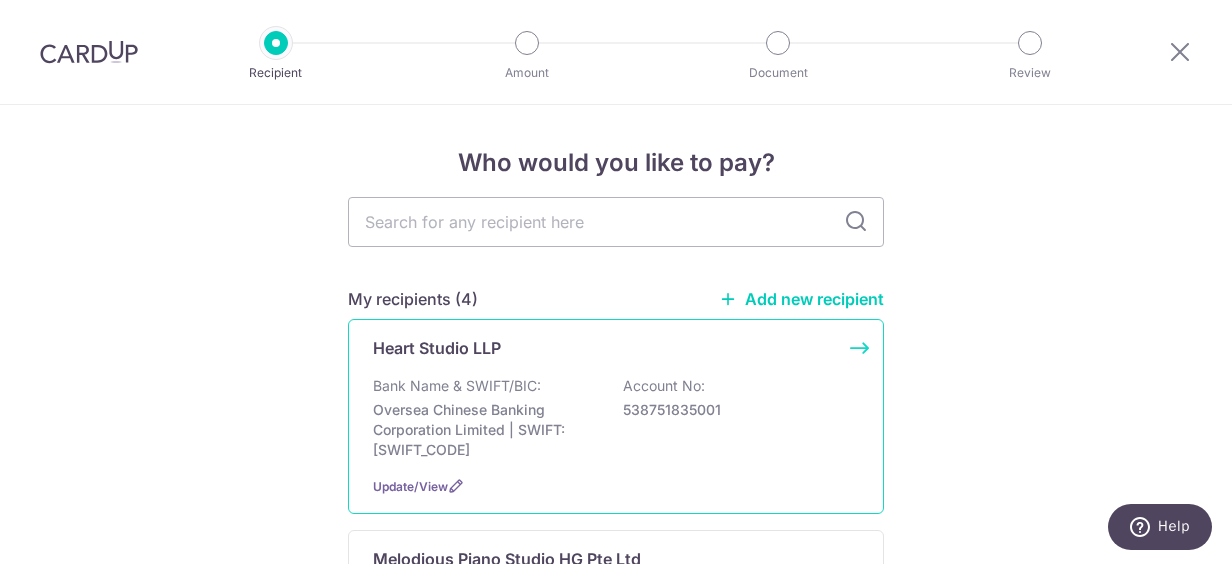 click on "Heart Studio LLP" at bounding box center (437, 348) 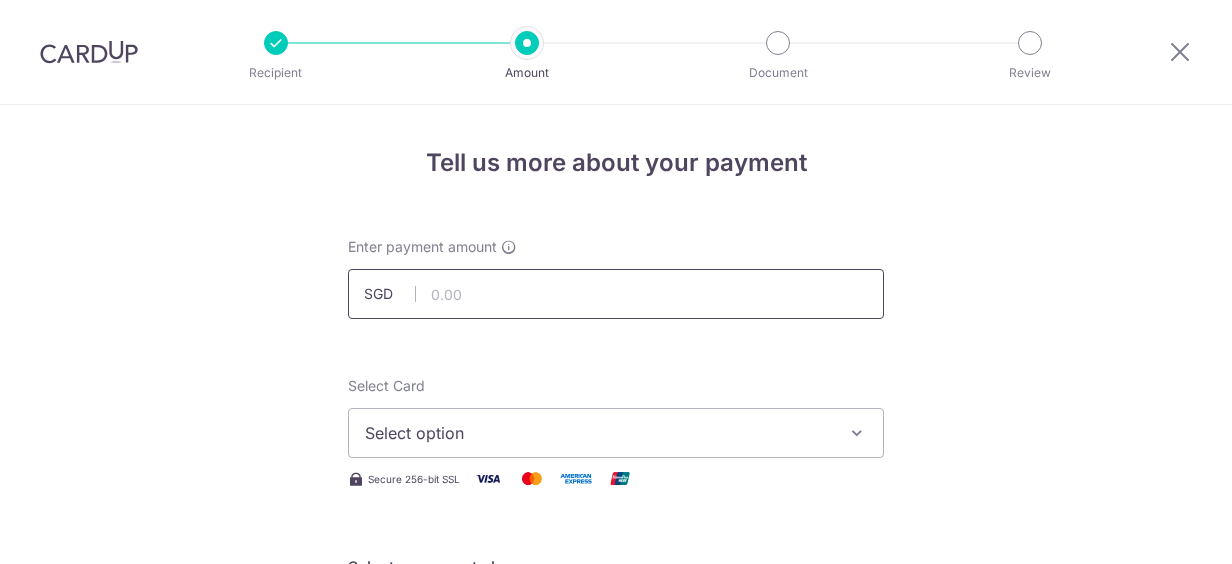 scroll, scrollTop: 0, scrollLeft: 0, axis: both 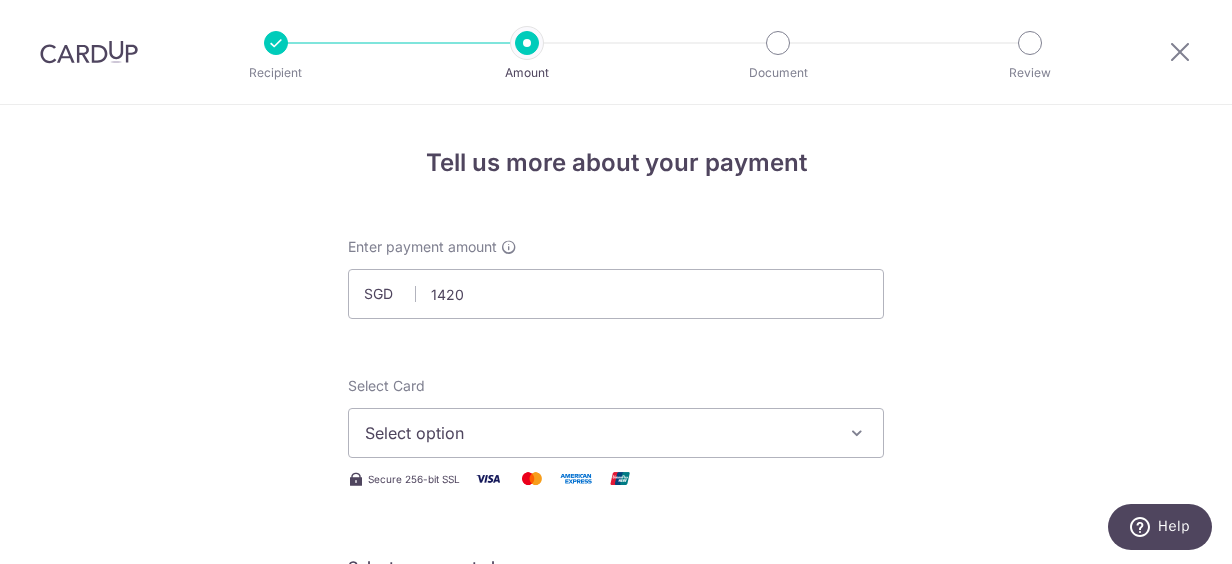 type on "1,420.00" 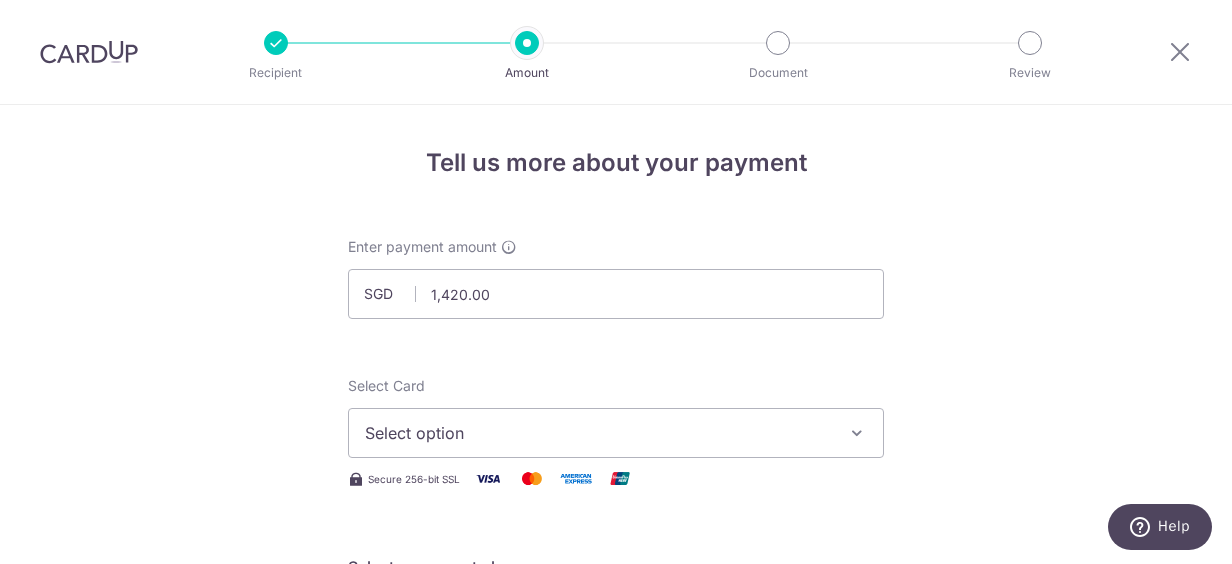 click on "Select option" at bounding box center [616, 433] 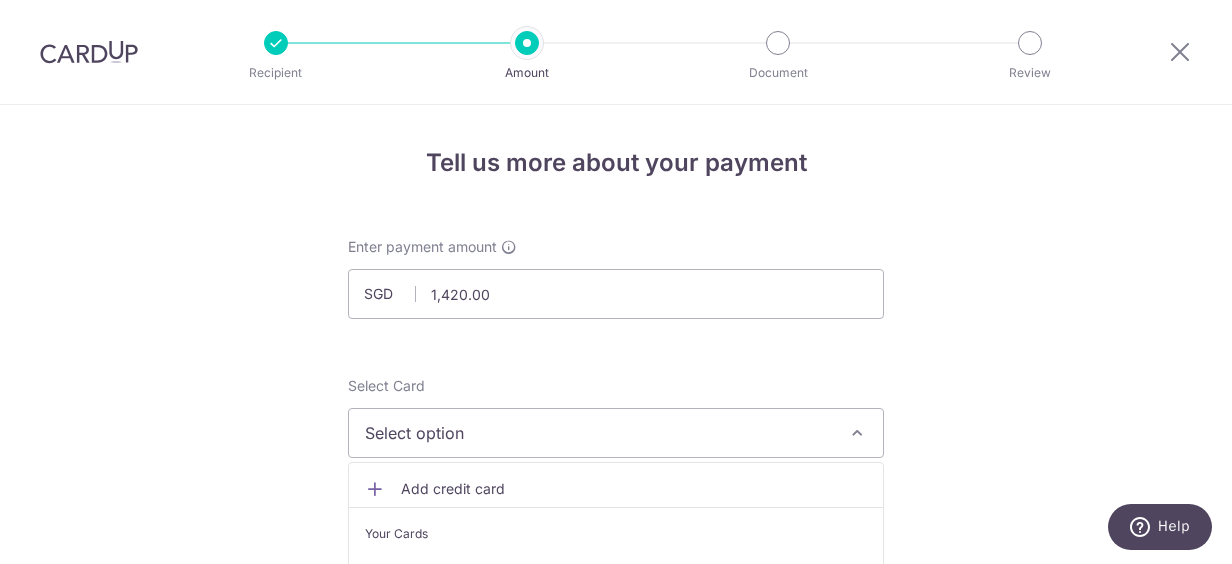 scroll, scrollTop: 200, scrollLeft: 0, axis: vertical 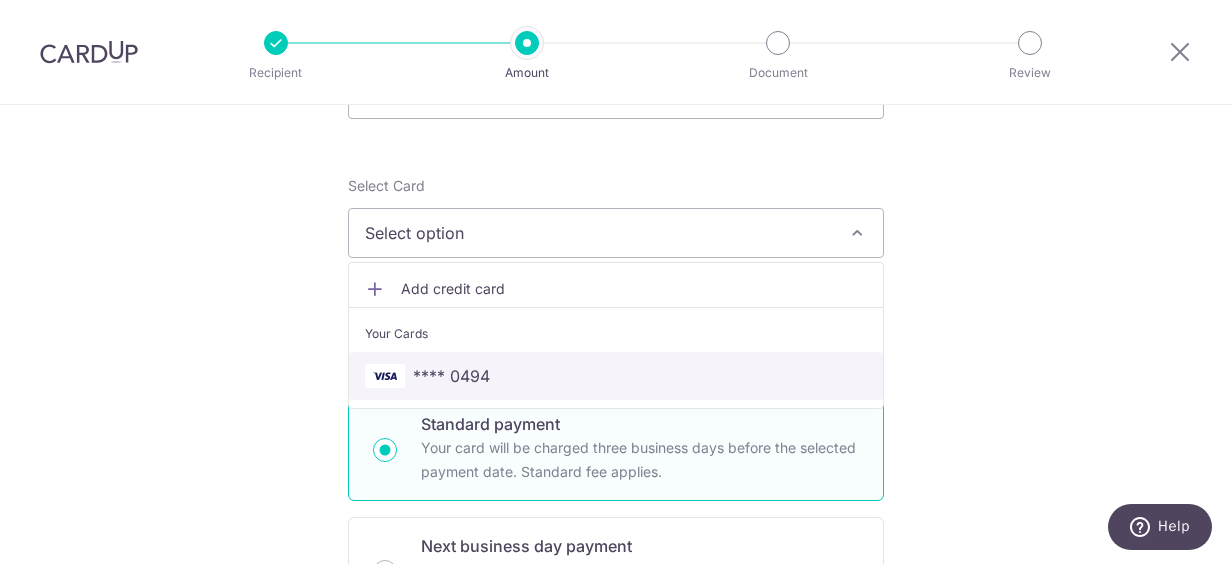 drag, startPoint x: 483, startPoint y: 375, endPoint x: 758, endPoint y: 416, distance: 278.03955 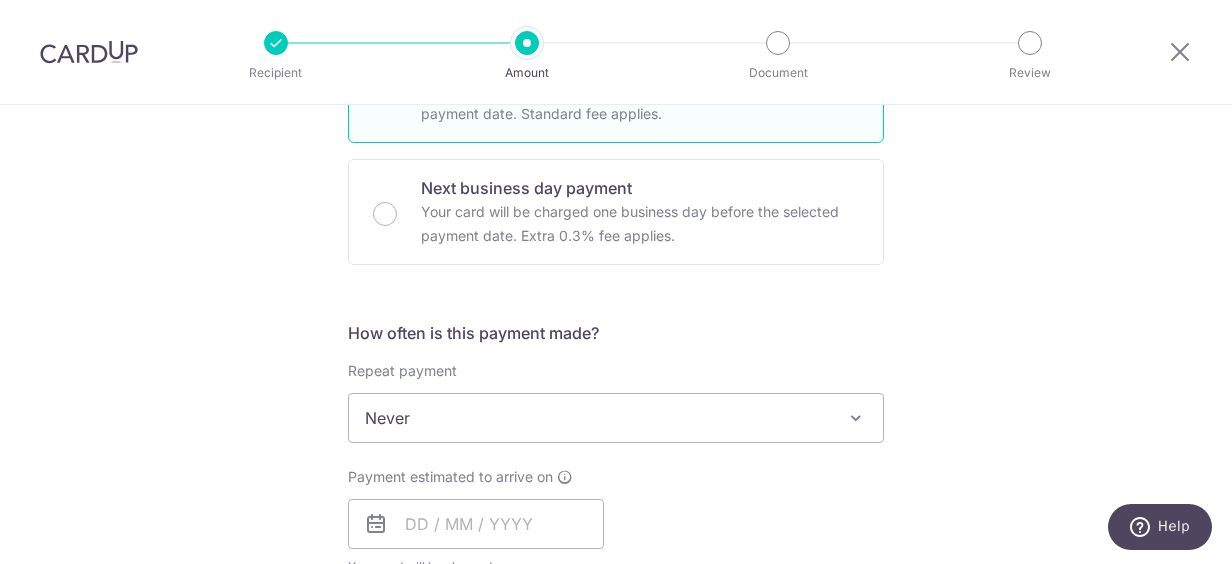 scroll, scrollTop: 600, scrollLeft: 0, axis: vertical 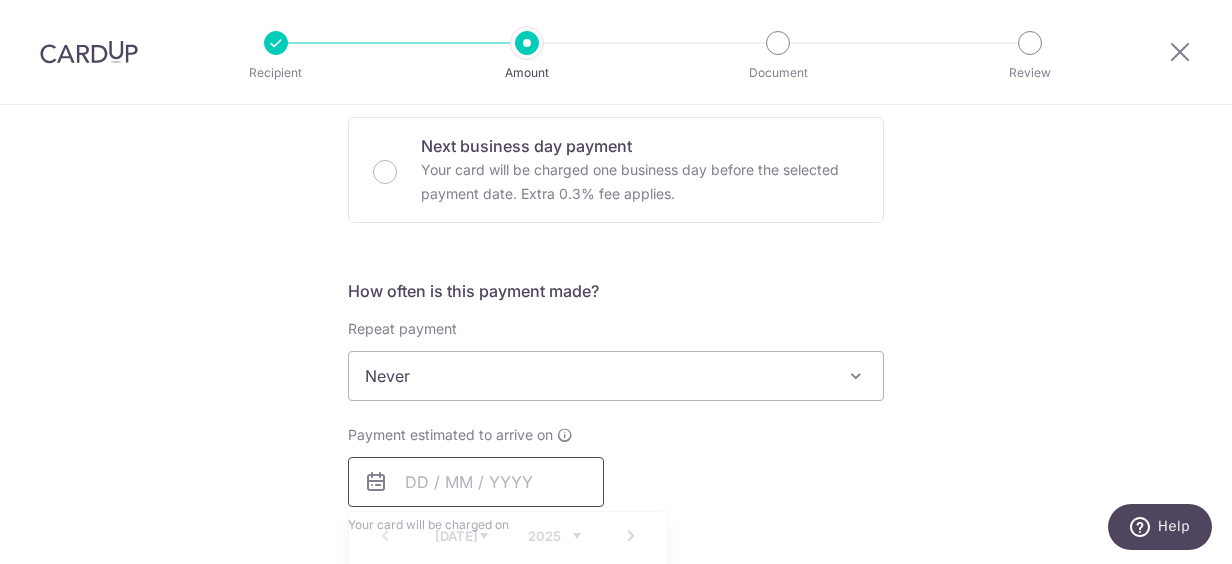 click at bounding box center [476, 482] 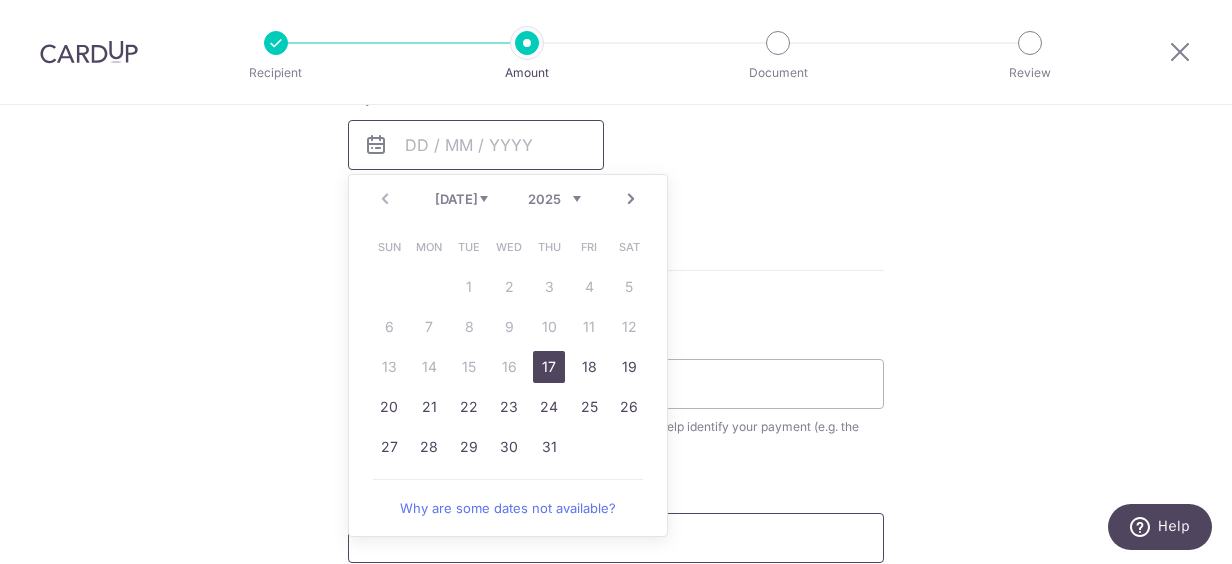 scroll, scrollTop: 1000, scrollLeft: 0, axis: vertical 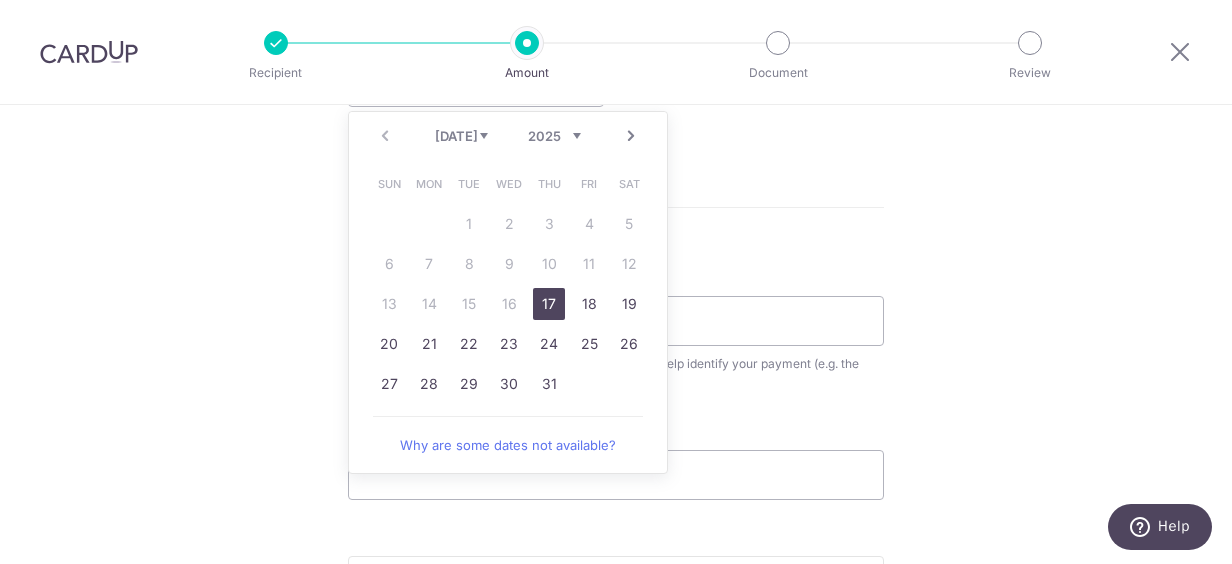 click on "17" at bounding box center [549, 304] 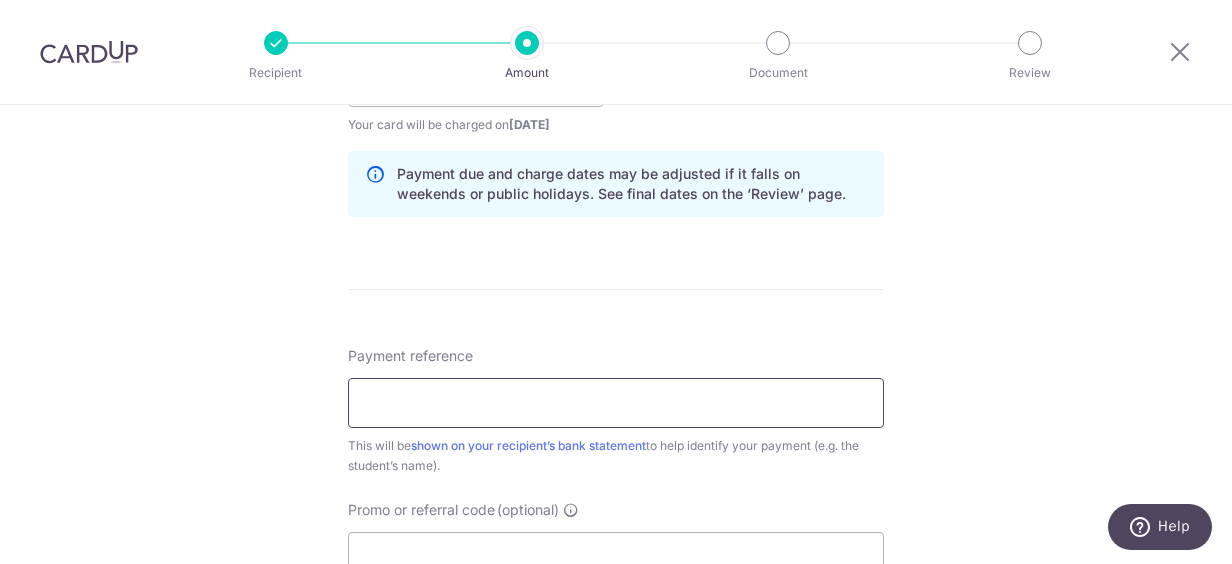 click on "Payment reference" at bounding box center (616, 403) 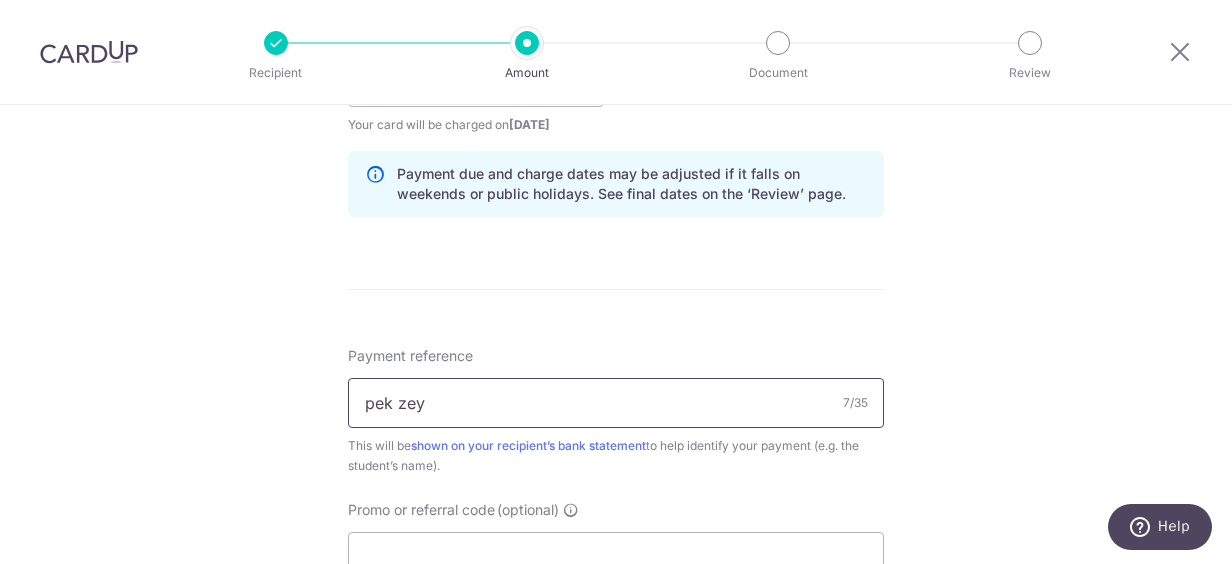 type on "pek zeyu yun xi yun yi" 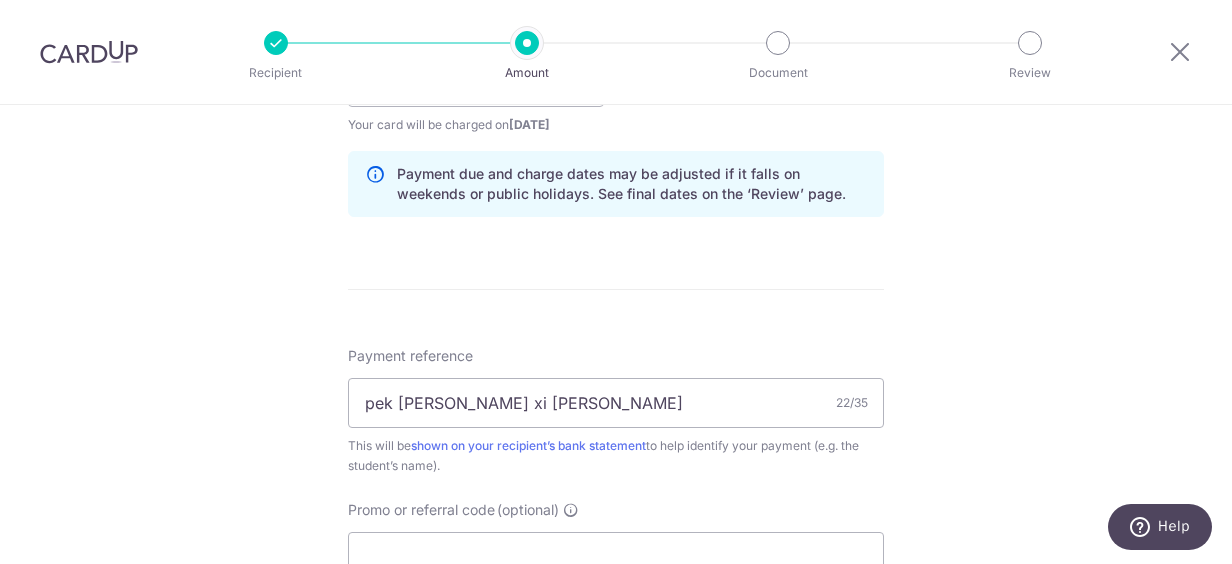 click on "Enter payment amount
SGD
1,420.00
1420.00
Select Card
**** 0494
Add credit card
Your Cards
**** 0494
Secure 256-bit SSL
Text
New card details
Card
Secure 256-bit SSL" at bounding box center (616, 69) 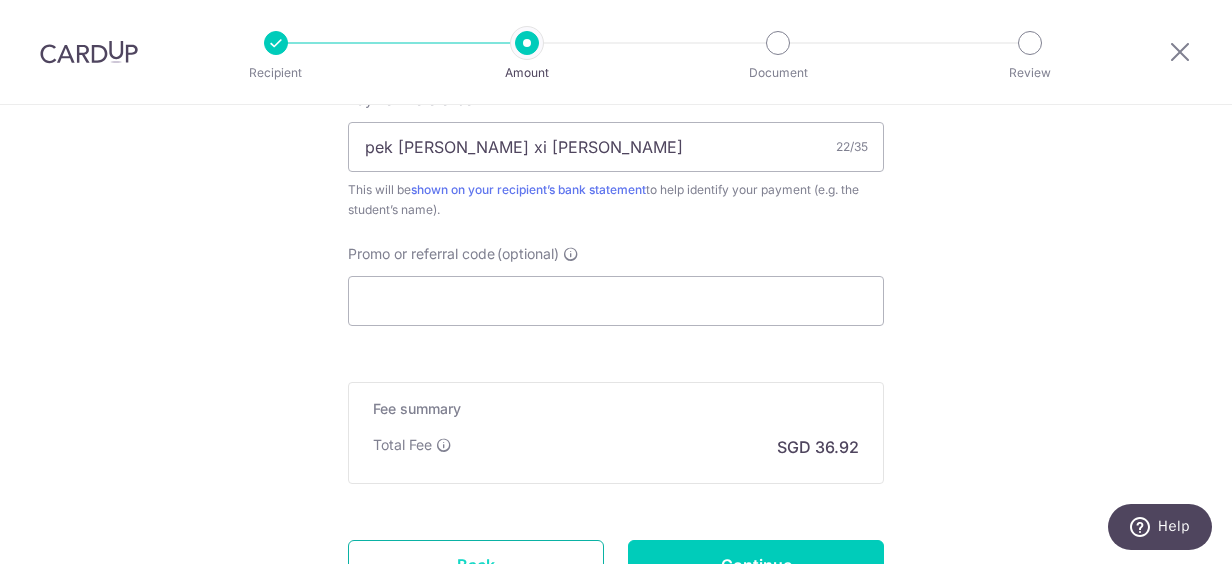 scroll, scrollTop: 1427, scrollLeft: 0, axis: vertical 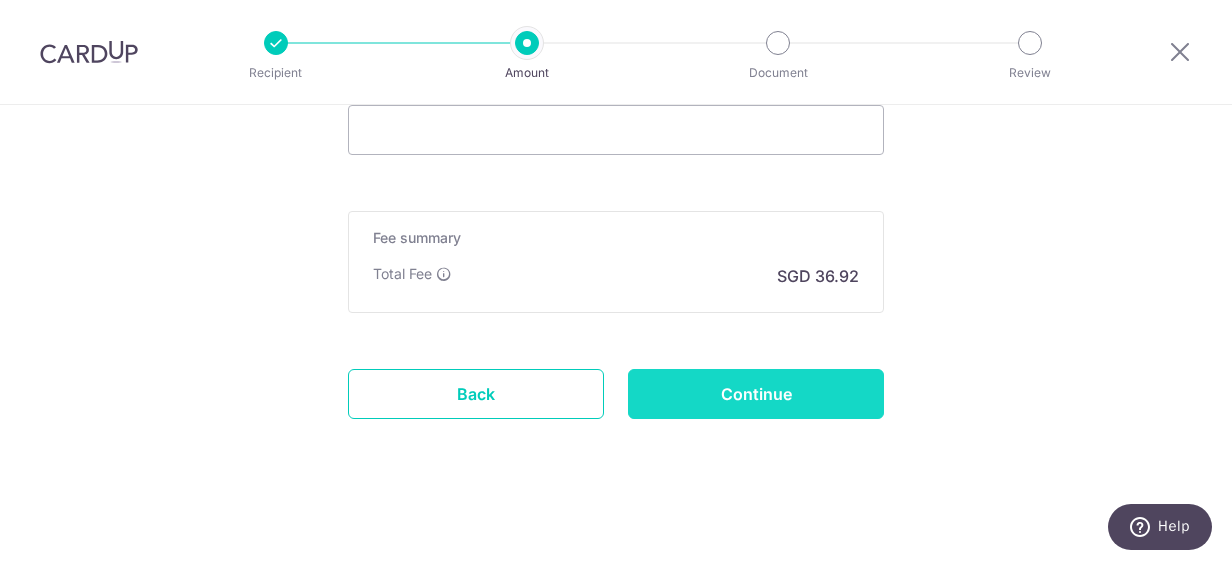 click on "Continue" at bounding box center [756, 394] 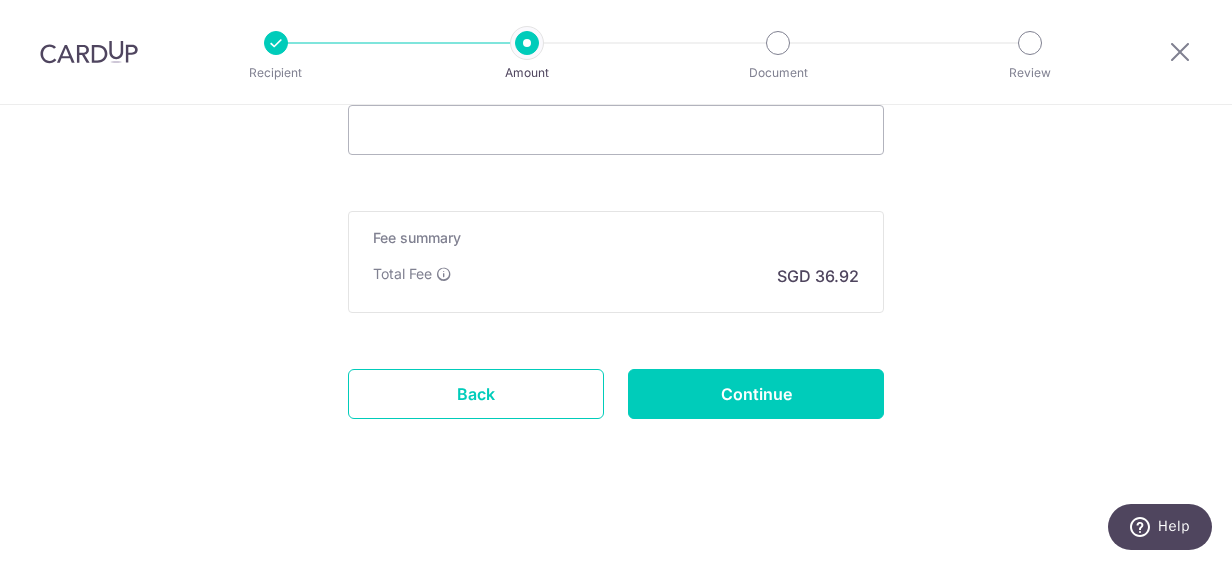 type on "Create Schedule" 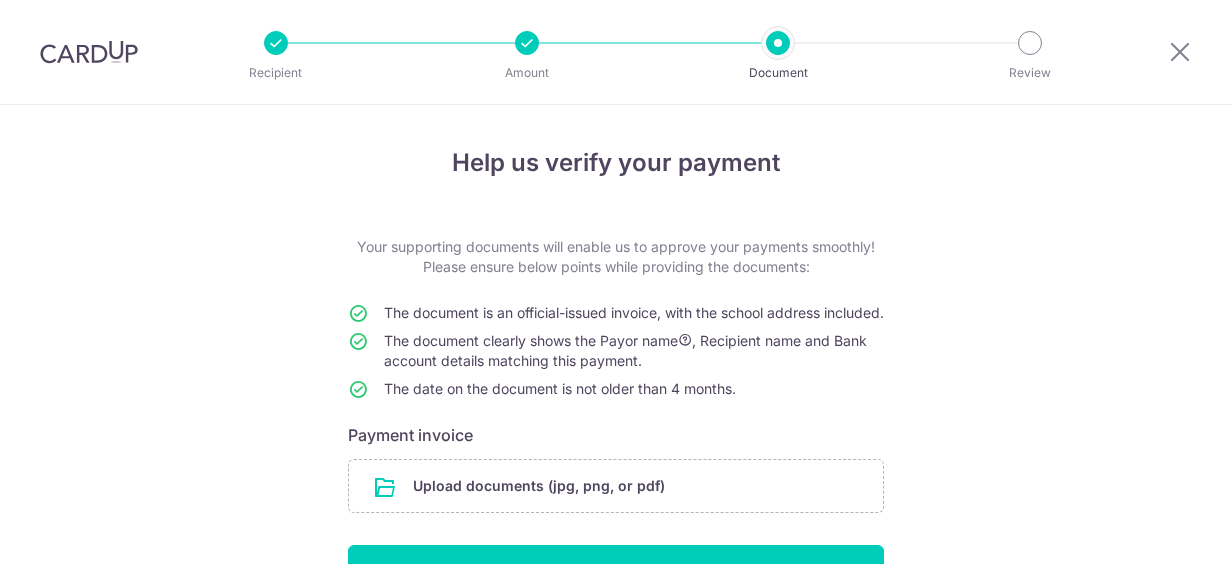scroll, scrollTop: 0, scrollLeft: 0, axis: both 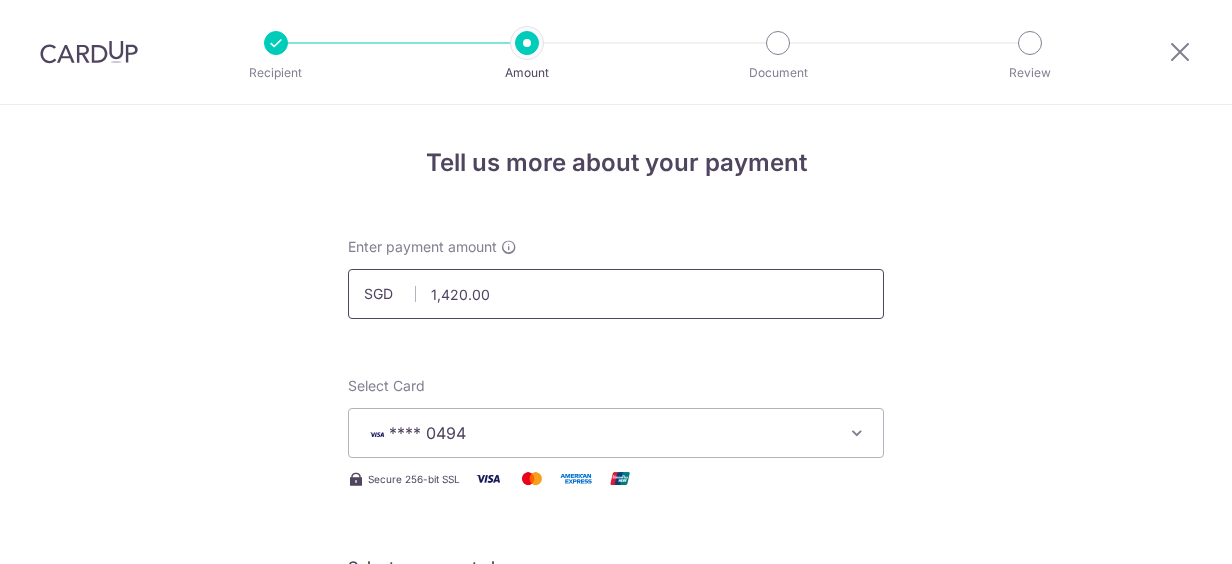 click on "1,420.00" at bounding box center [616, 294] 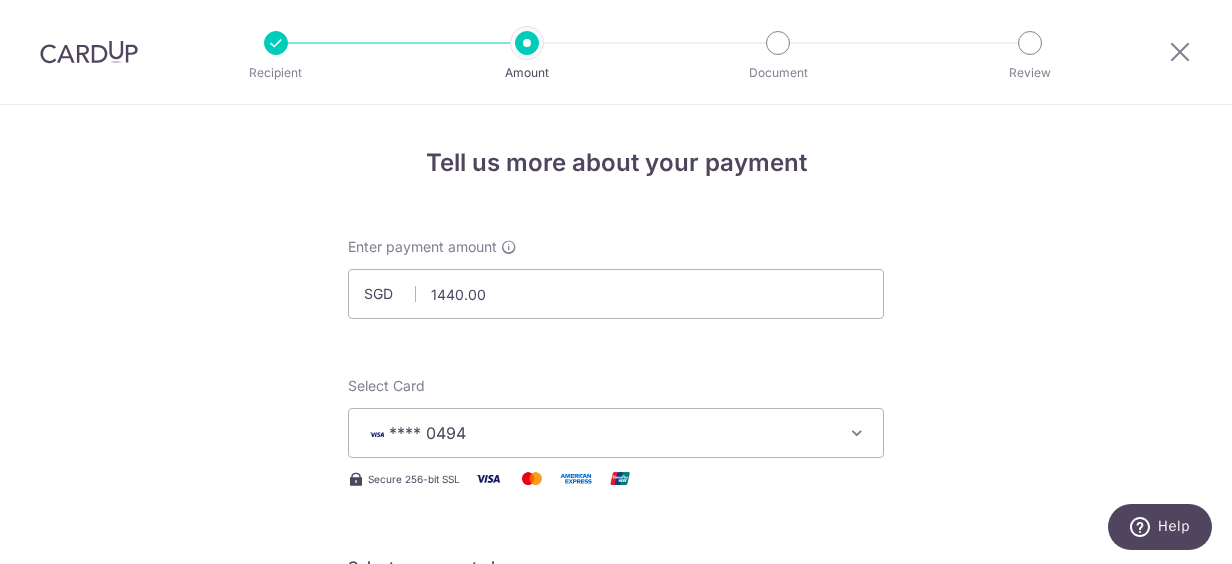 type on "1,440.00" 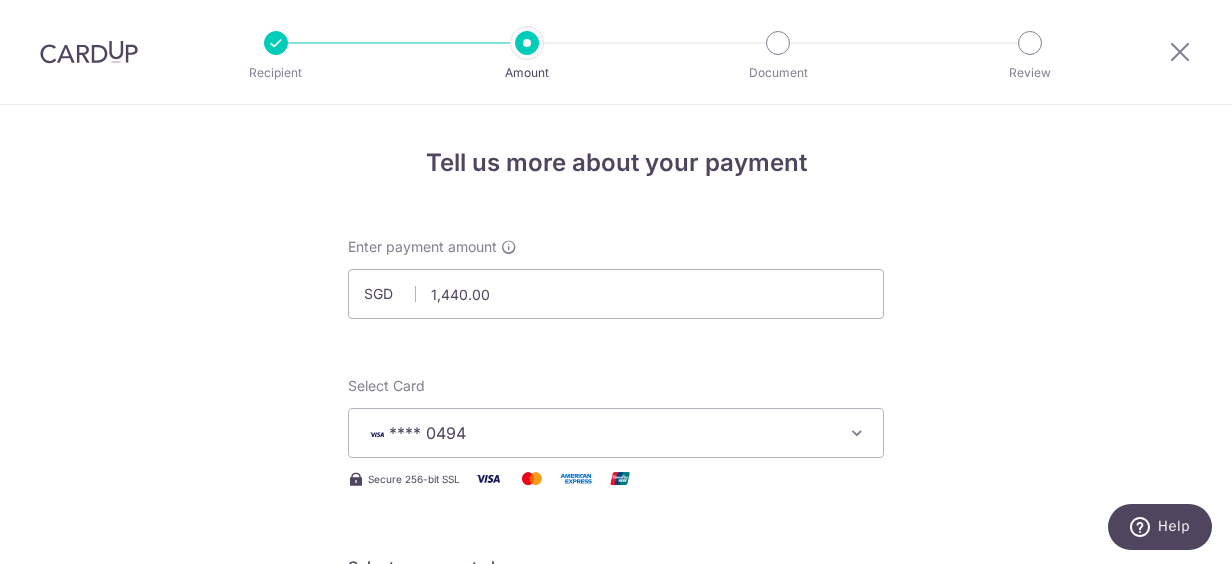 click on "Tell us more about your payment
Enter payment amount
SGD
1,440.00
1440.00
Select Card
**** 0494
Add credit card
Your Cards
**** 0494
Secure 256-bit SSL
Text
New card details
Card
Secure 256-bit SSL" at bounding box center (616, 1050) 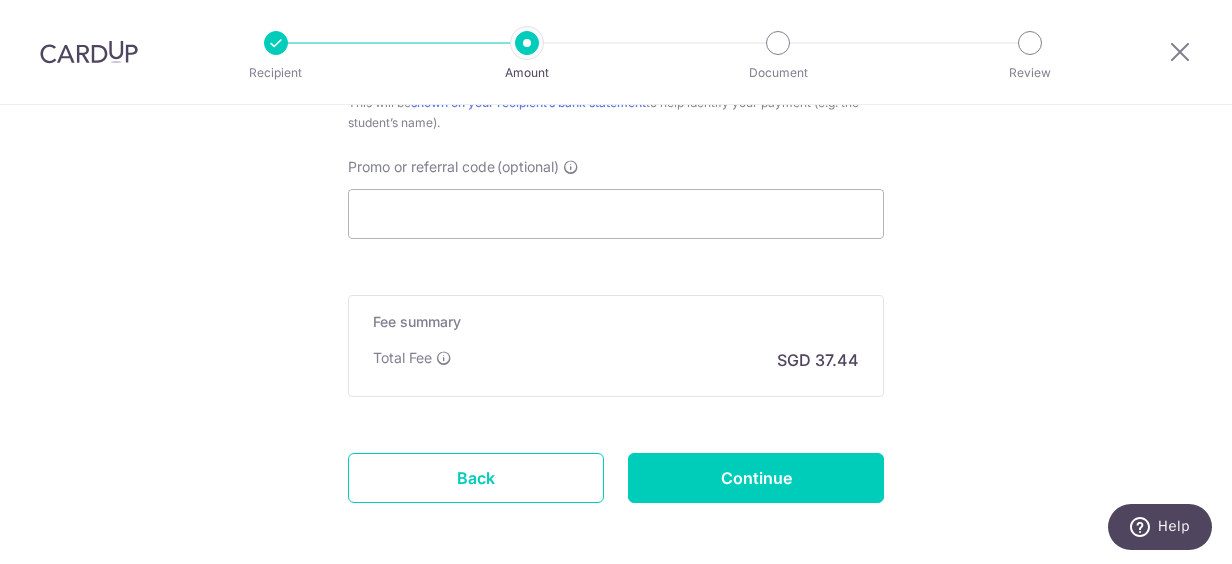 scroll, scrollTop: 1427, scrollLeft: 0, axis: vertical 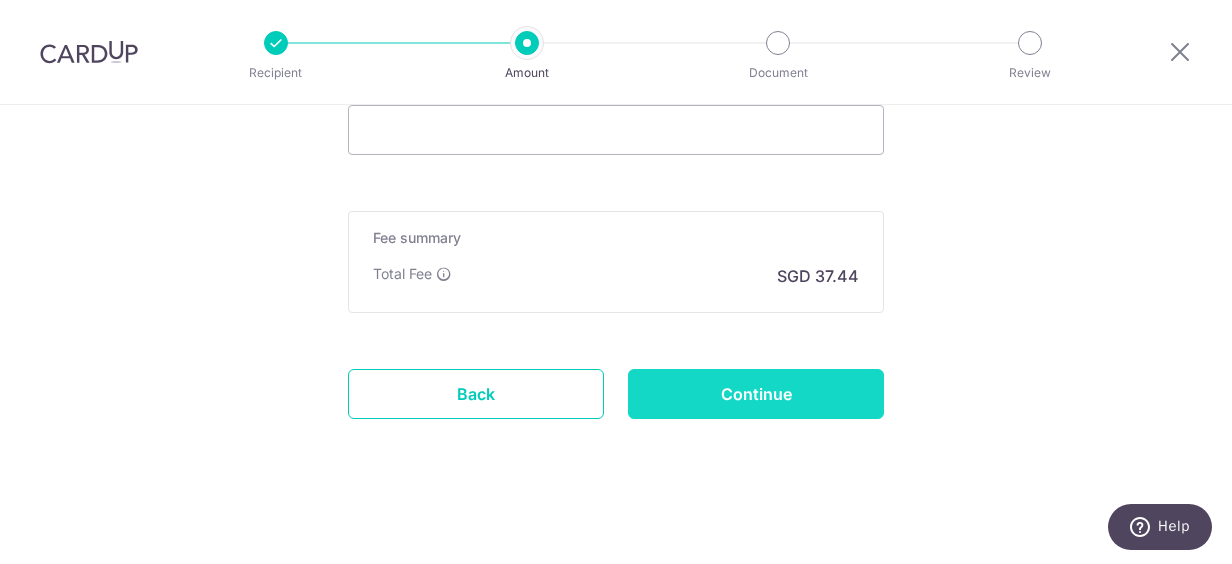 click on "Continue" at bounding box center [756, 394] 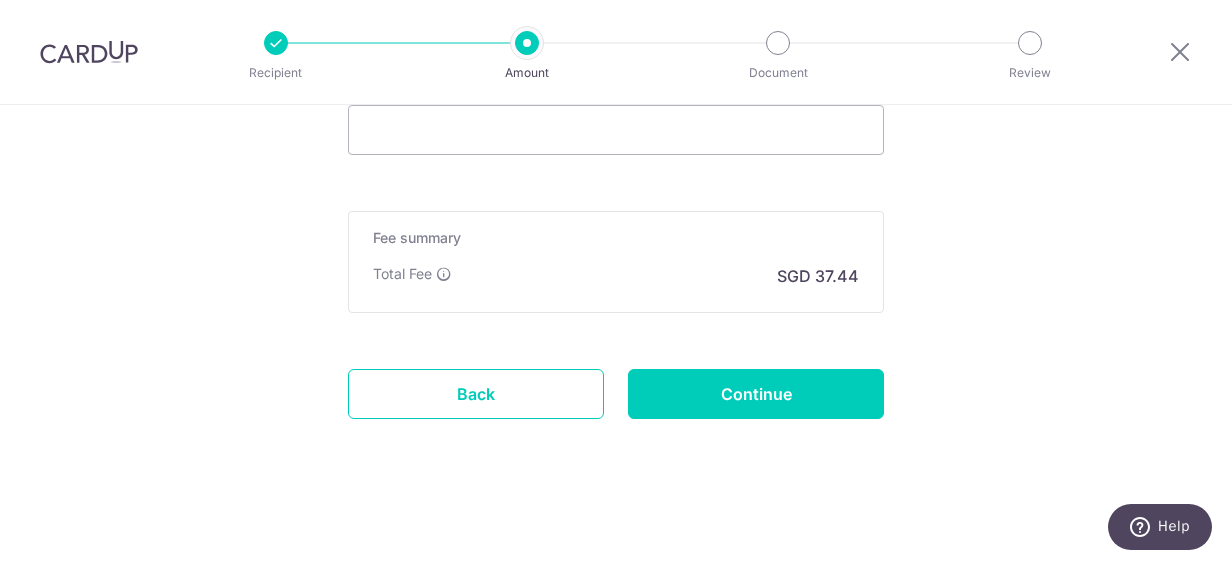 type on "Update Schedule" 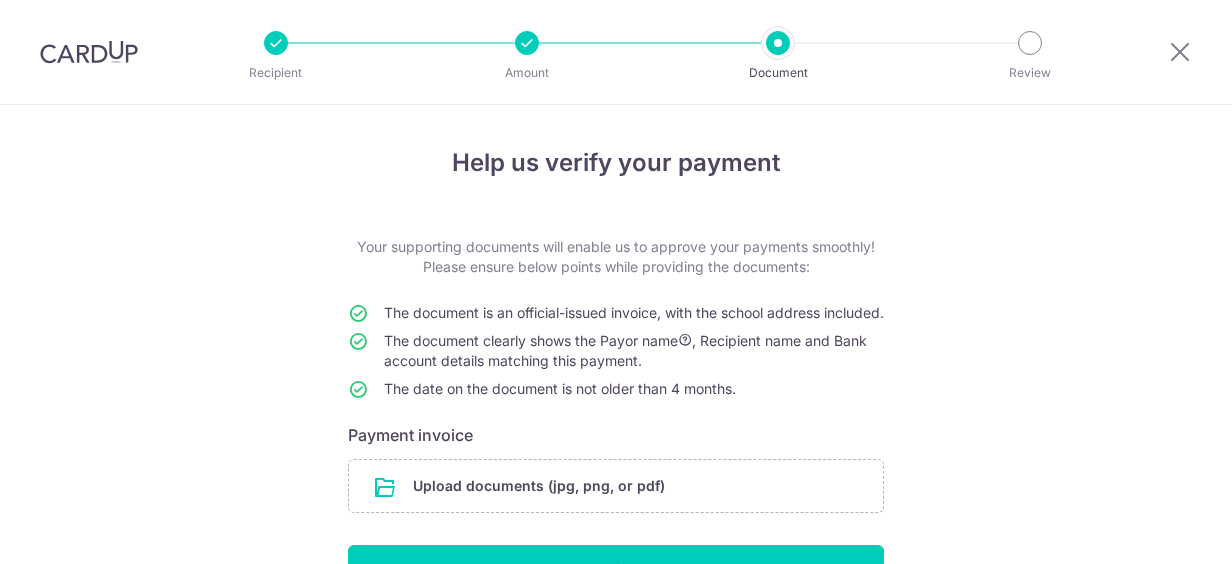 scroll, scrollTop: 0, scrollLeft: 0, axis: both 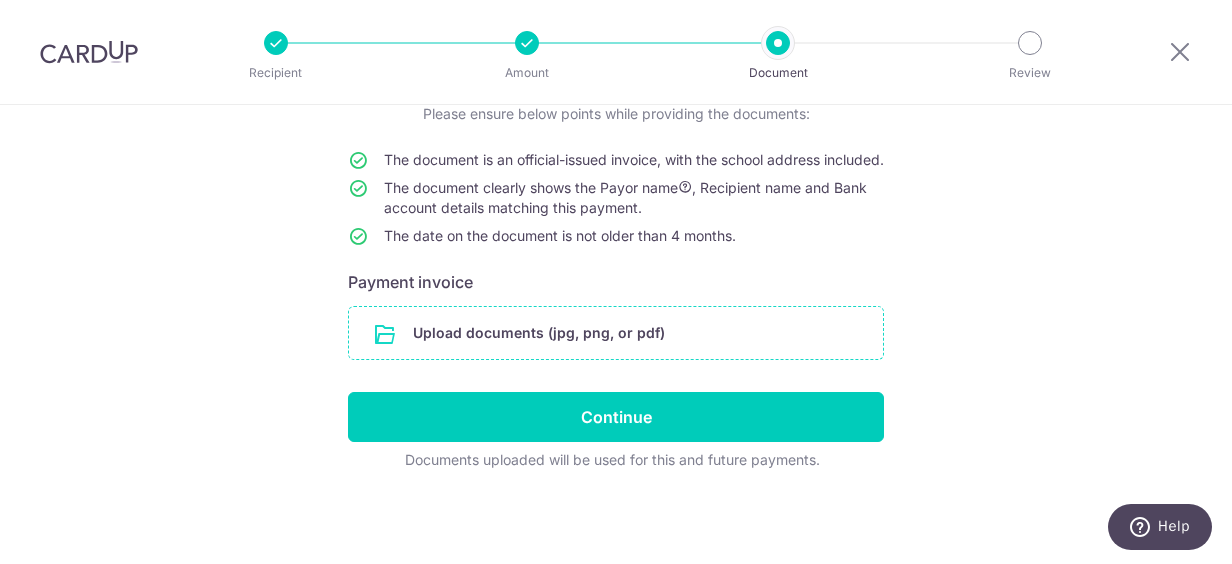 click at bounding box center (616, 333) 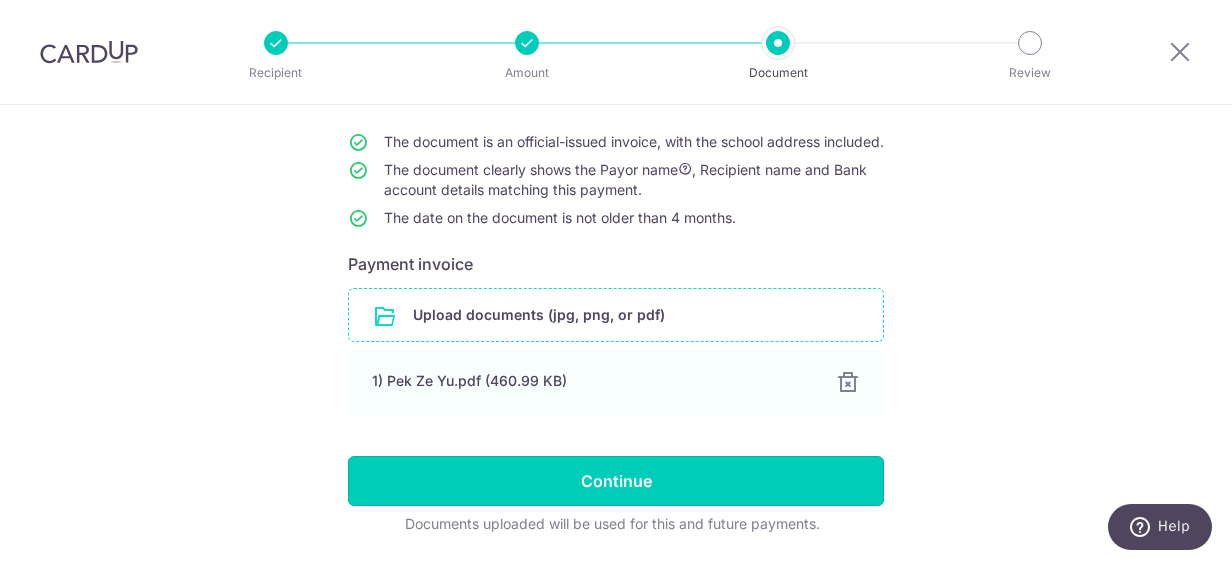 drag, startPoint x: 592, startPoint y: 500, endPoint x: 618, endPoint y: 498, distance: 26.076809 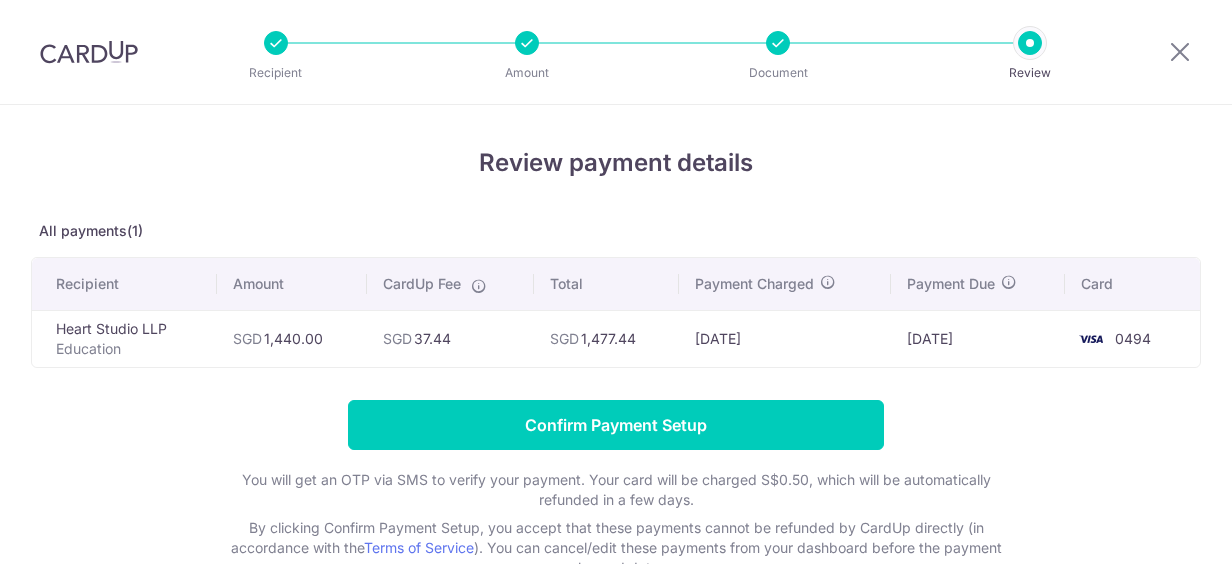 scroll, scrollTop: 0, scrollLeft: 0, axis: both 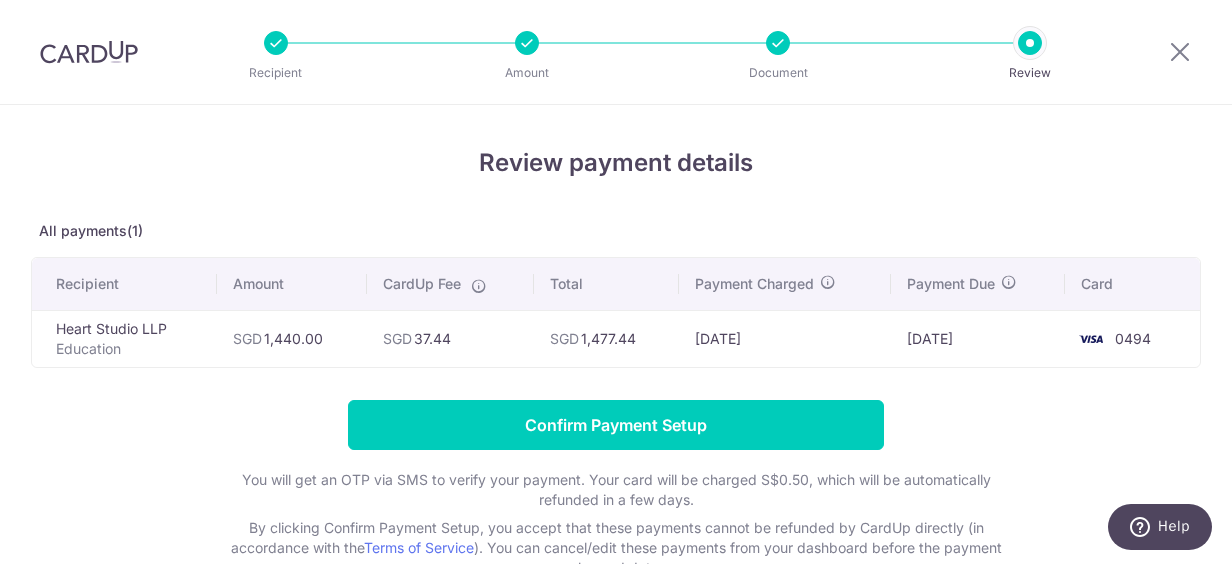 click on "[DATE]" at bounding box center [785, 338] 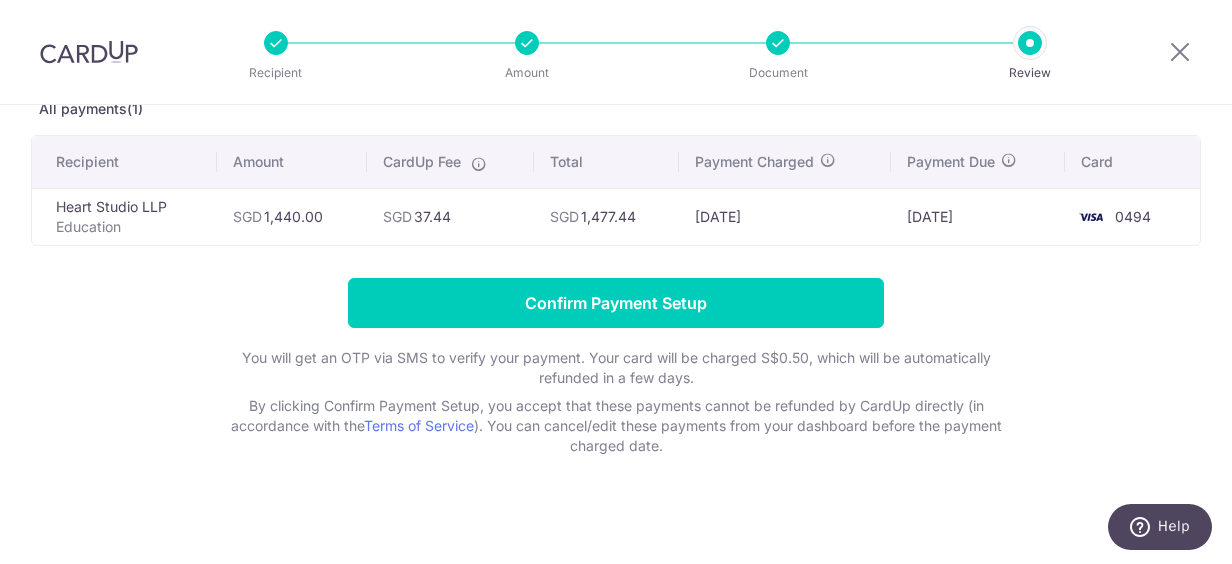 scroll, scrollTop: 130, scrollLeft: 0, axis: vertical 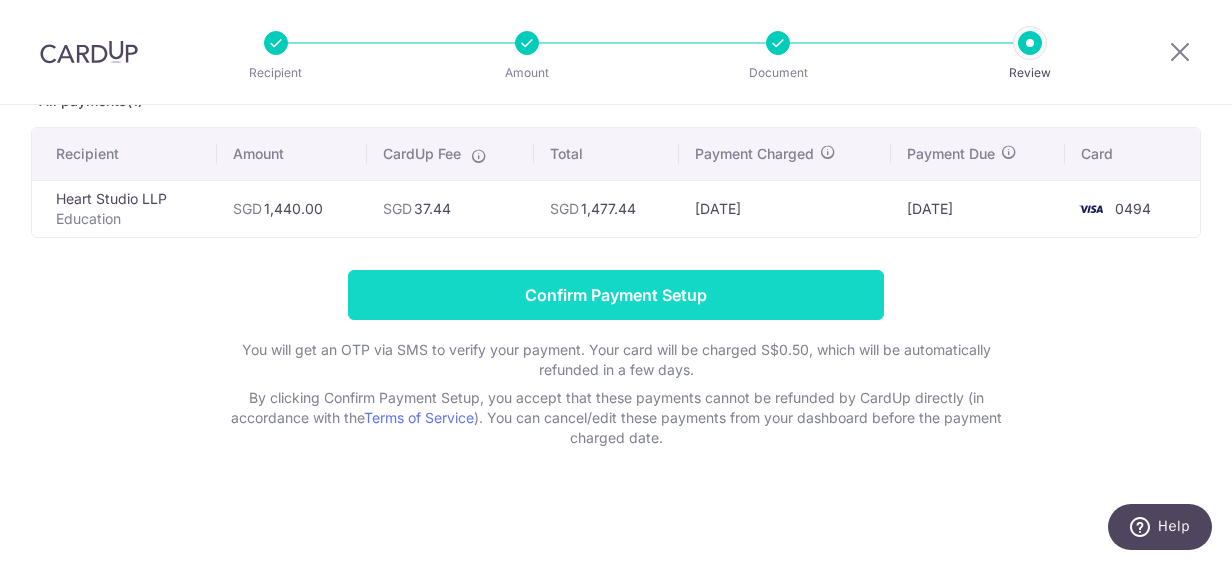 click on "Confirm Payment Setup" at bounding box center (616, 295) 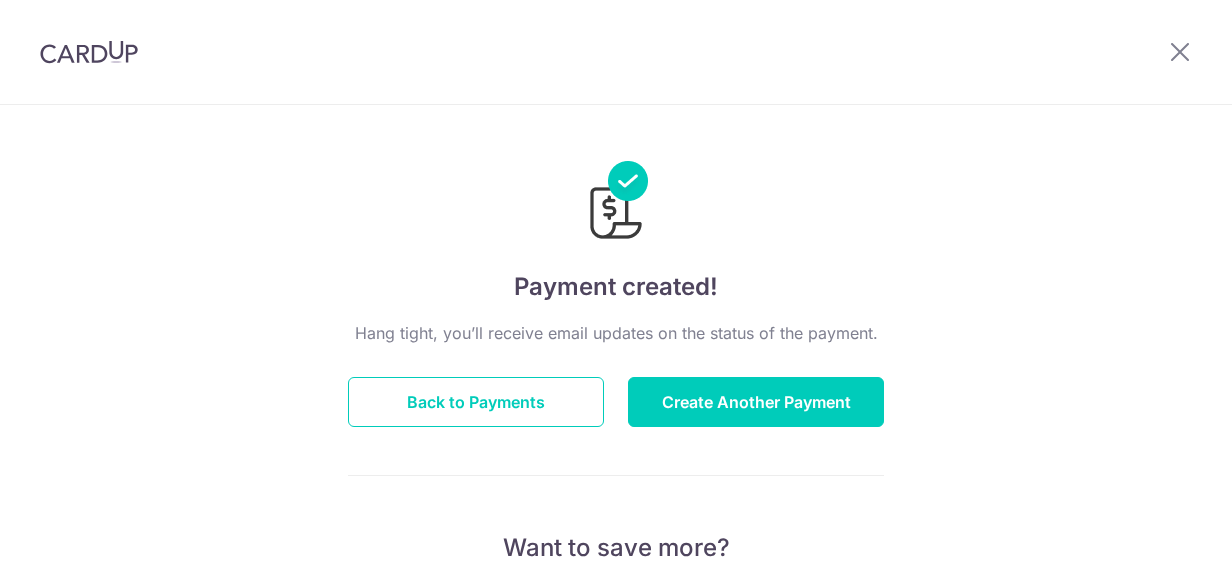 scroll, scrollTop: 0, scrollLeft: 0, axis: both 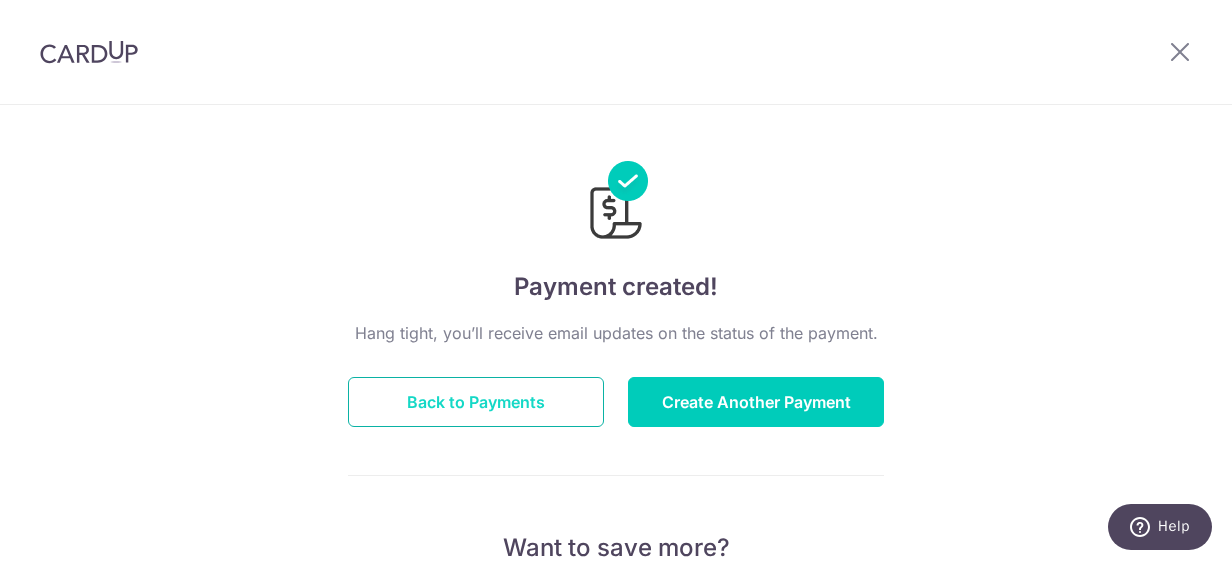 click on "Back to Payments" at bounding box center (476, 402) 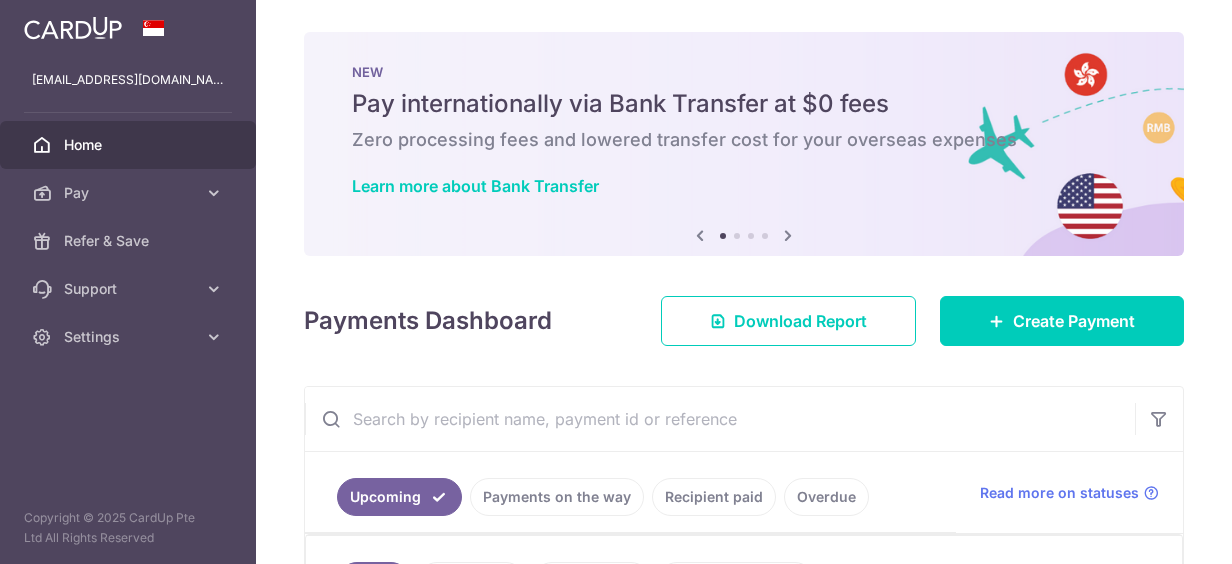 scroll, scrollTop: 0, scrollLeft: 0, axis: both 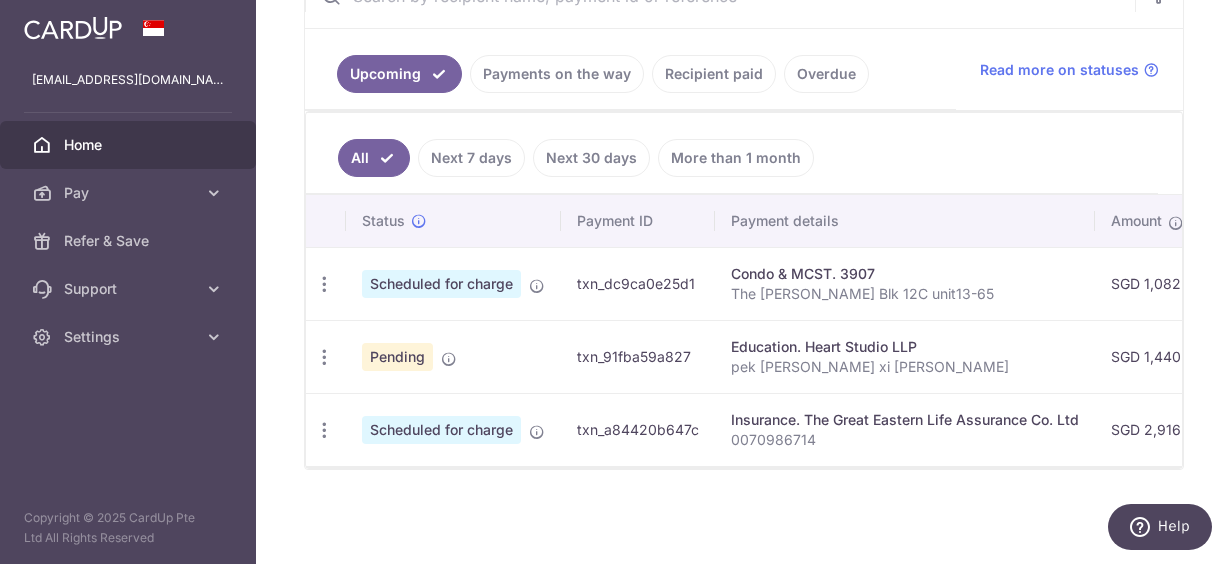 click on "Next 7 days" at bounding box center [471, 158] 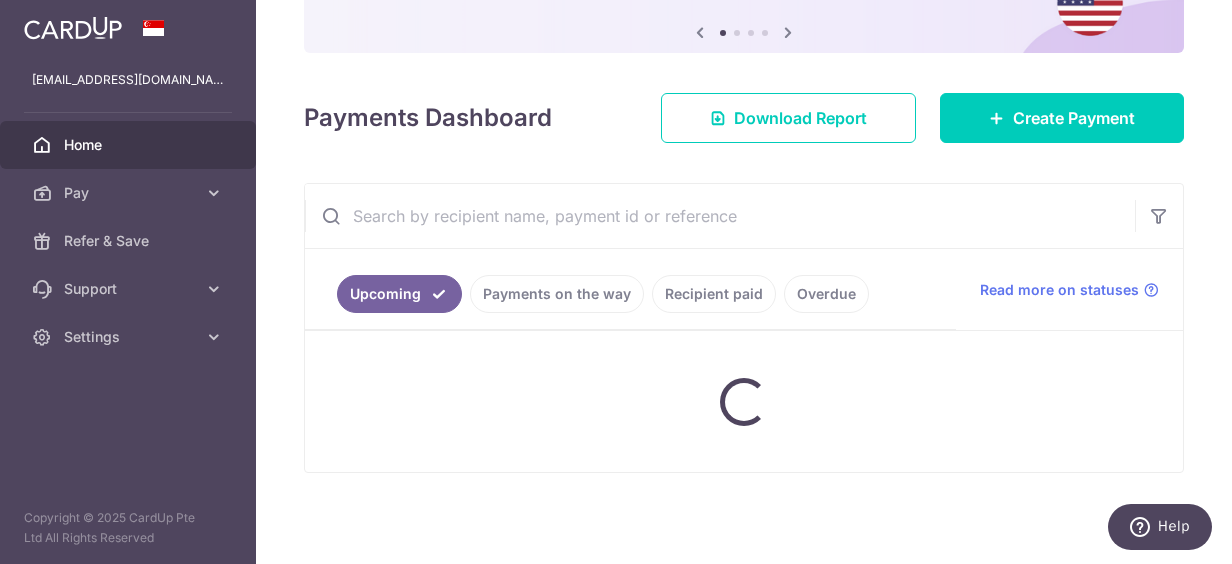 scroll, scrollTop: 353, scrollLeft: 0, axis: vertical 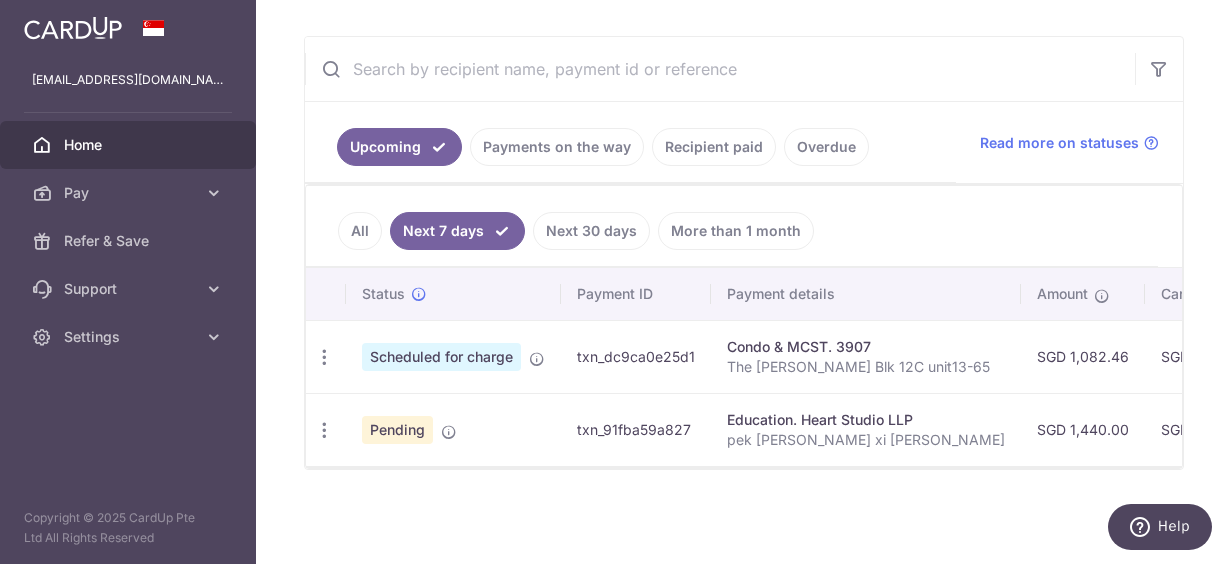 click on "Payments on the way" at bounding box center [557, 147] 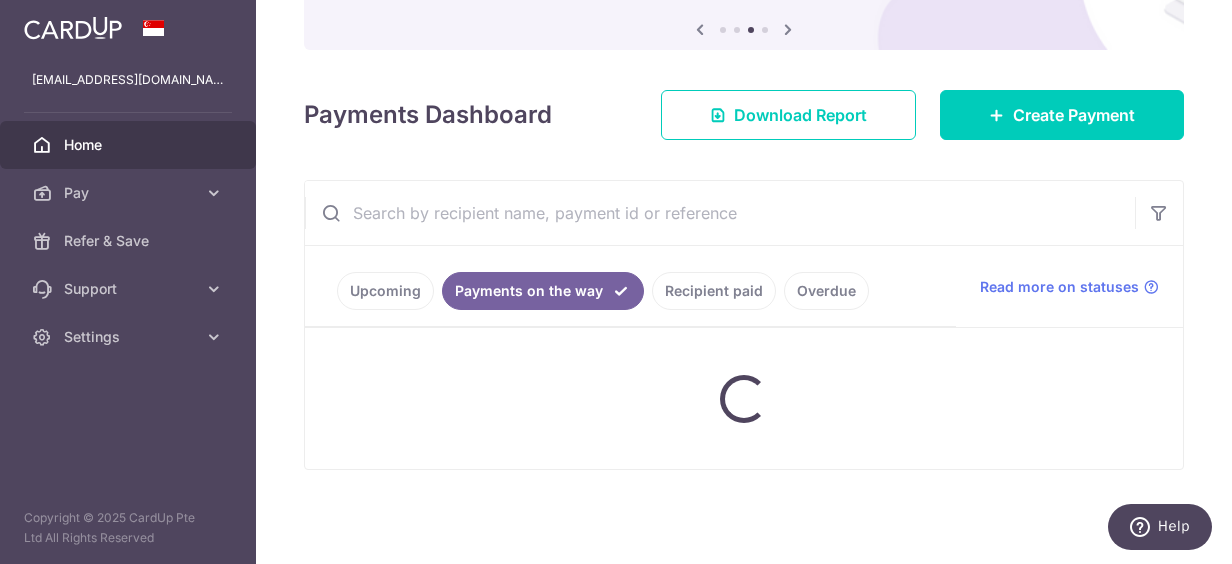 scroll, scrollTop: 334, scrollLeft: 0, axis: vertical 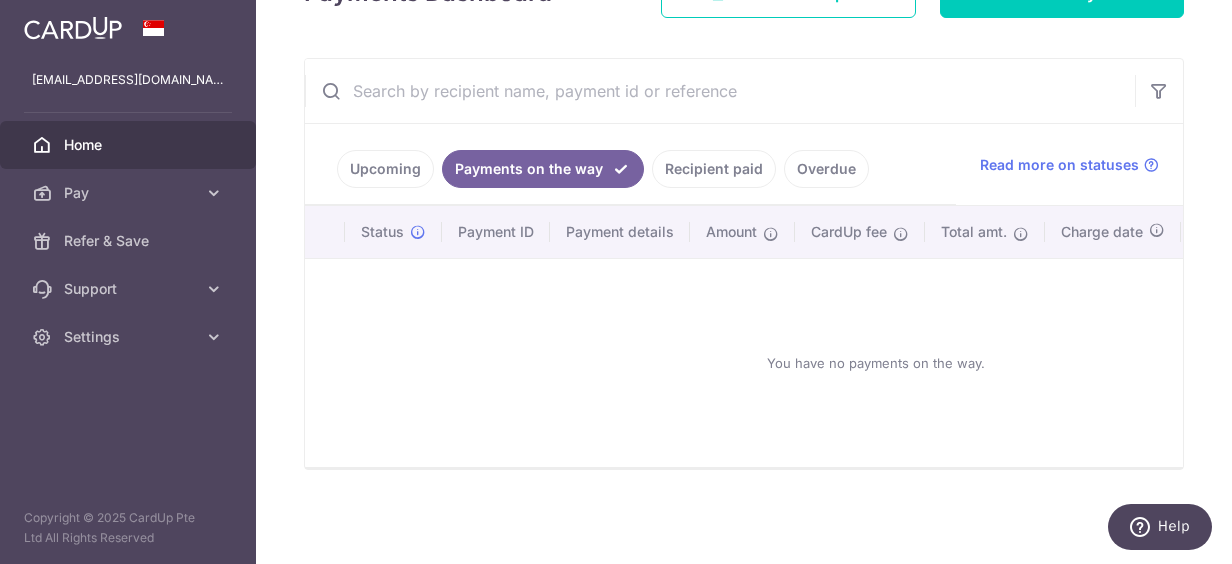 click on "Recipient paid" at bounding box center [714, 169] 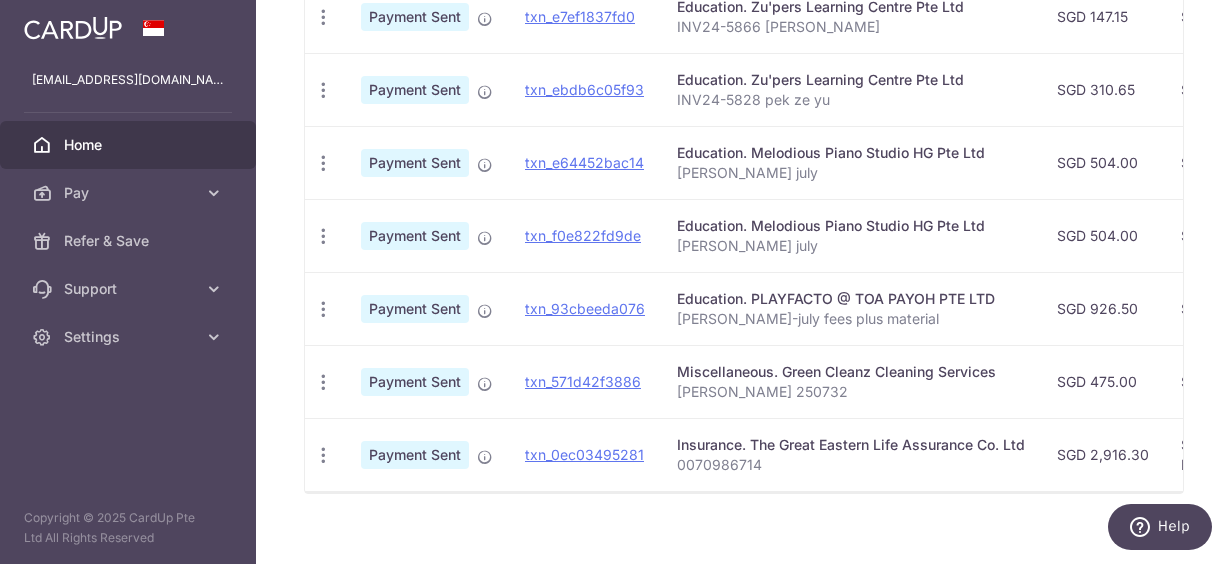 scroll, scrollTop: 634, scrollLeft: 0, axis: vertical 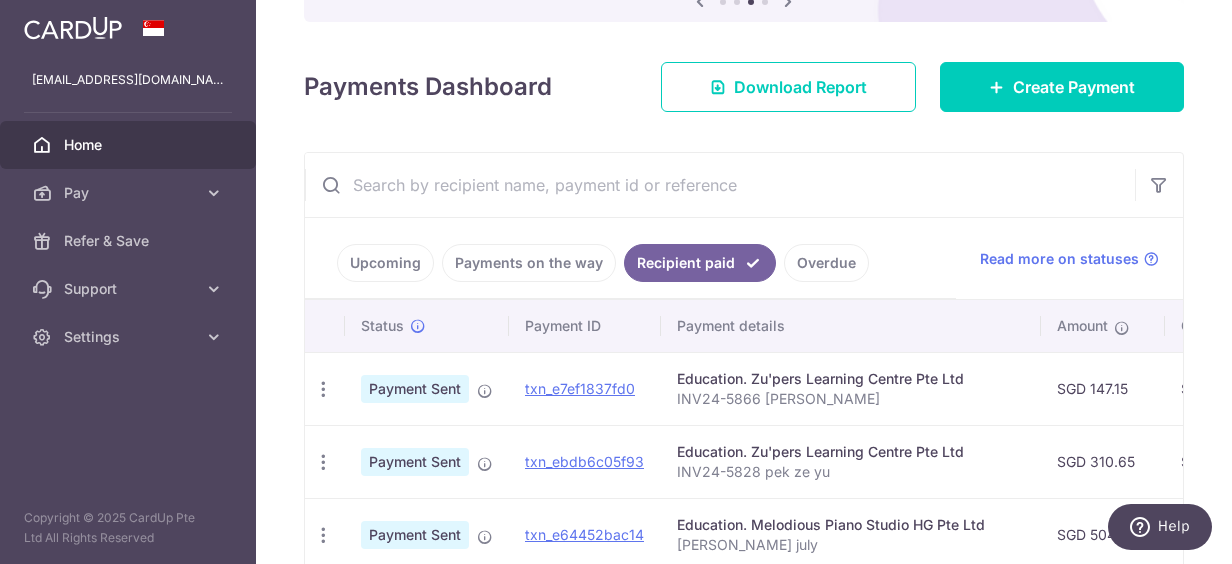 click on "Overdue" at bounding box center (826, 263) 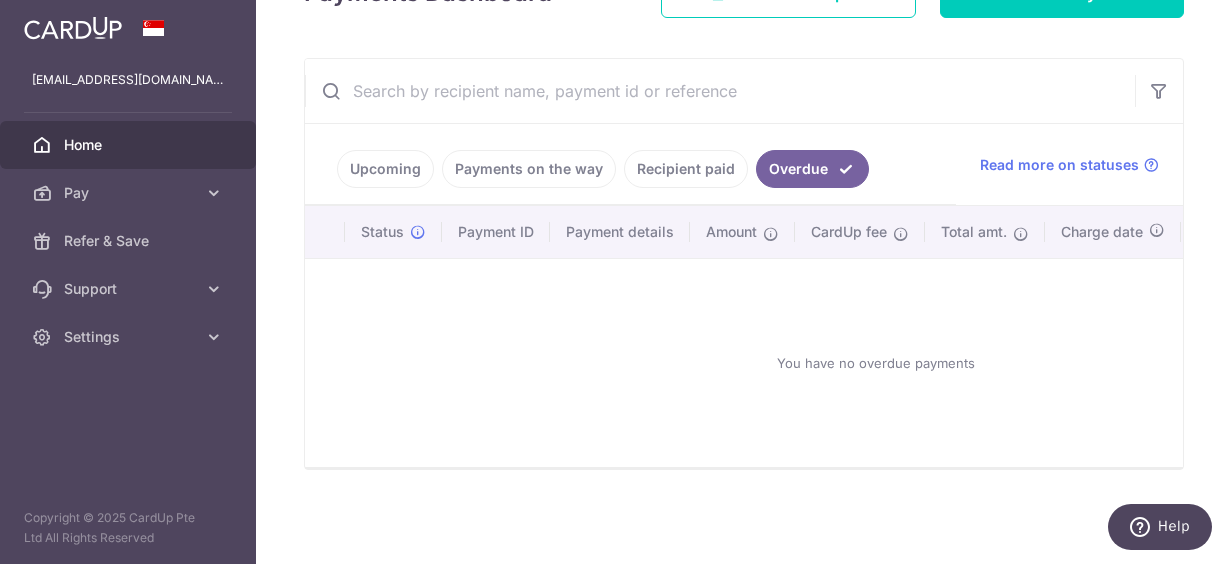 click on "Recipient paid" at bounding box center (686, 169) 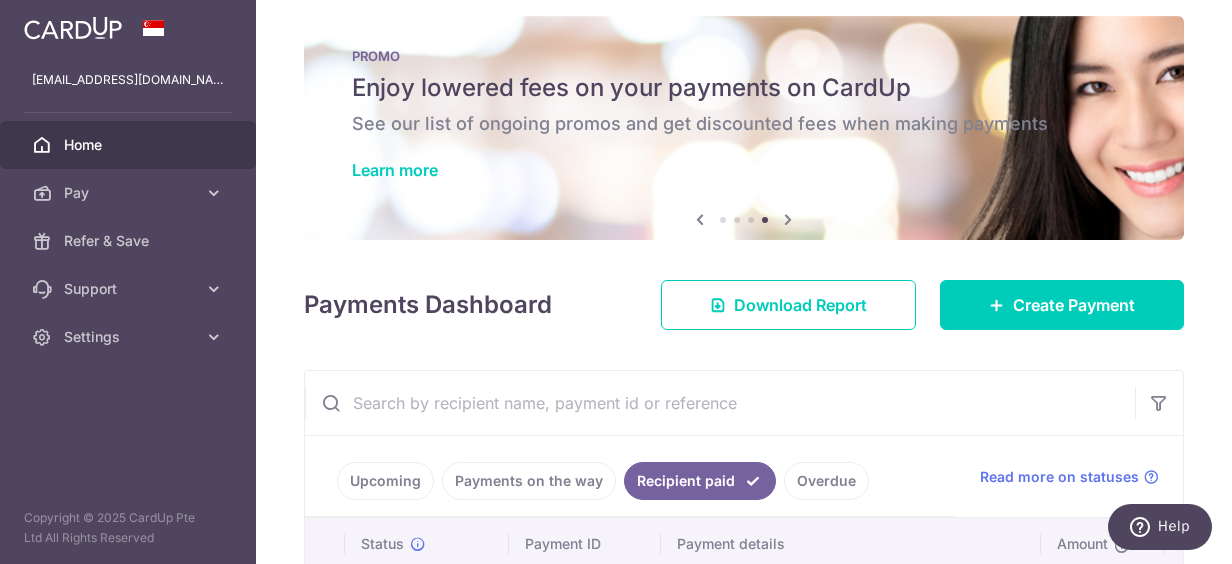 scroll, scrollTop: 0, scrollLeft: 0, axis: both 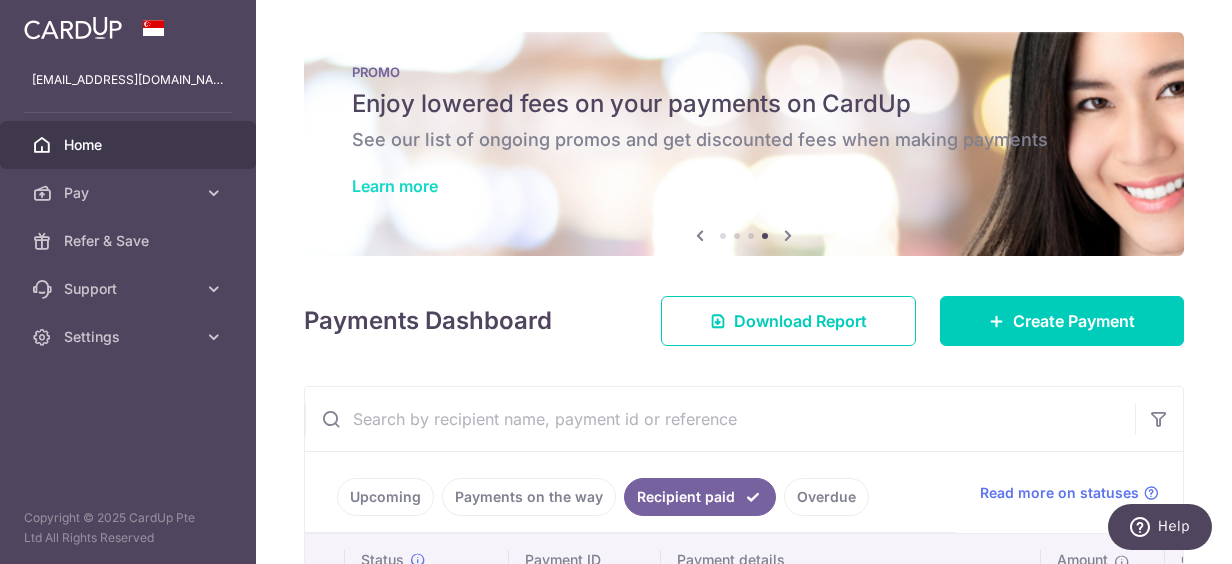 click on "Learn more" at bounding box center (395, 186) 